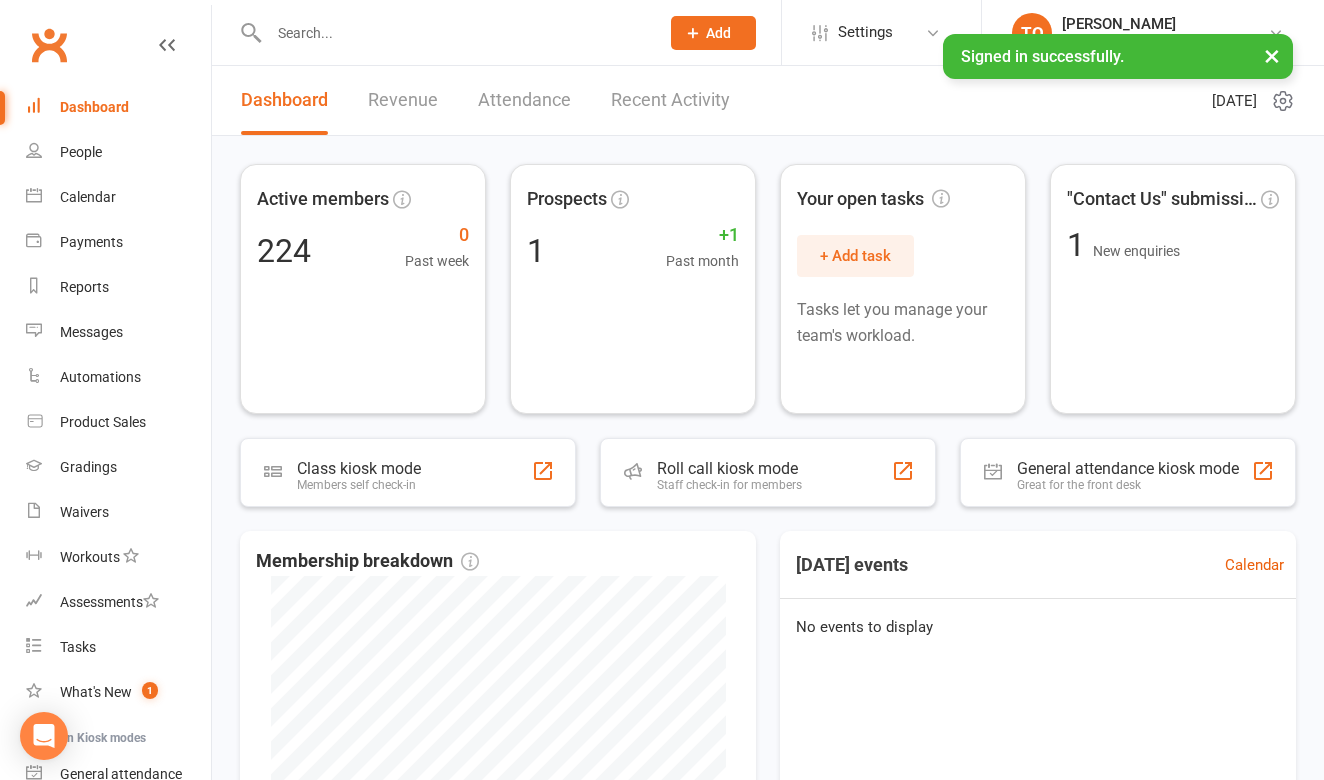 scroll, scrollTop: 0, scrollLeft: 0, axis: both 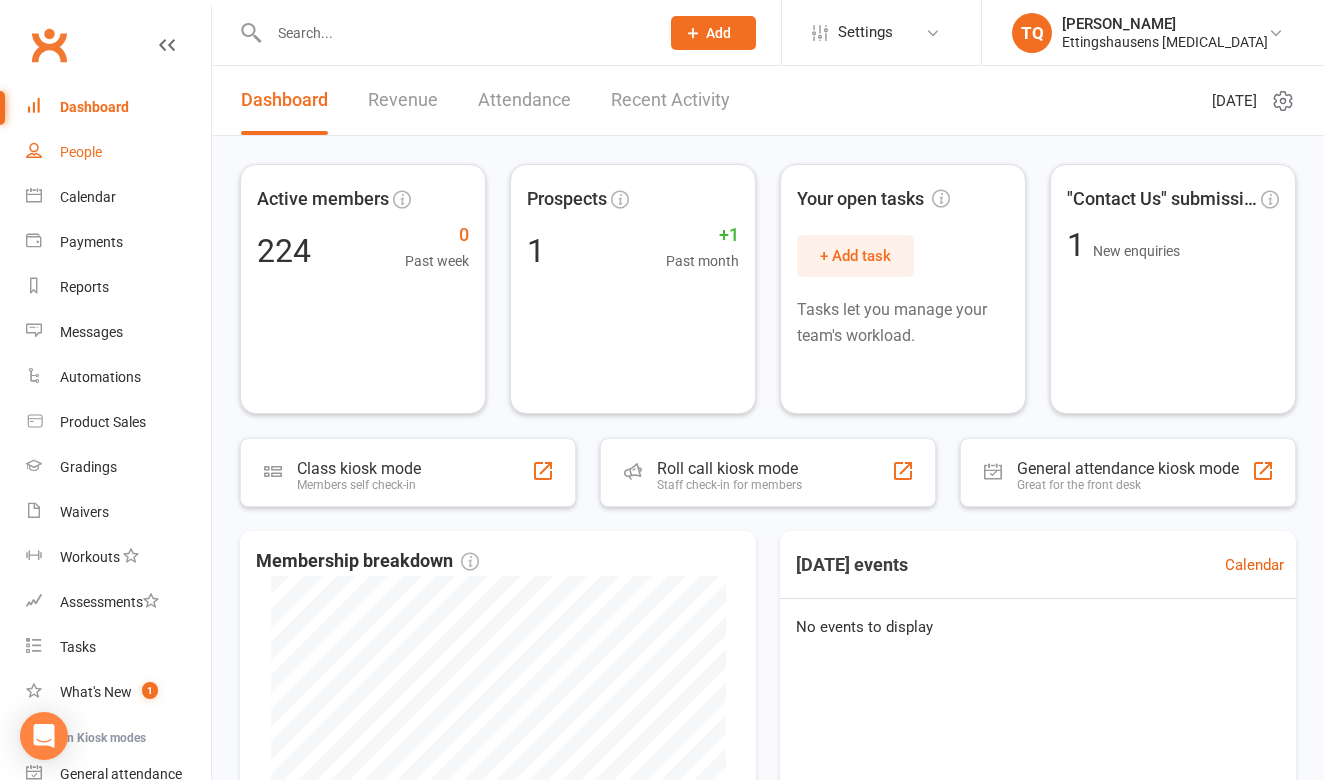 click on "People" at bounding box center [81, 152] 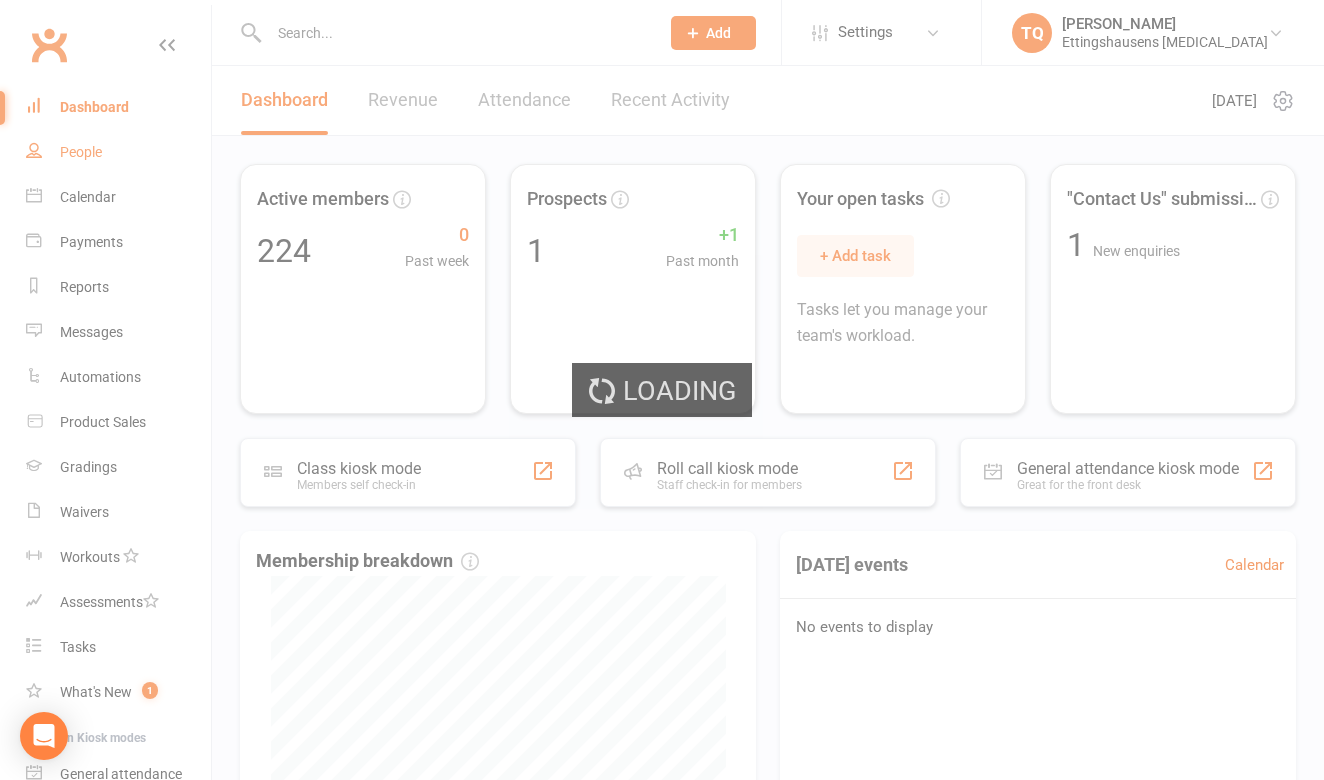 select on "100" 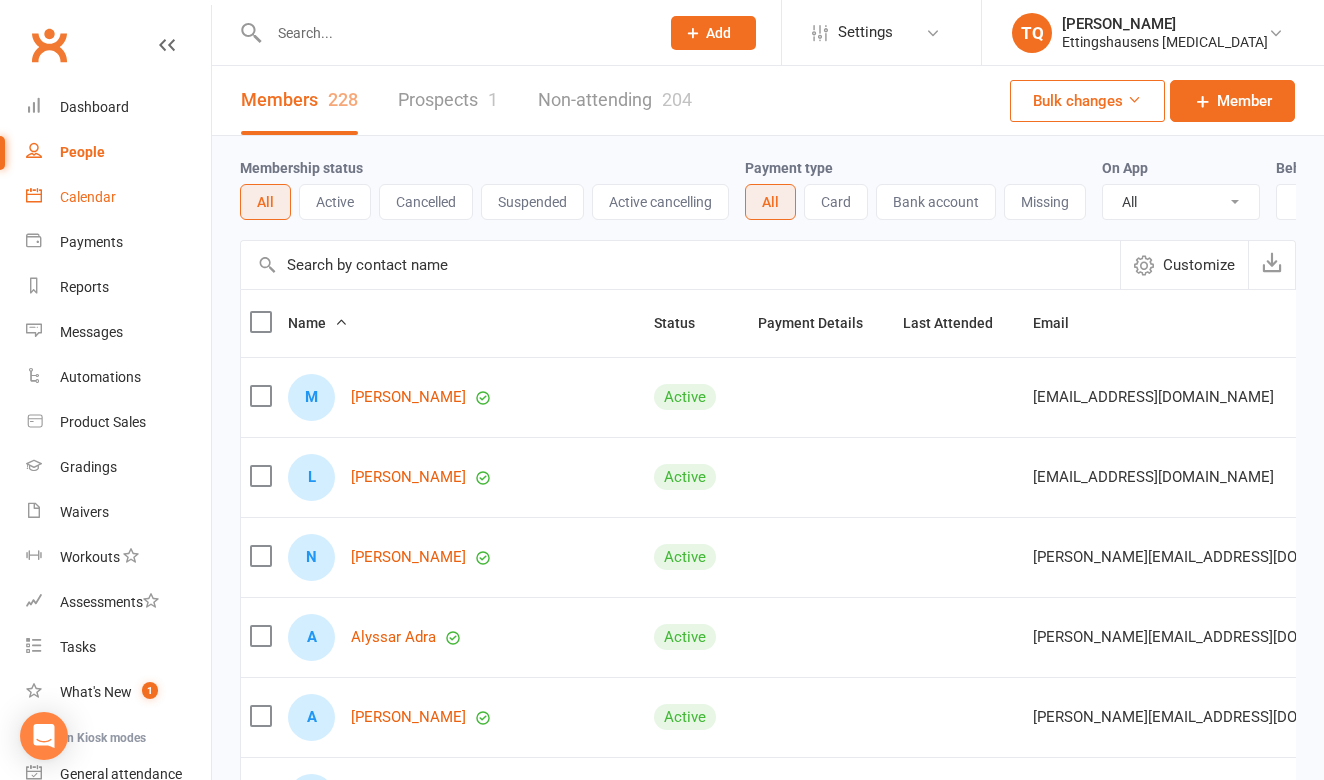 click on "Calendar" at bounding box center (88, 197) 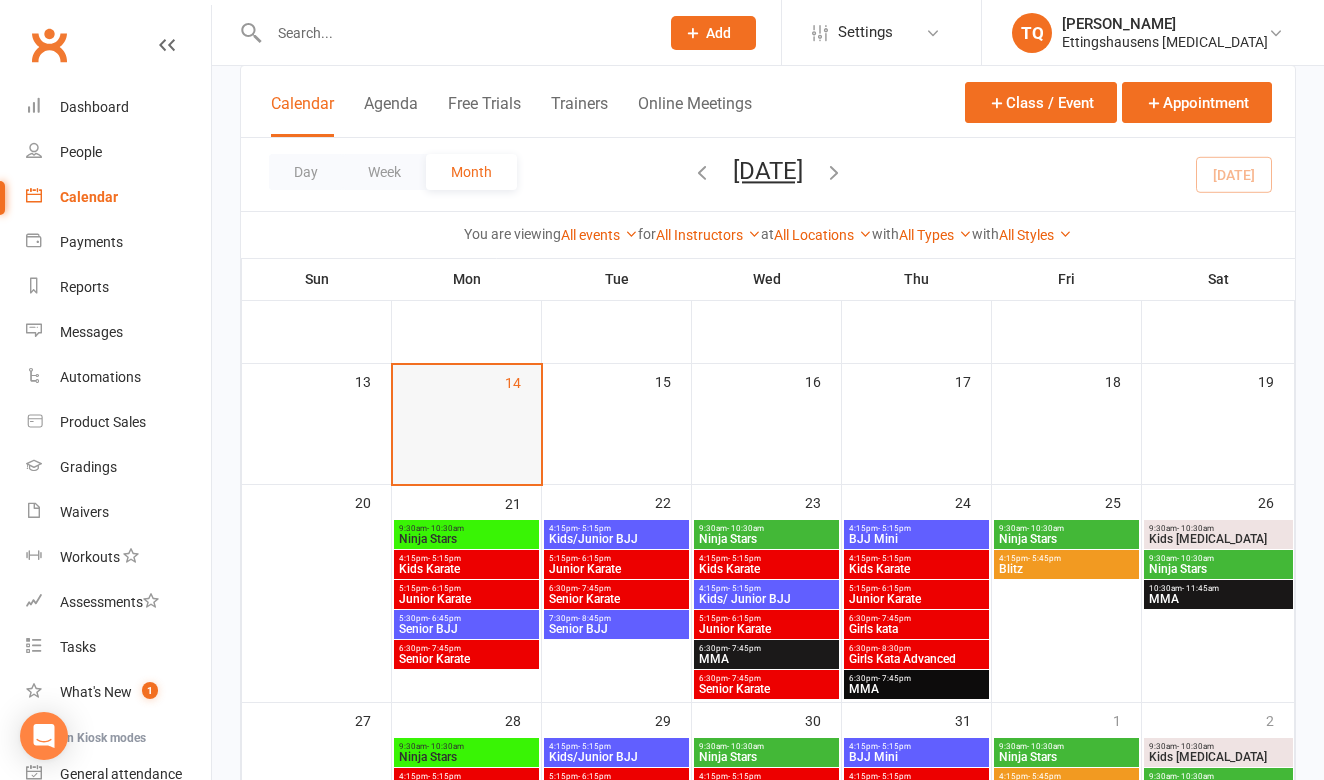 scroll, scrollTop: 304, scrollLeft: 0, axis: vertical 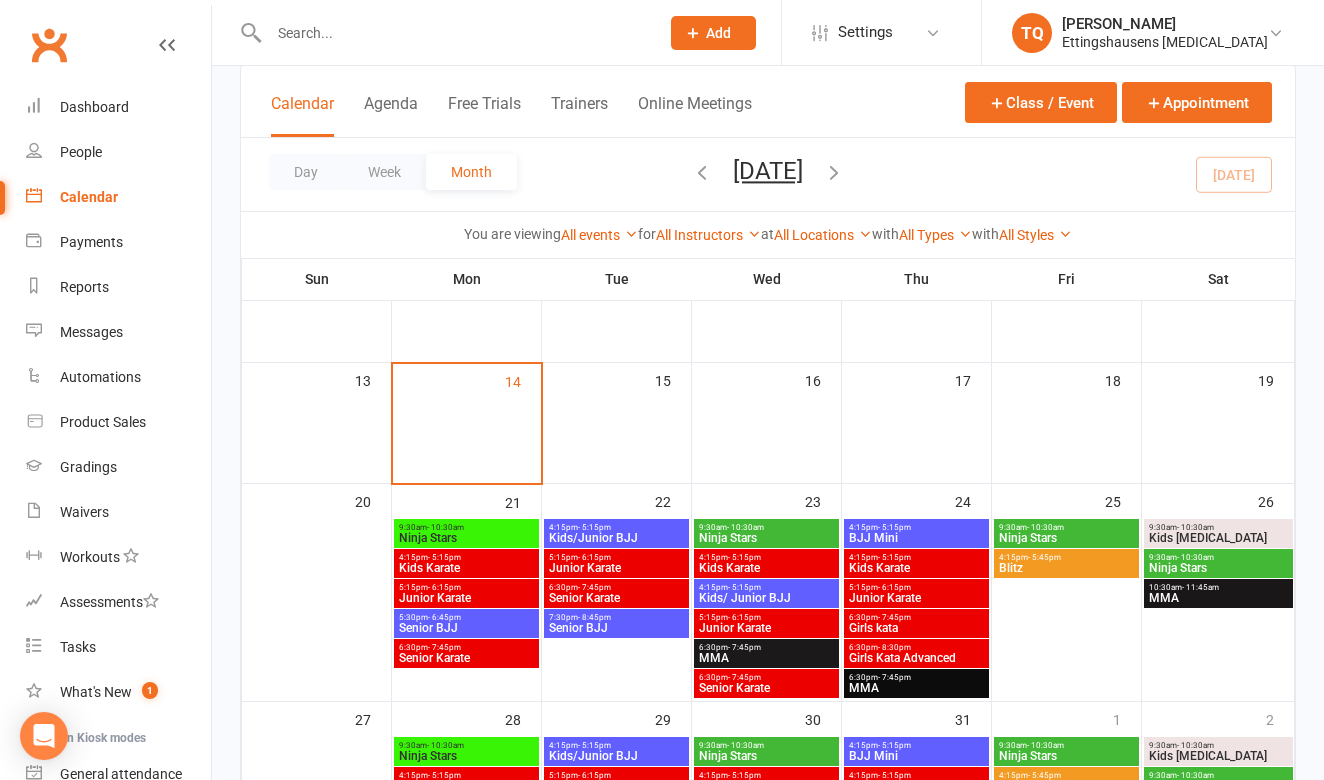 click on "Ninja Stars" at bounding box center (466, 538) 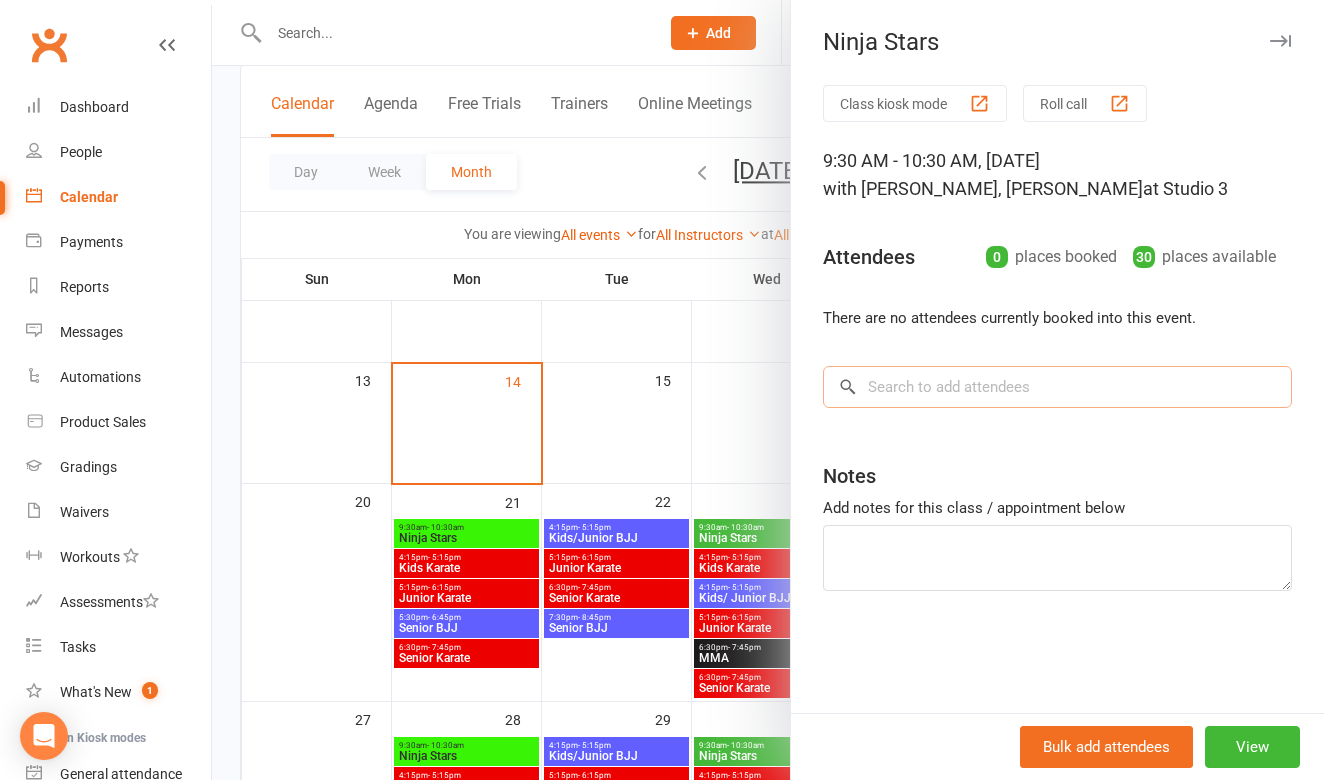 click at bounding box center (1057, 387) 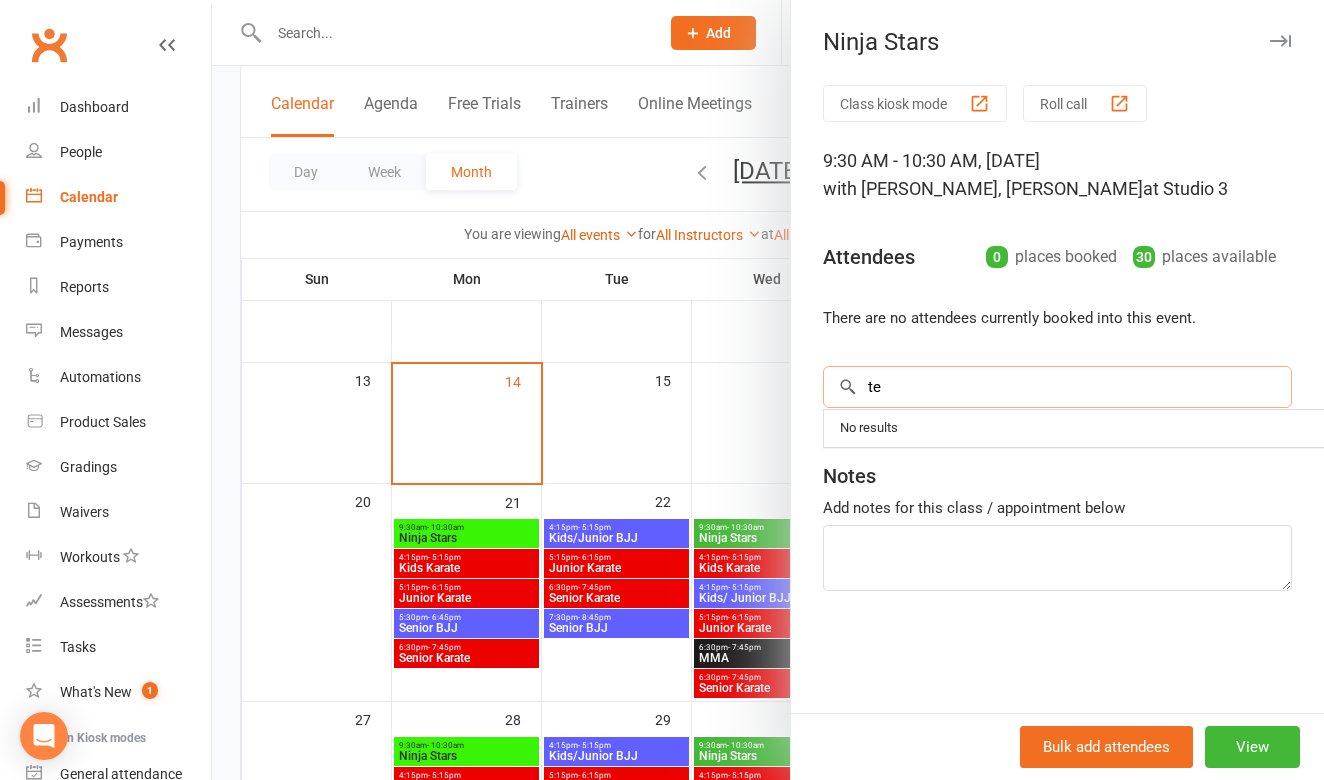 type on "t" 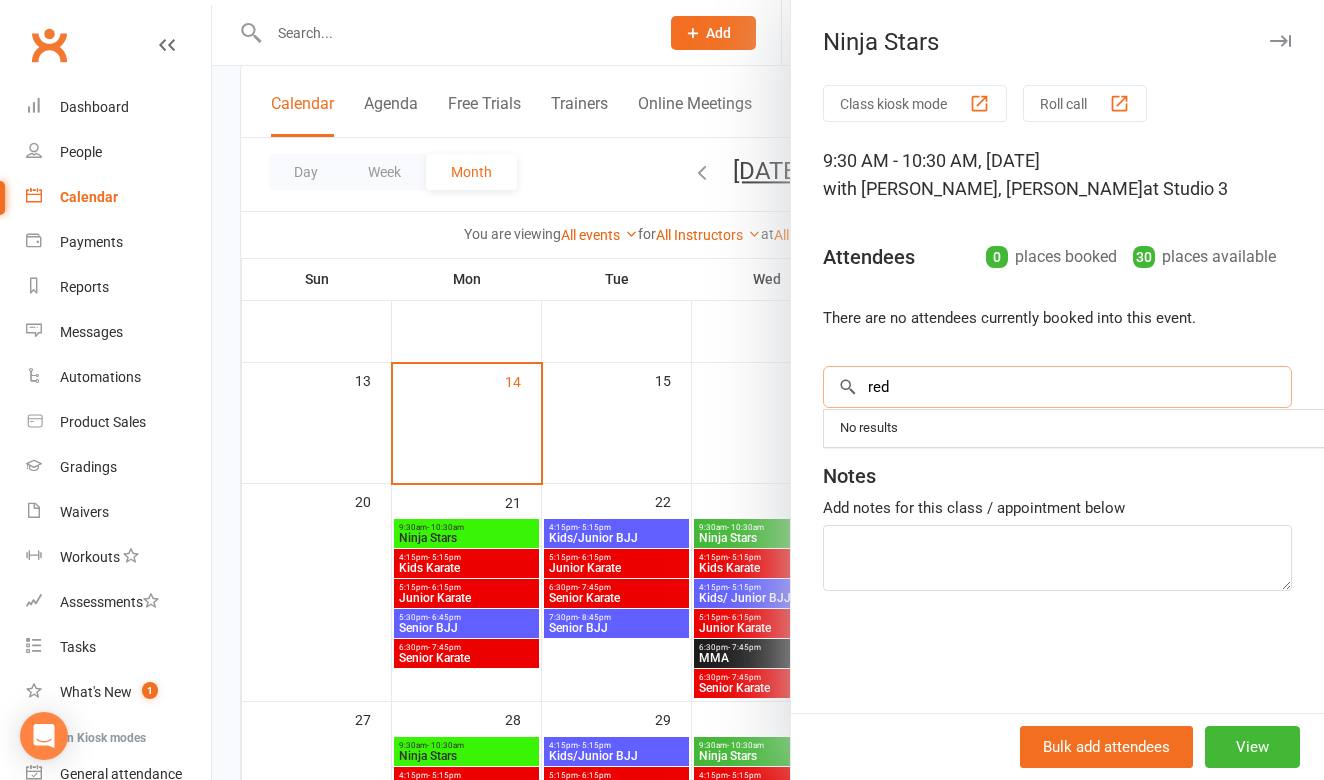 drag, startPoint x: 979, startPoint y: 387, endPoint x: 950, endPoint y: 388, distance: 29.017237 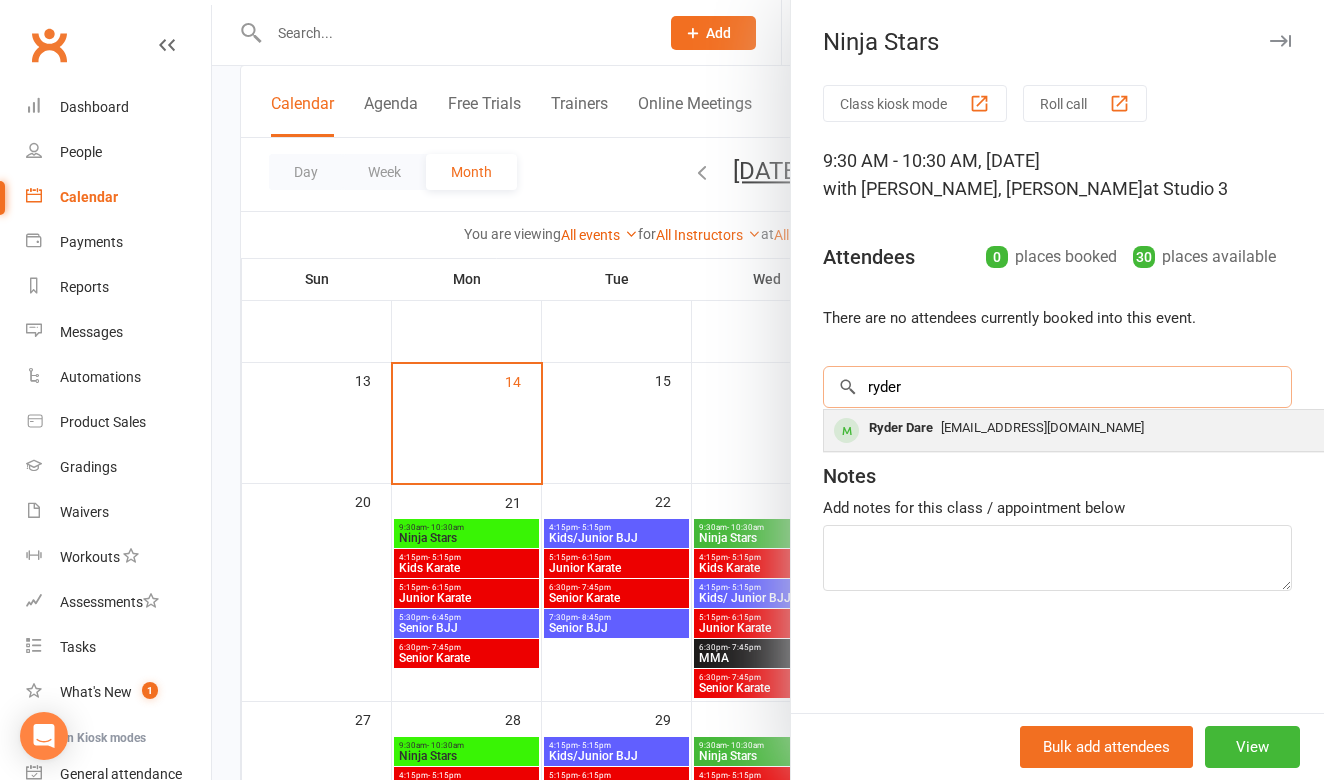 type on "ryder" 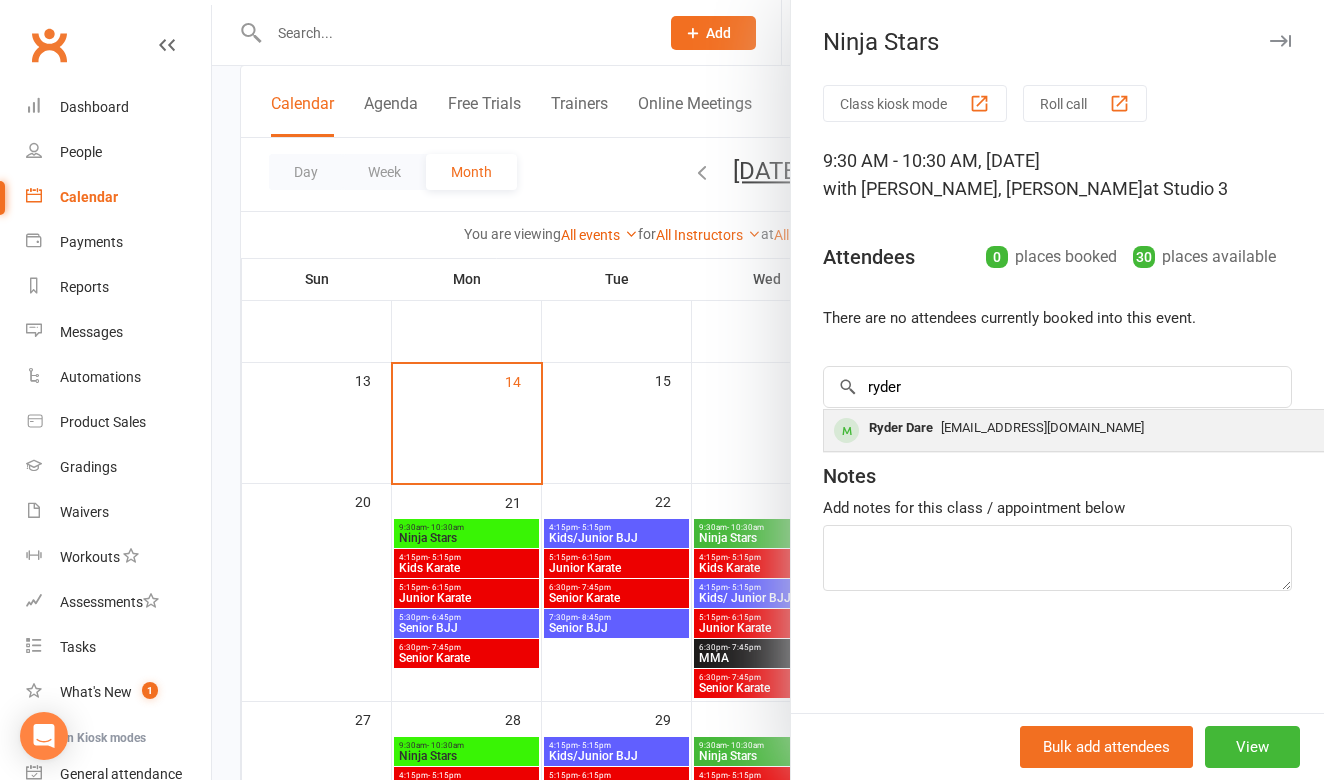 click on "[EMAIL_ADDRESS][DOMAIN_NAME]" at bounding box center (1123, 428) 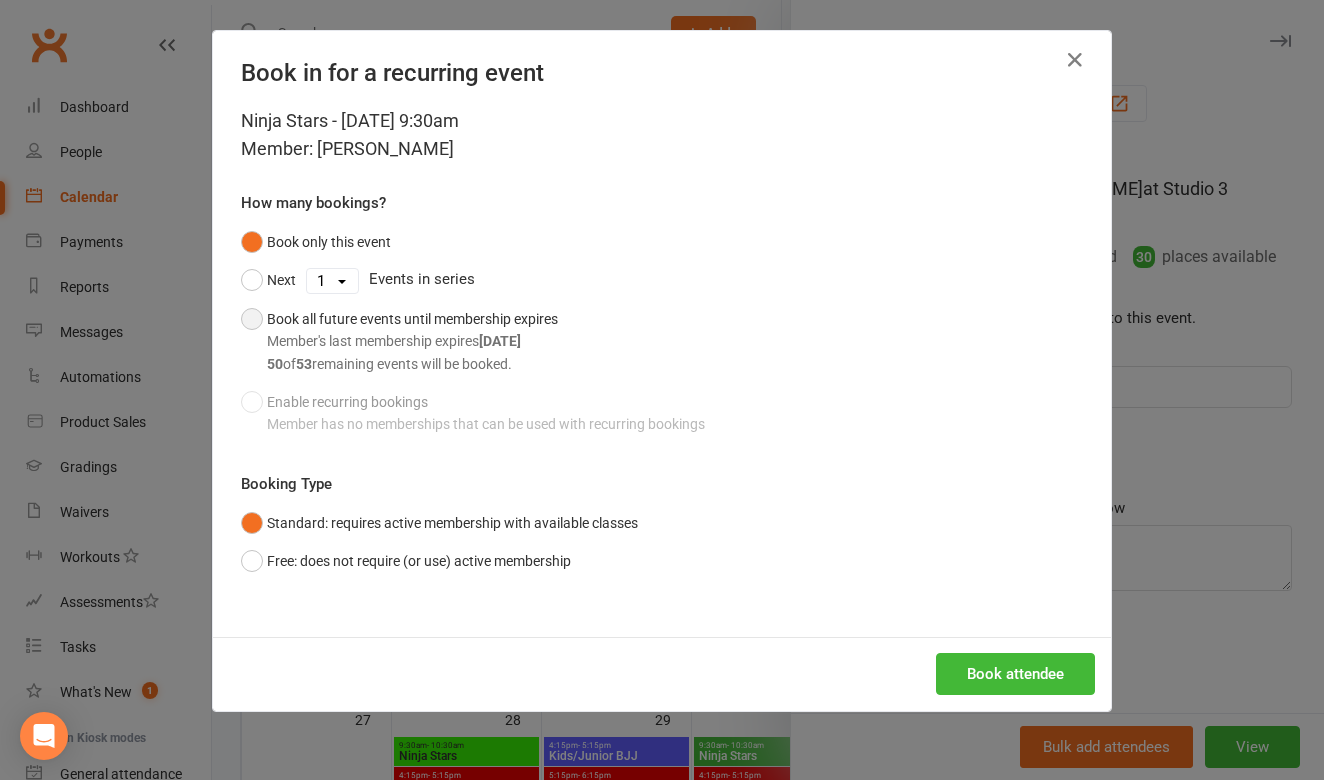 click on "Book all future events until membership expires Member's last membership expires  [DATE] 50  of  53  remaining events will be booked." at bounding box center [399, 341] 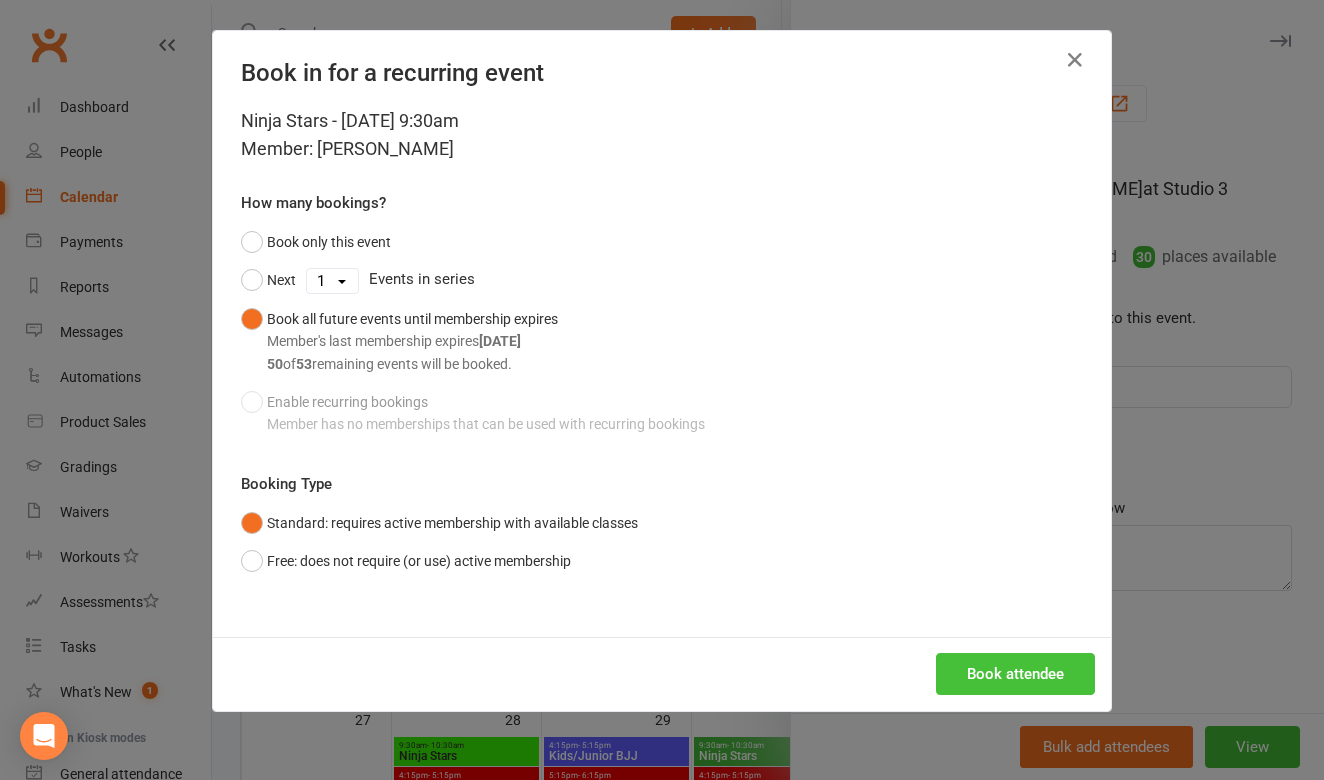 click on "Book attendee" at bounding box center (1015, 674) 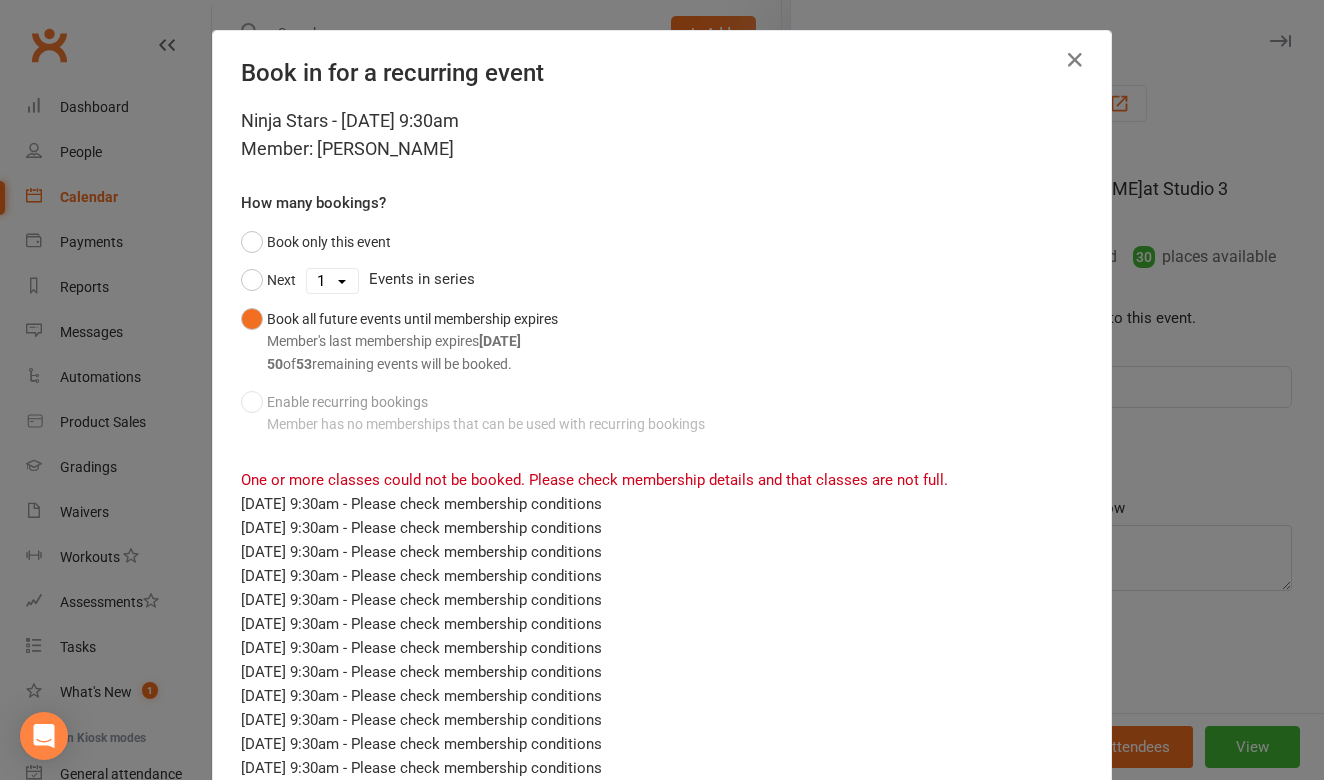 scroll, scrollTop: 0, scrollLeft: 0, axis: both 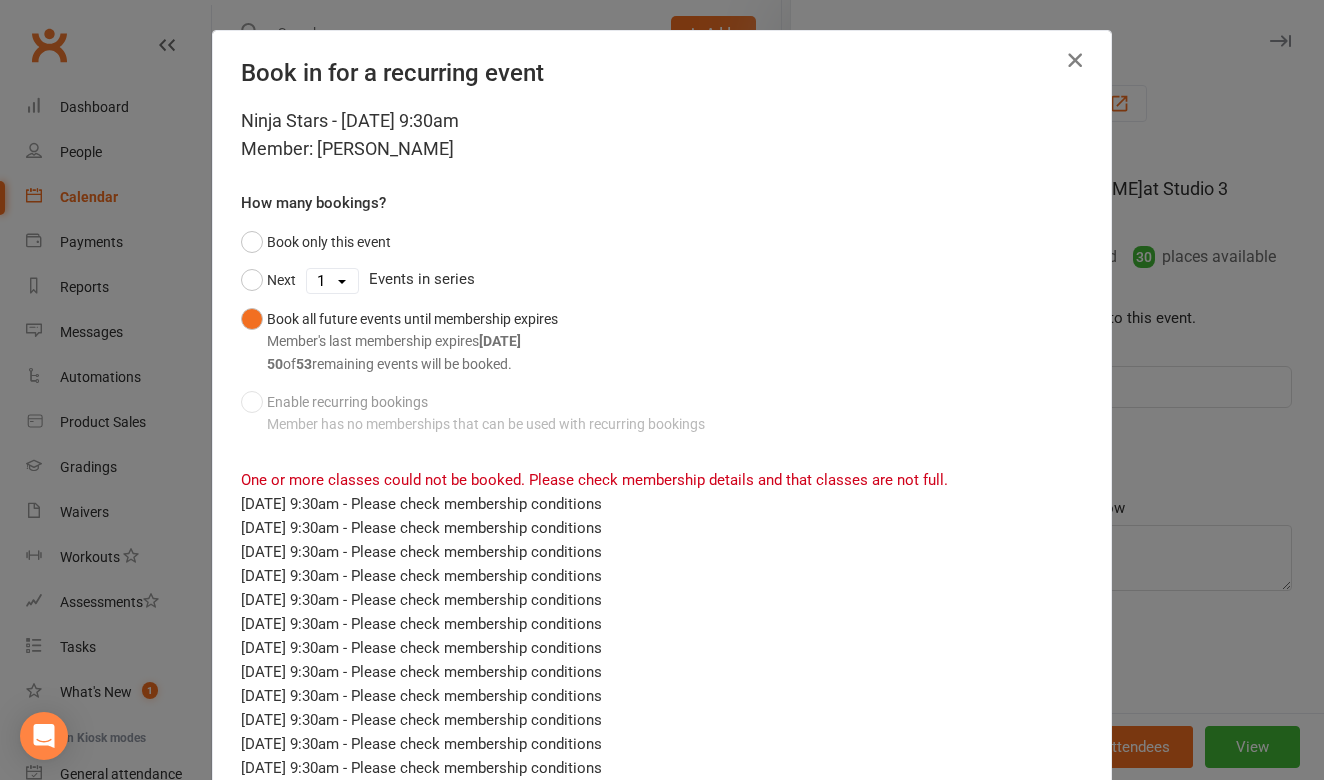 click at bounding box center [1075, 60] 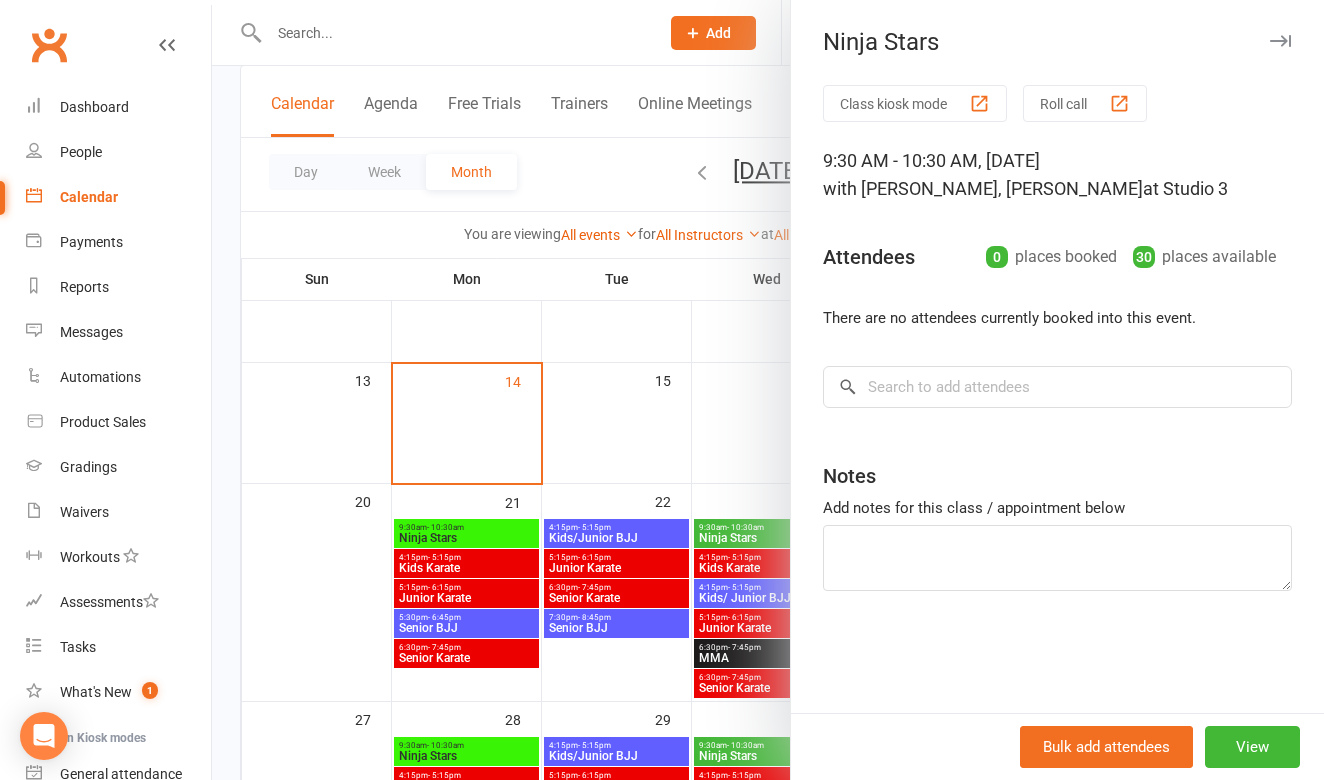 click at bounding box center [768, 390] 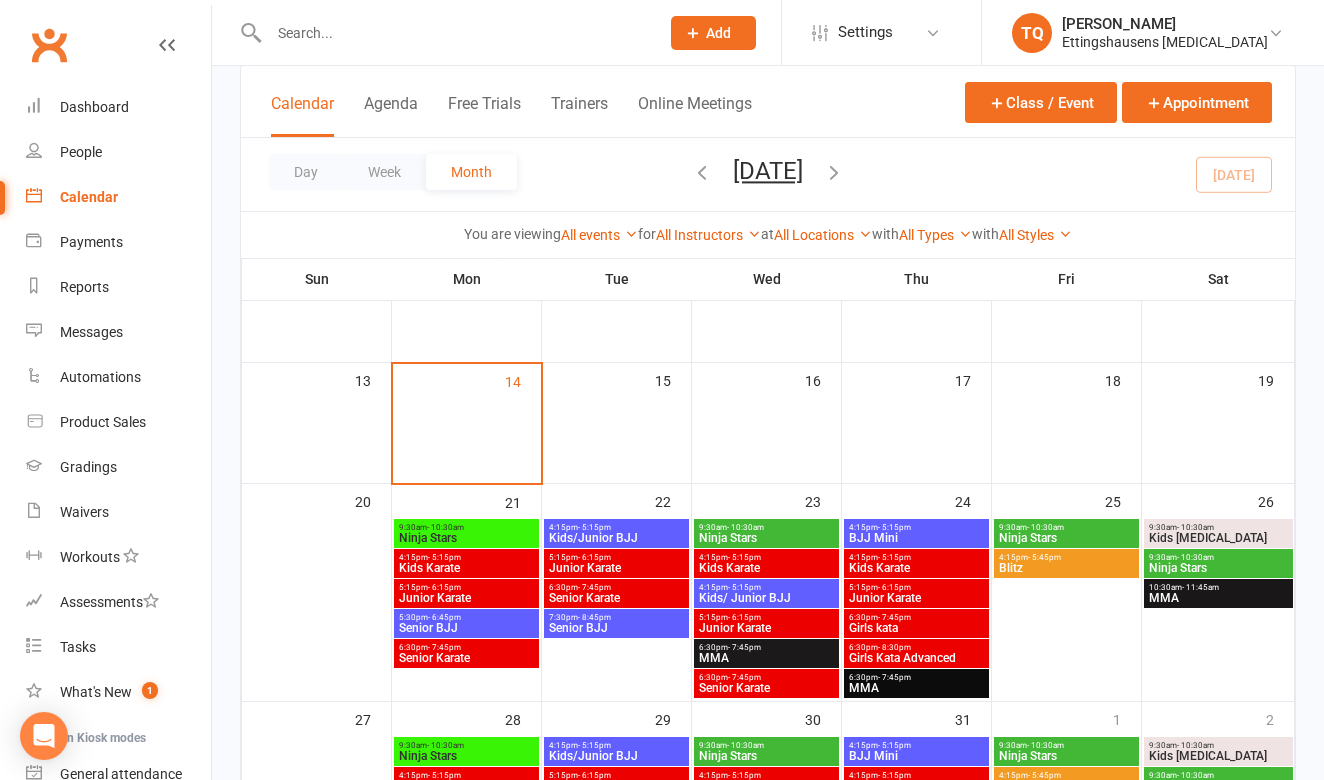 click on "Settings Membership Plans Event Templates Appointment Types Mobile App  Website Image Library Customize Contacts Bulk Imports Users Account Profile Clubworx API" at bounding box center (881, 32) 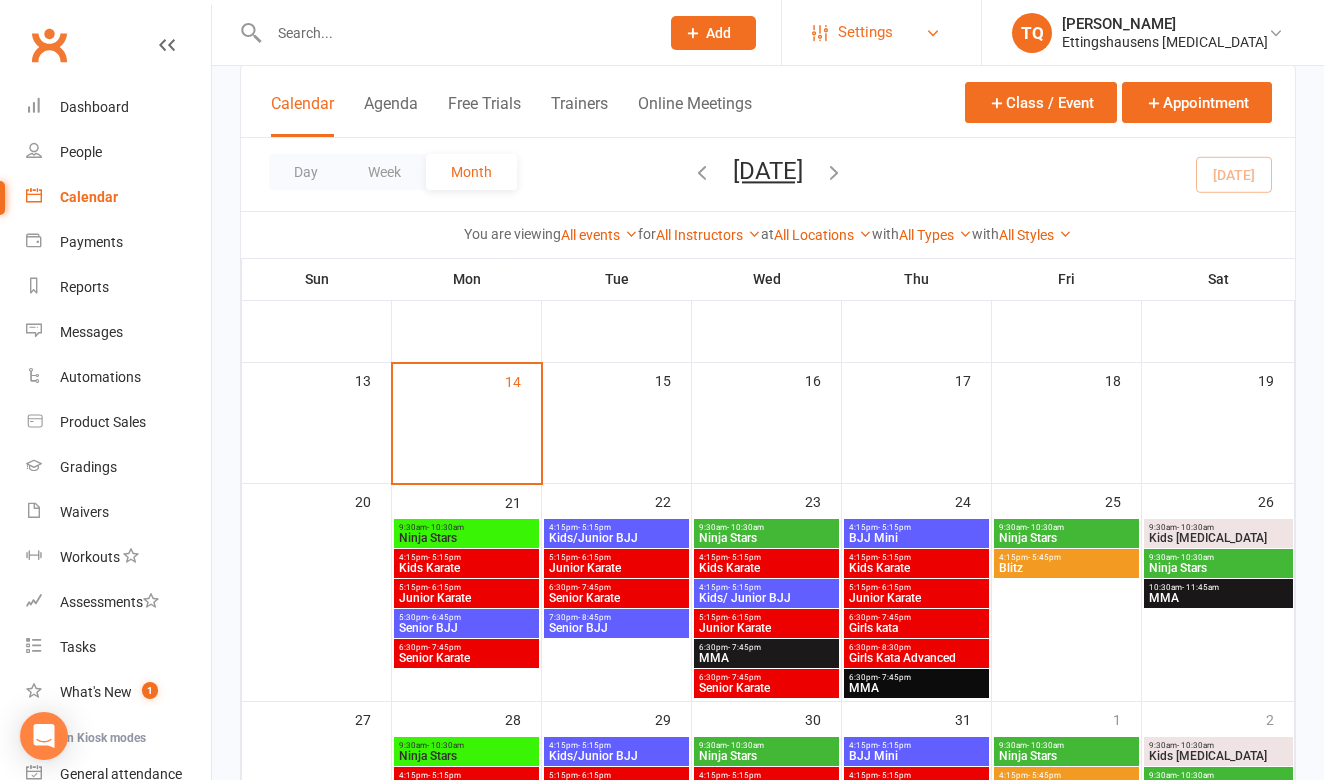 click on "Settings" at bounding box center (881, 32) 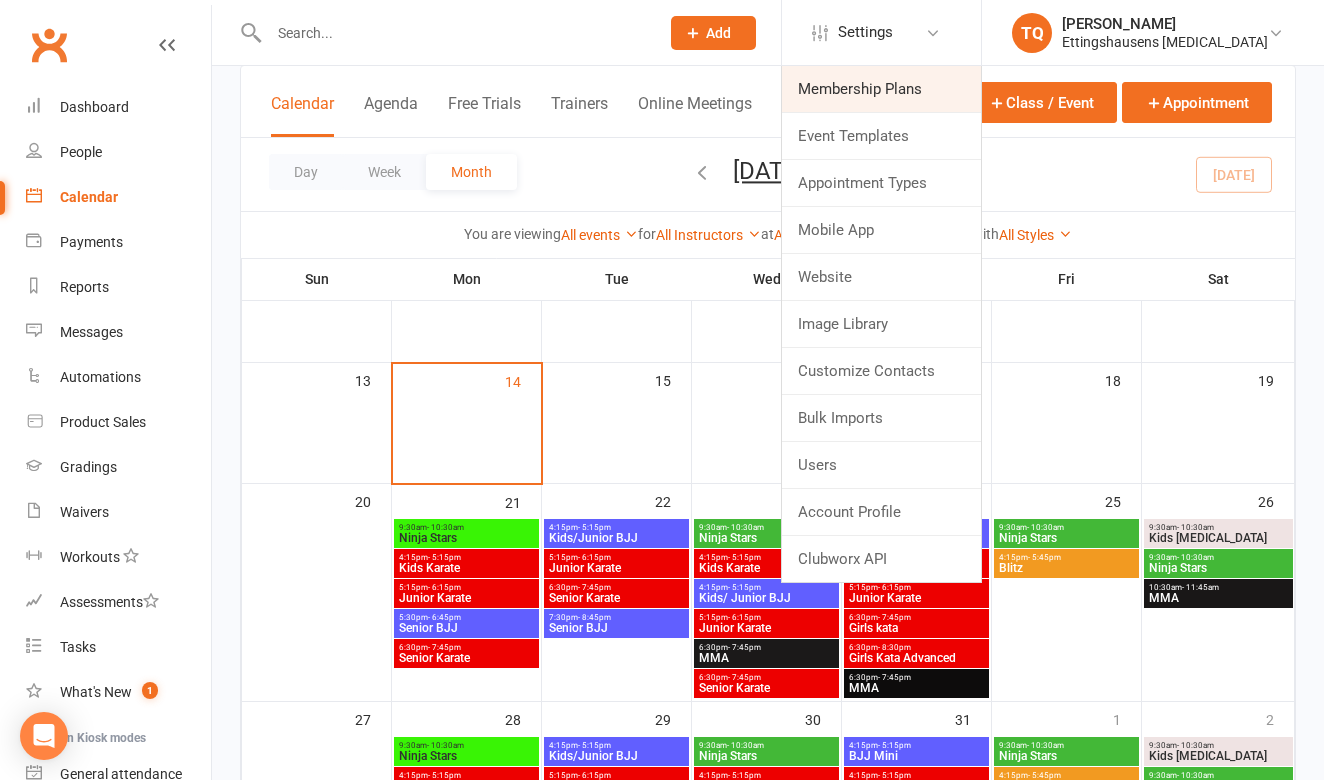 click on "Membership Plans" at bounding box center (881, 89) 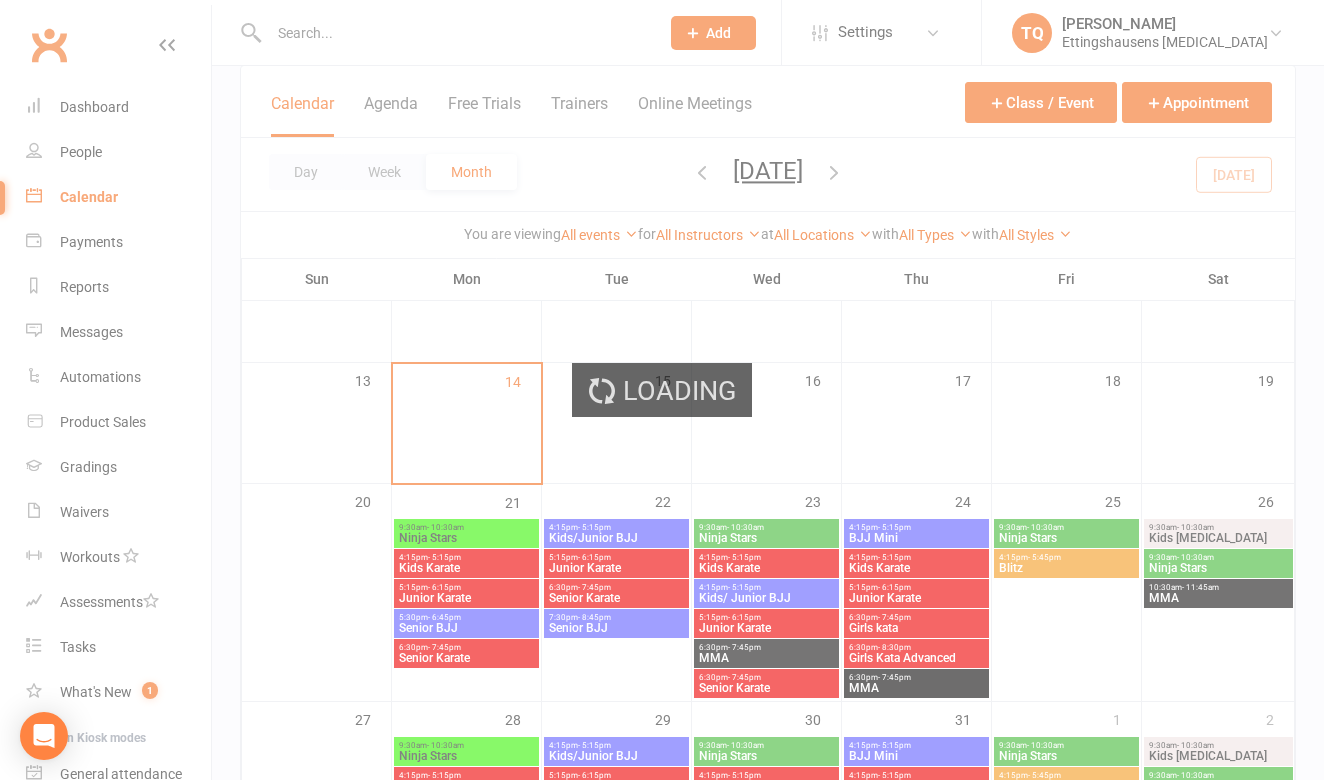 scroll, scrollTop: 0, scrollLeft: 0, axis: both 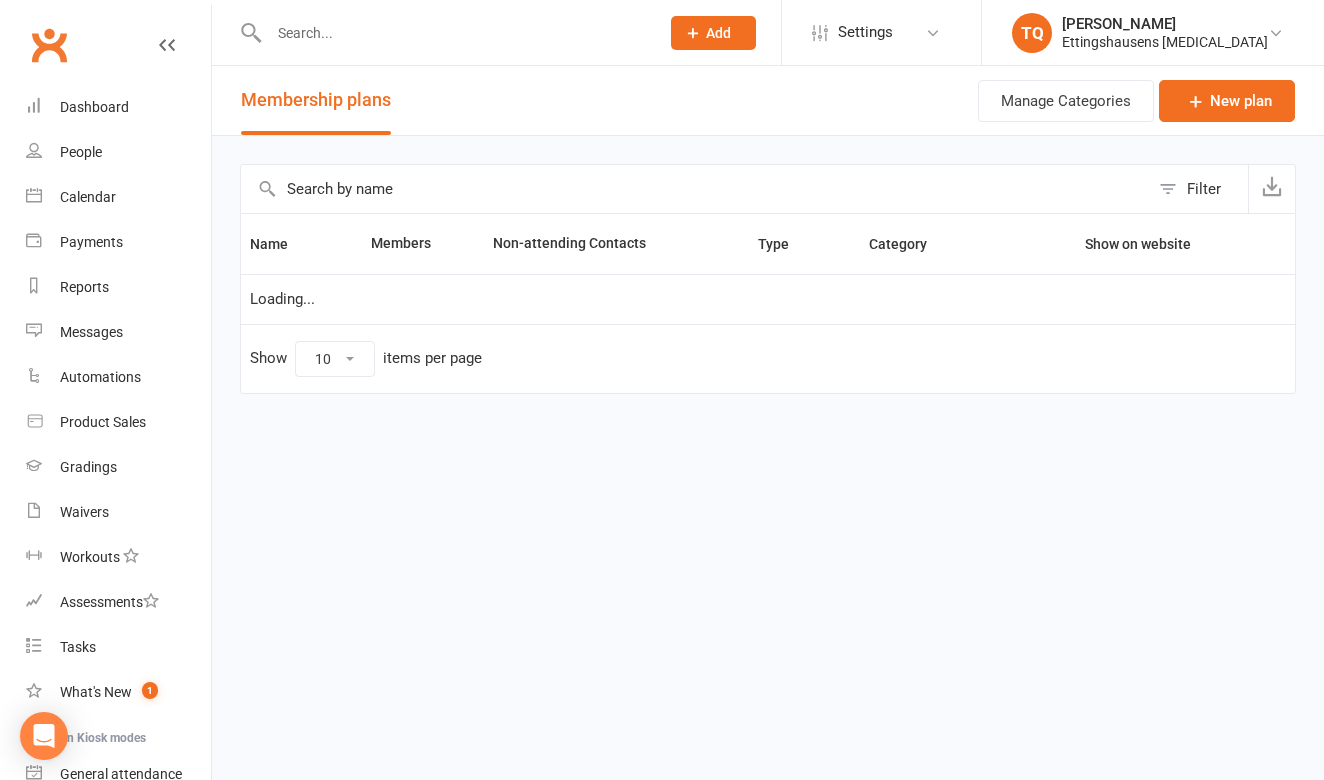select on "100" 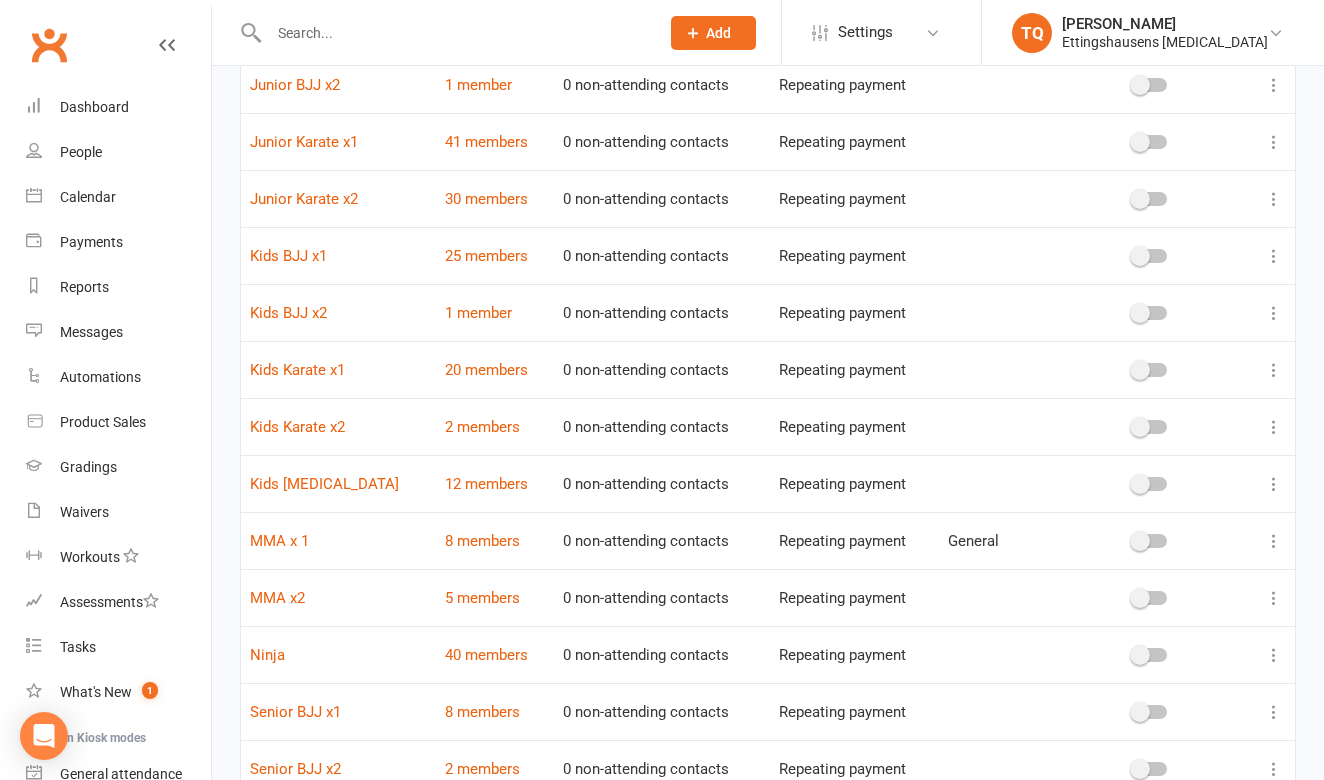 scroll, scrollTop: 504, scrollLeft: 0, axis: vertical 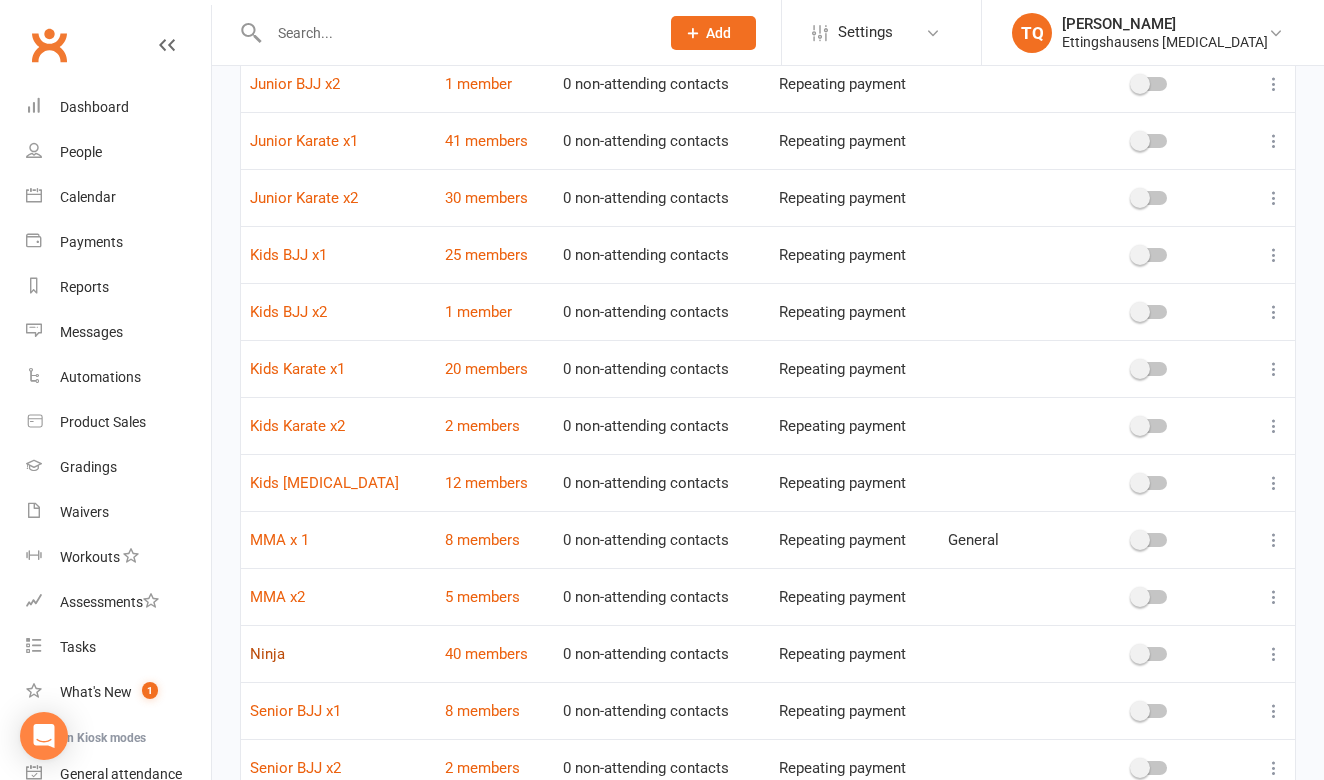 click on "Ninja" at bounding box center (267, 654) 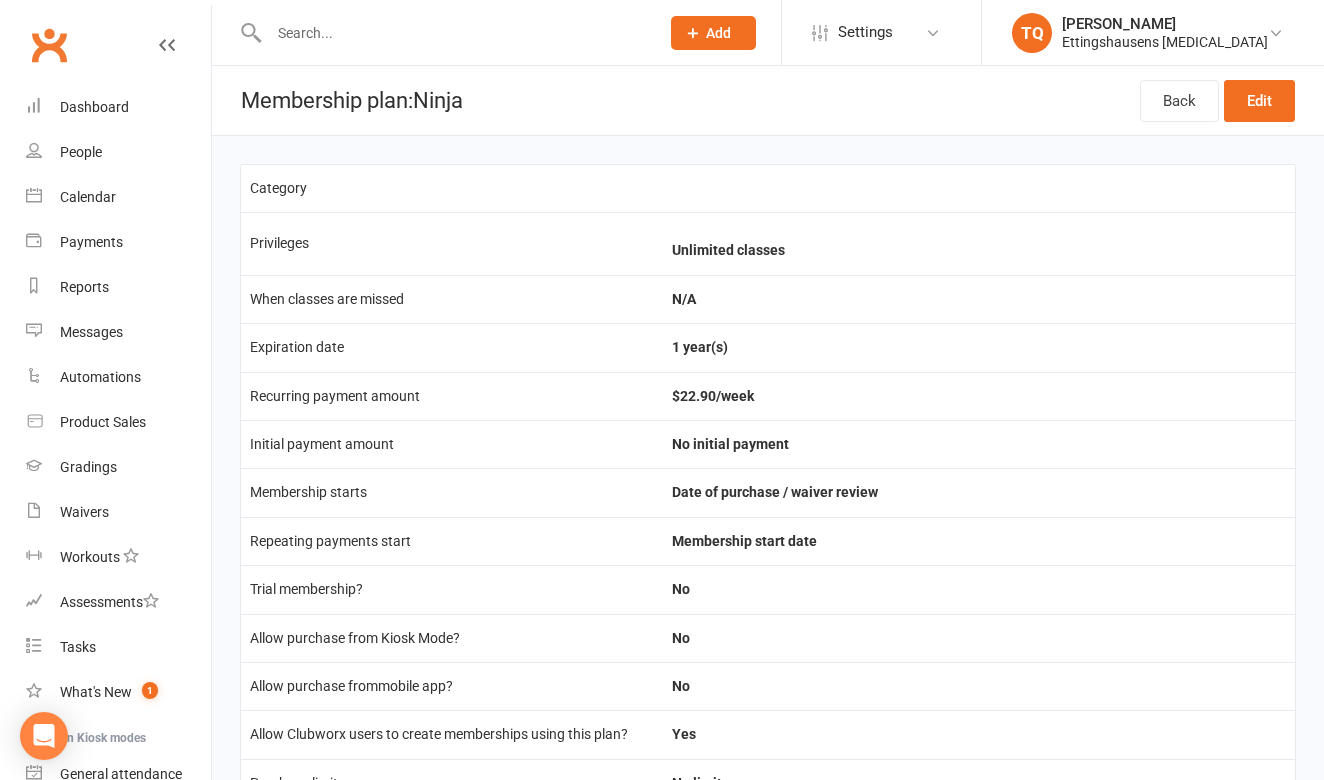 scroll, scrollTop: 0, scrollLeft: 0, axis: both 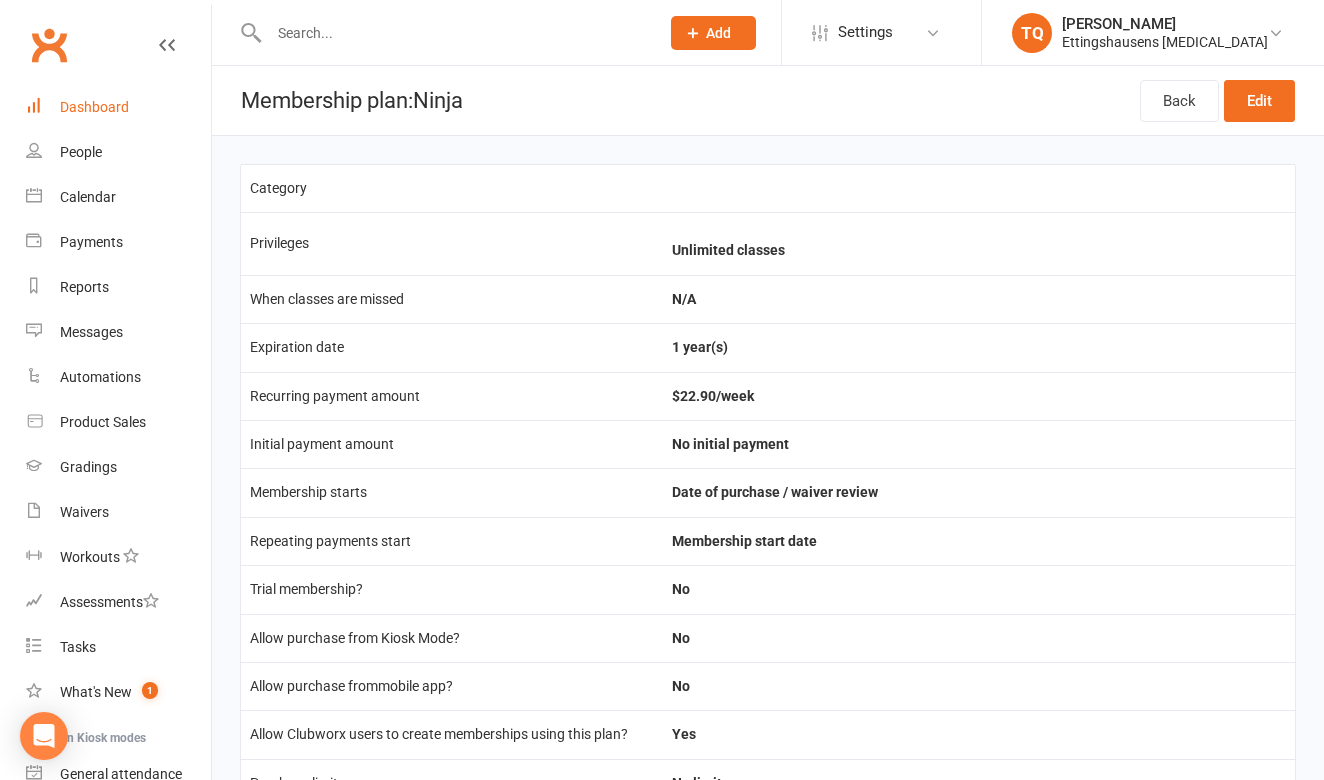 click on "Dashboard" at bounding box center [118, 107] 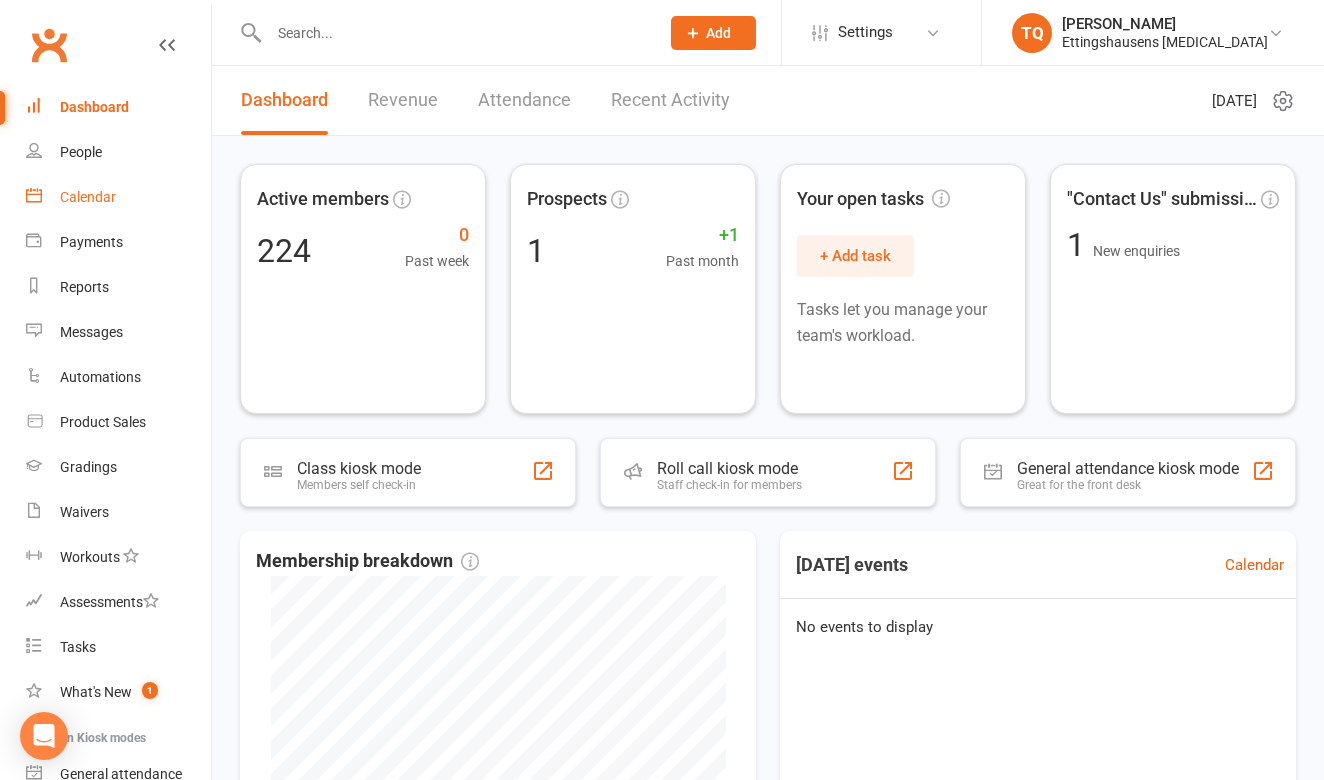 click on "Calendar" at bounding box center (88, 197) 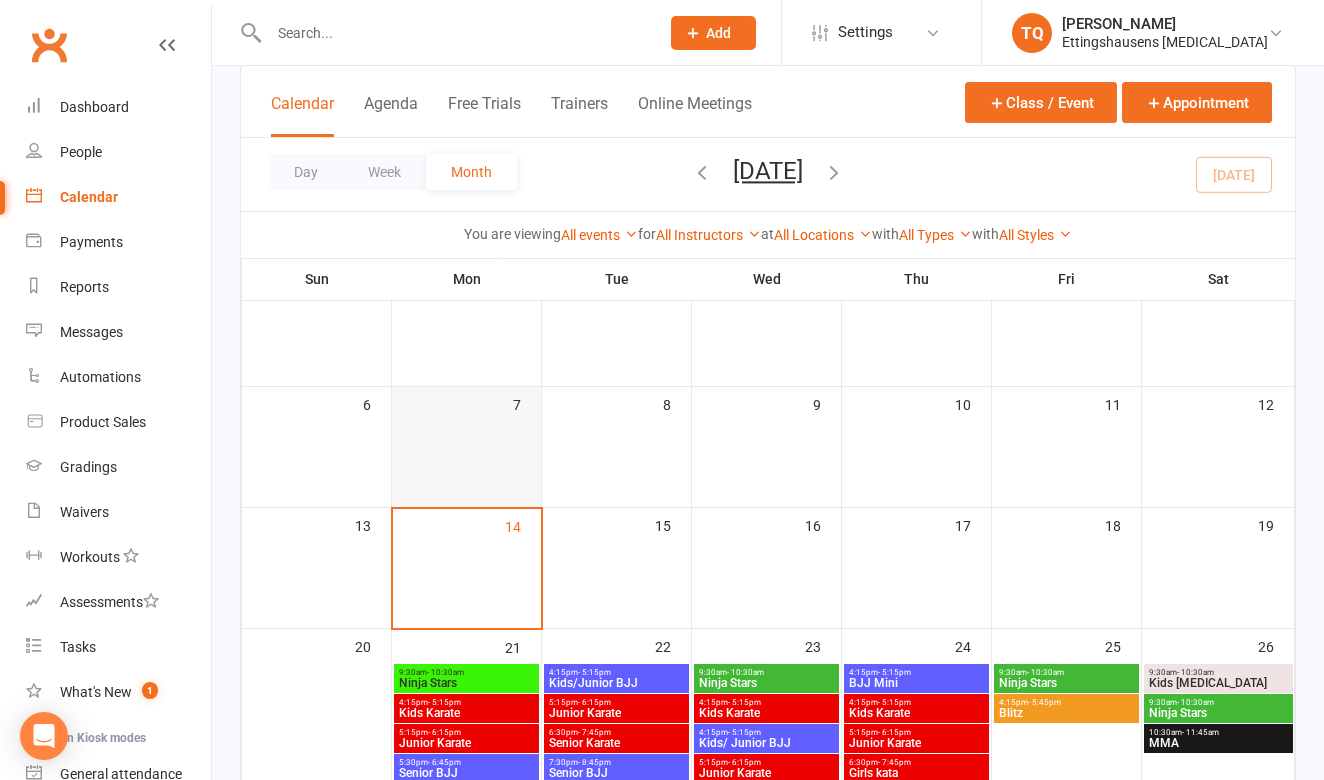 scroll, scrollTop: 171, scrollLeft: 0, axis: vertical 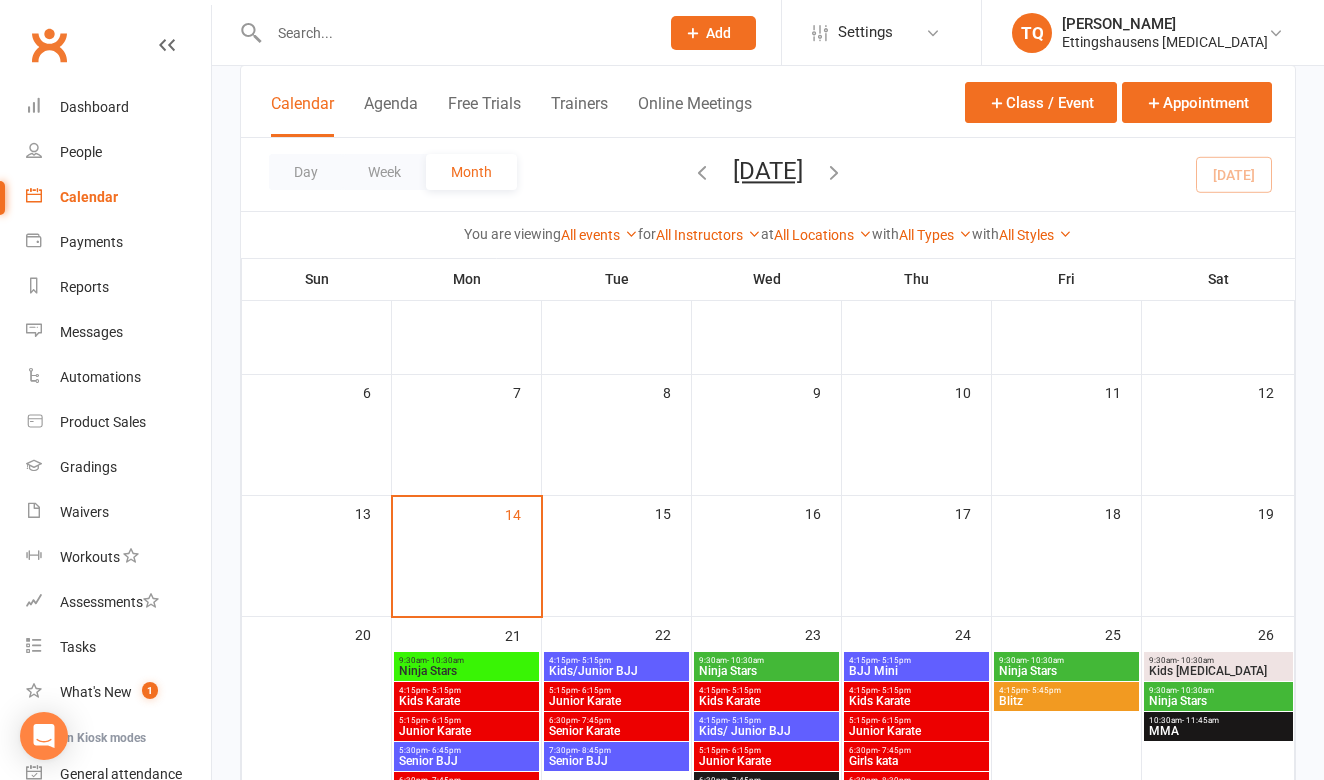 click on "9:30am  - 10:30am" at bounding box center [466, 660] 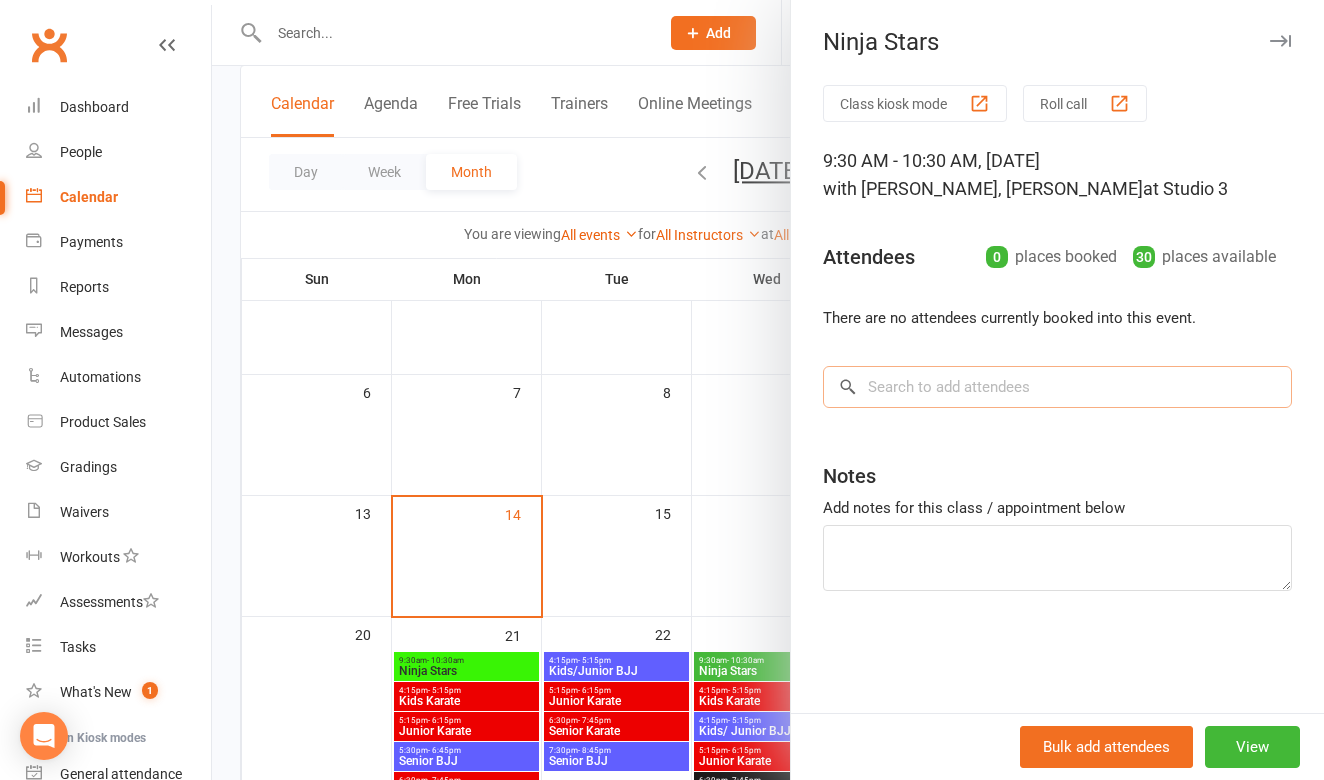 click at bounding box center [1057, 387] 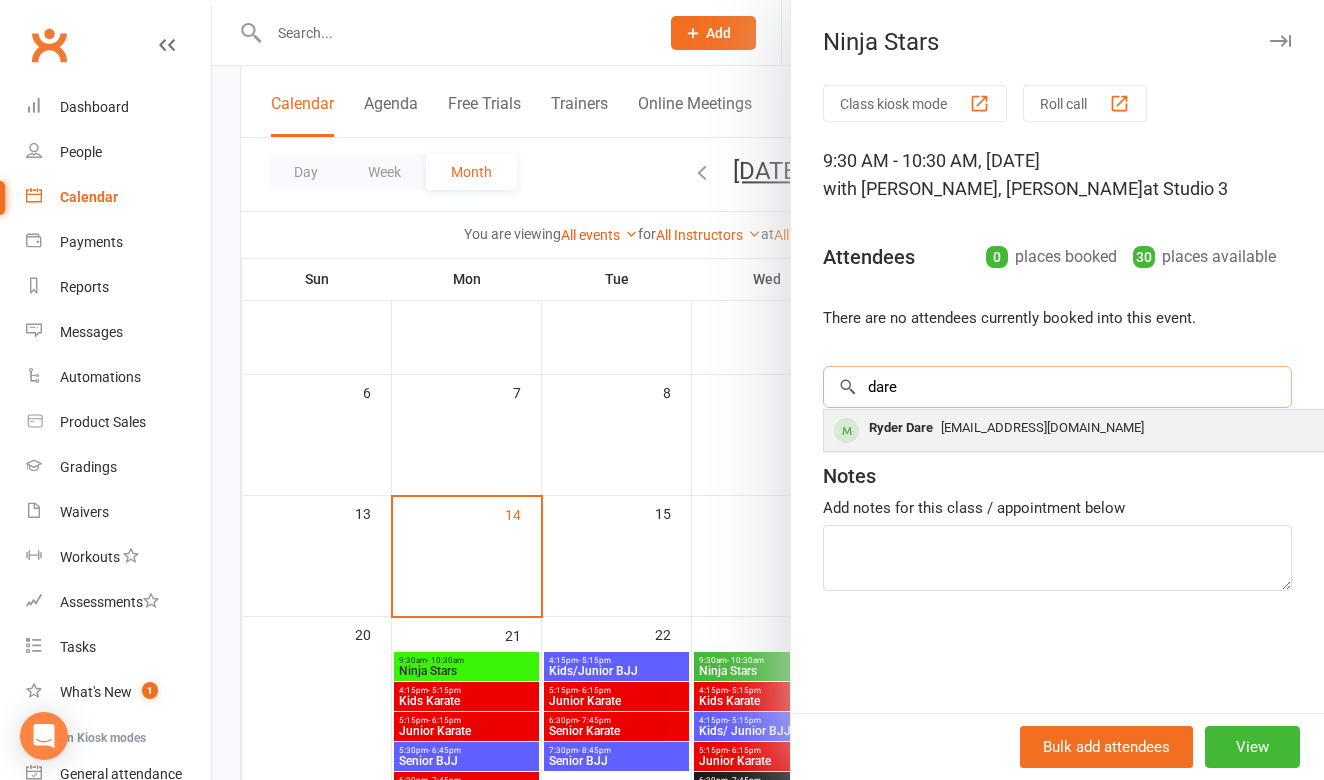 type on "dare" 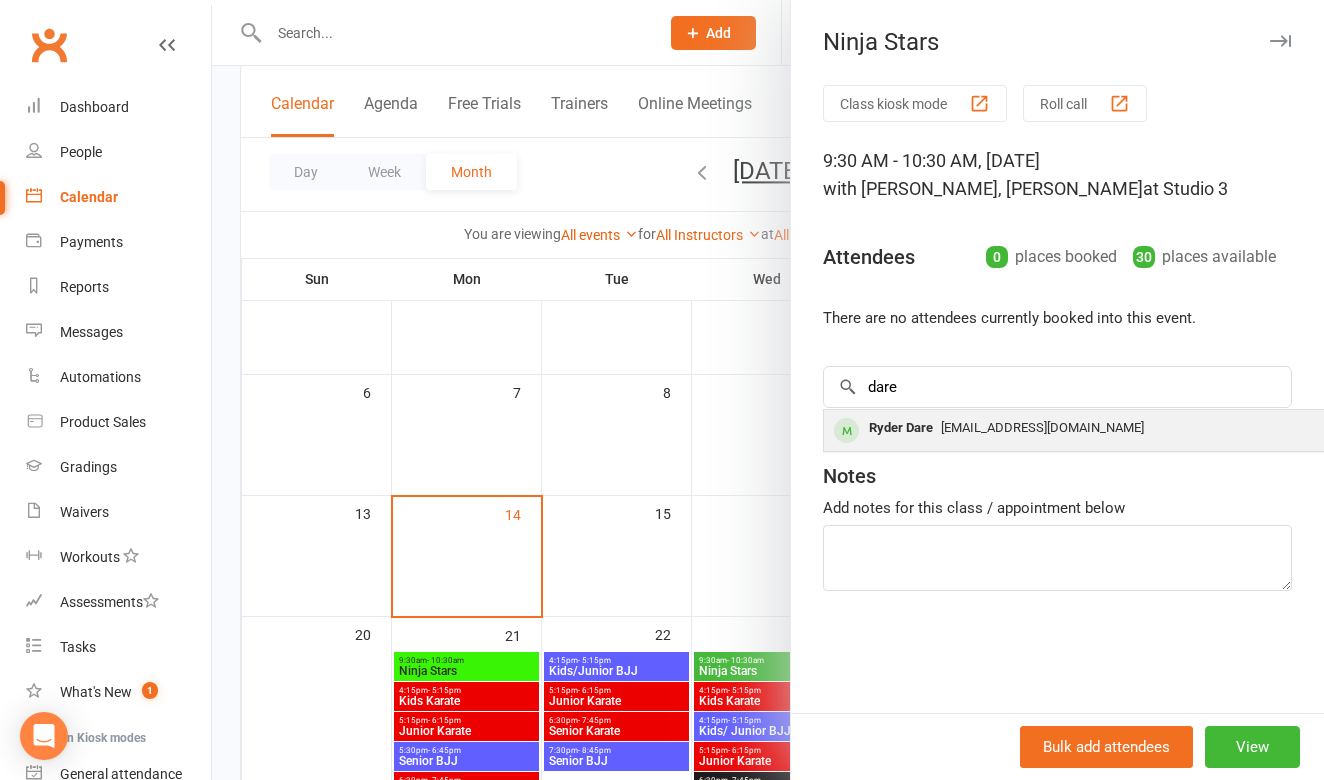 click on "Ryder Dare [EMAIL_ADDRESS][DOMAIN_NAME]" at bounding box center (1123, 430) 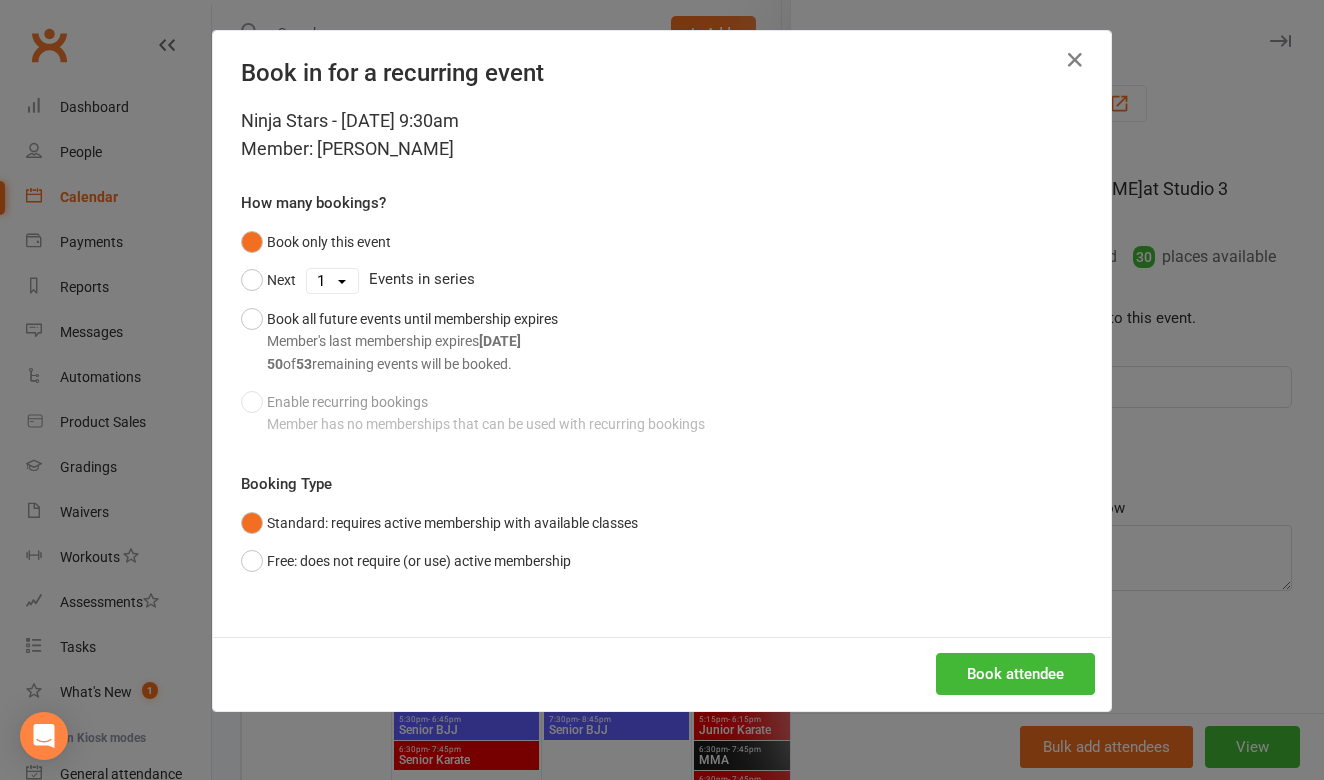scroll, scrollTop: 202, scrollLeft: 0, axis: vertical 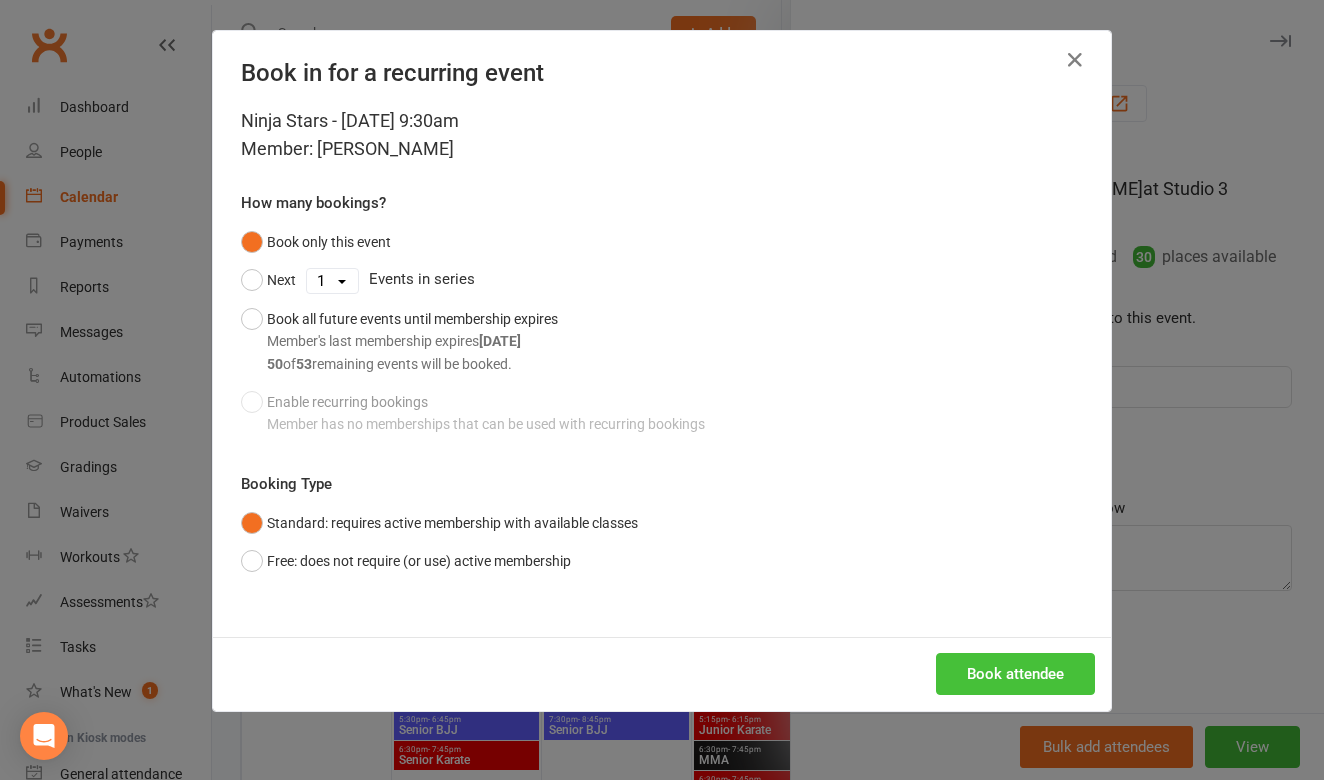 click on "Book attendee" at bounding box center [1015, 674] 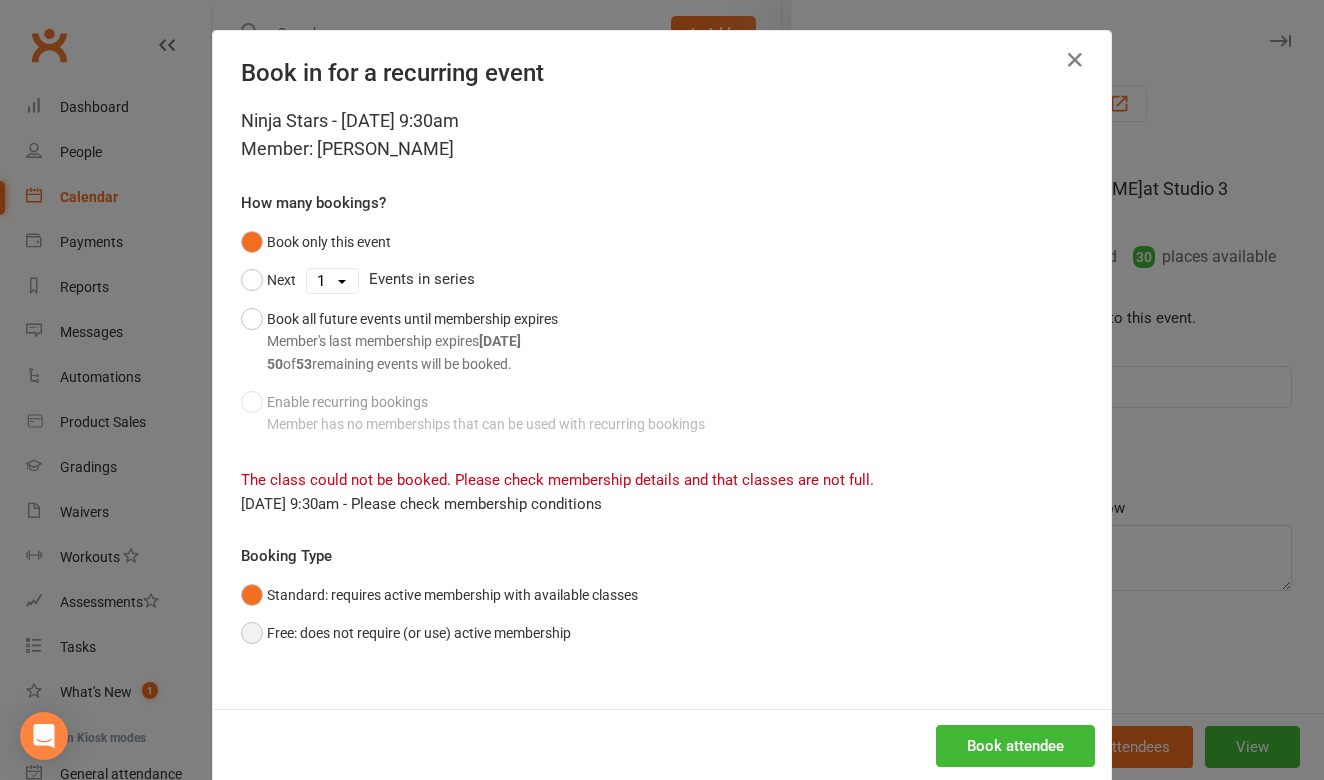 click on "Free: does not require (or use) active membership" at bounding box center [406, 633] 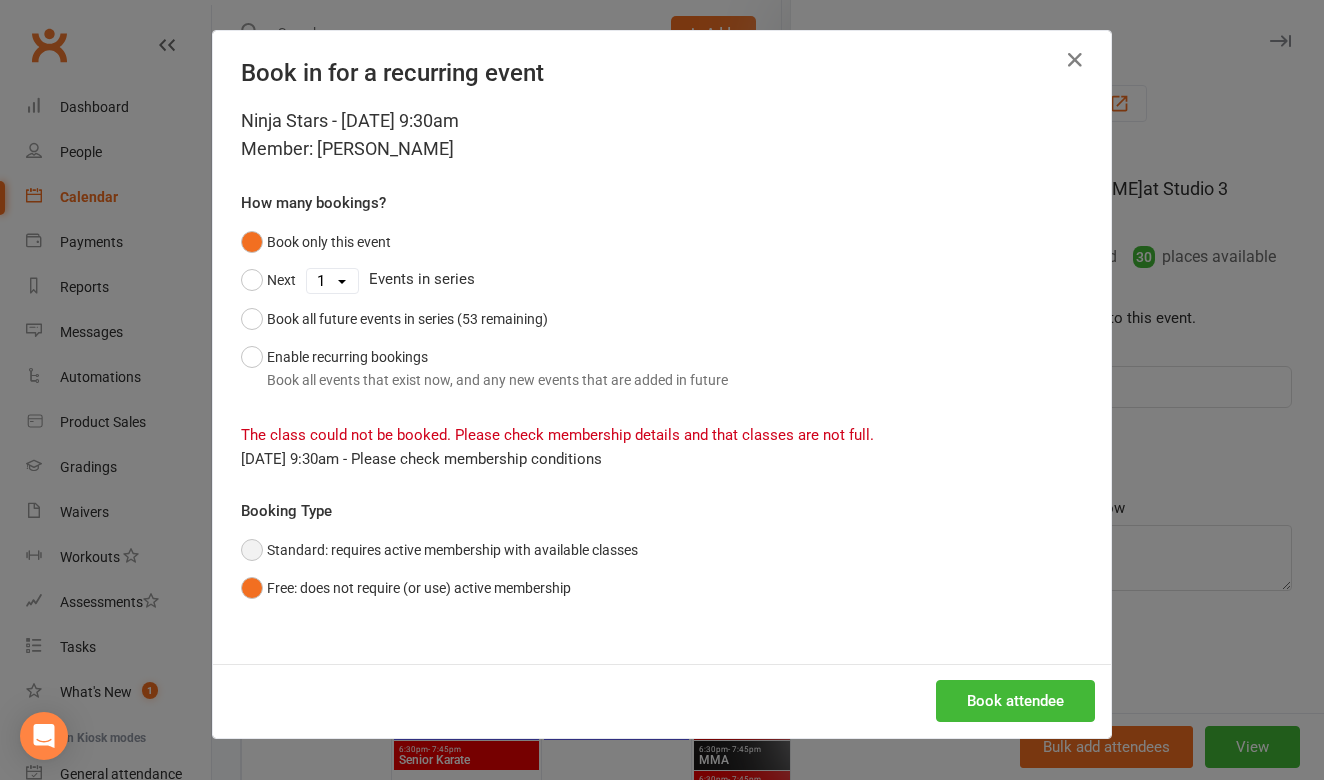 click on "Standard: requires active membership with available classes" at bounding box center [439, 550] 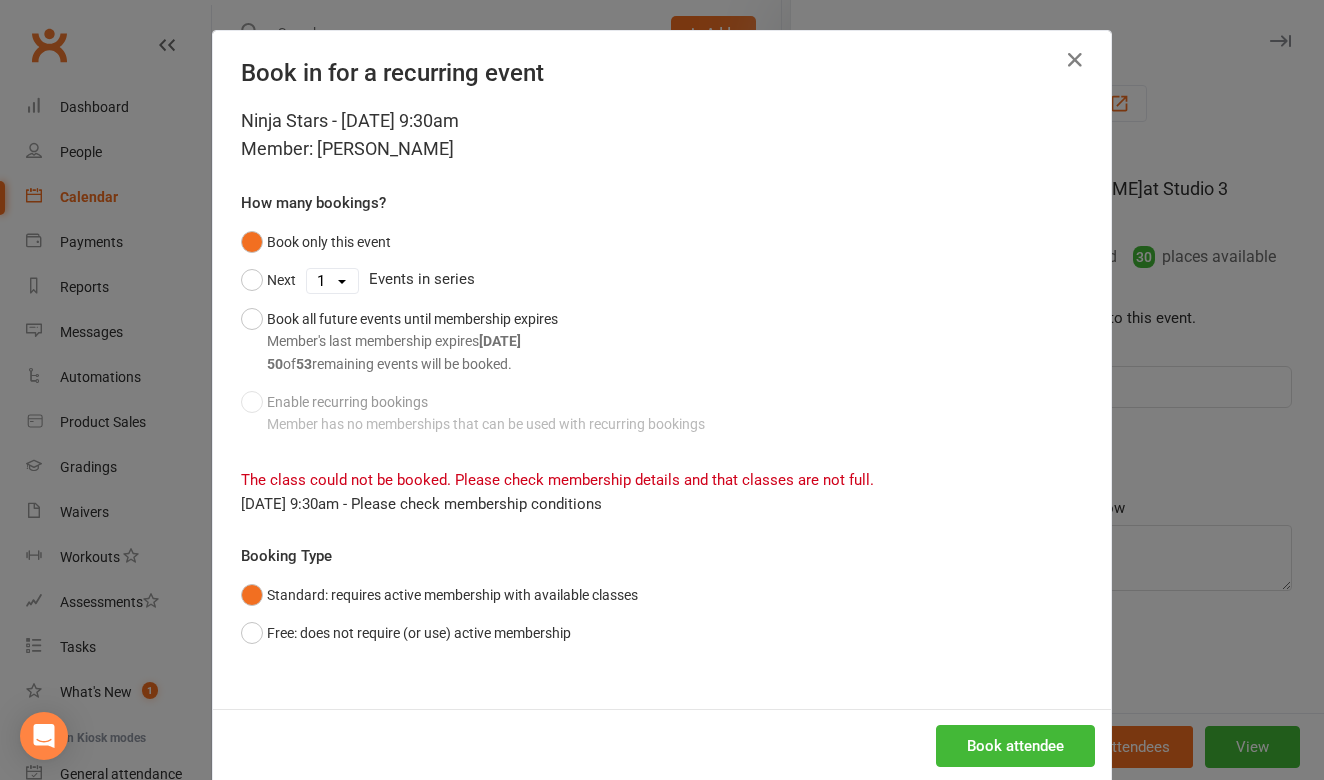 scroll, scrollTop: 95, scrollLeft: 0, axis: vertical 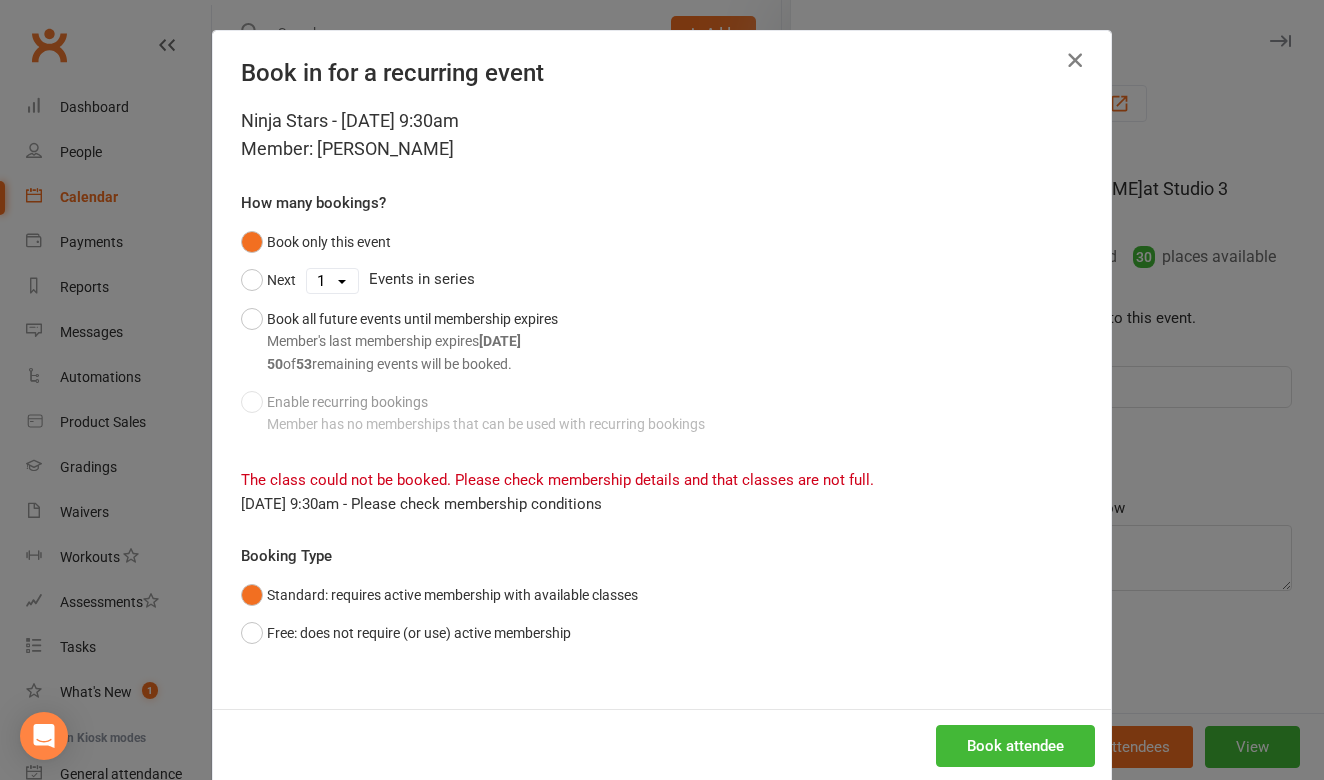 click at bounding box center [1075, 60] 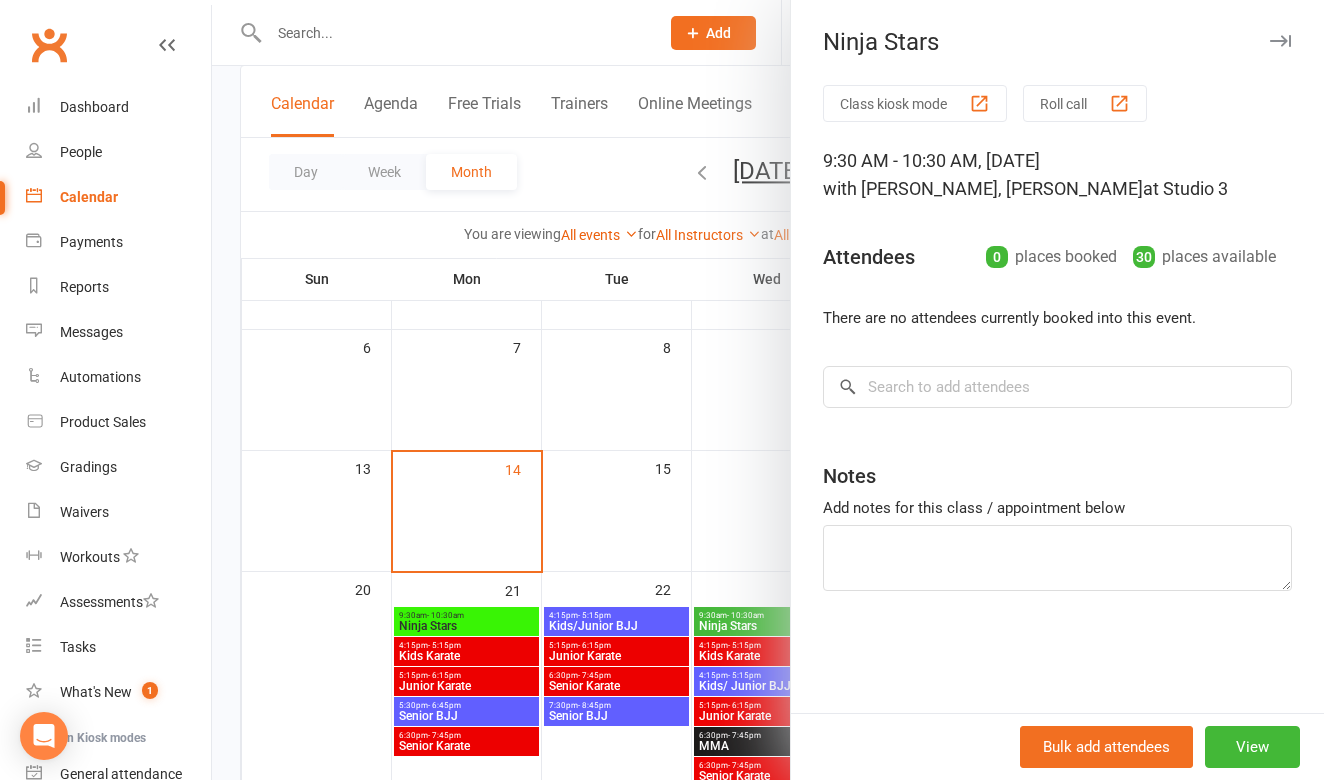 scroll, scrollTop: 223, scrollLeft: 0, axis: vertical 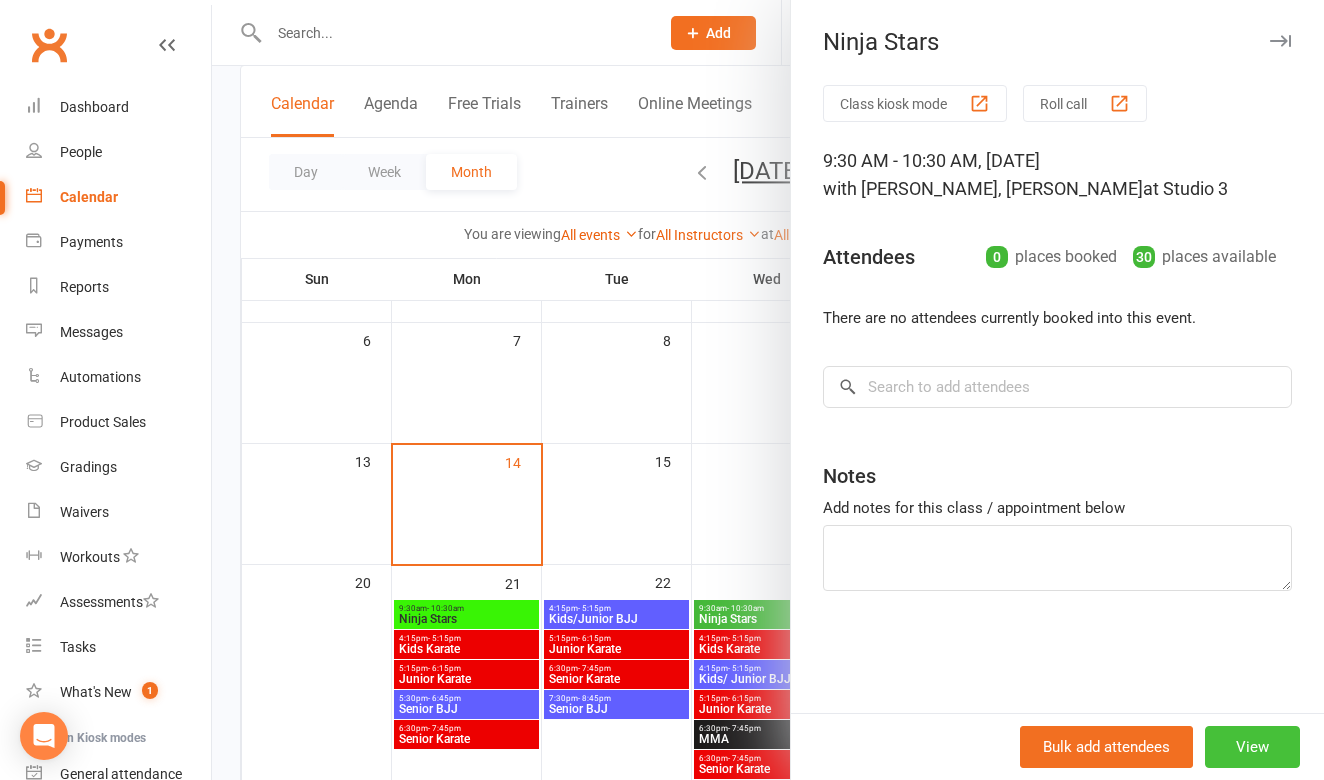 click on "View" at bounding box center (1252, 747) 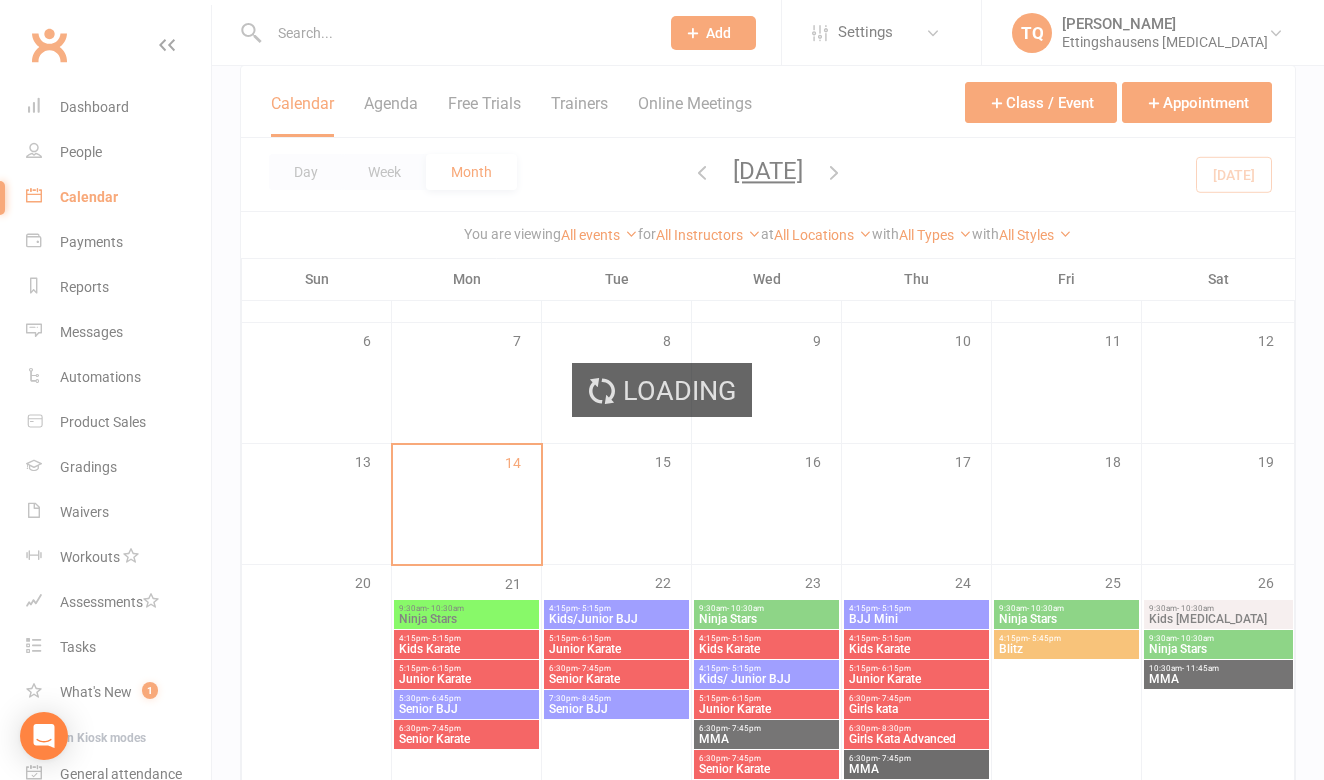 scroll, scrollTop: 0, scrollLeft: 0, axis: both 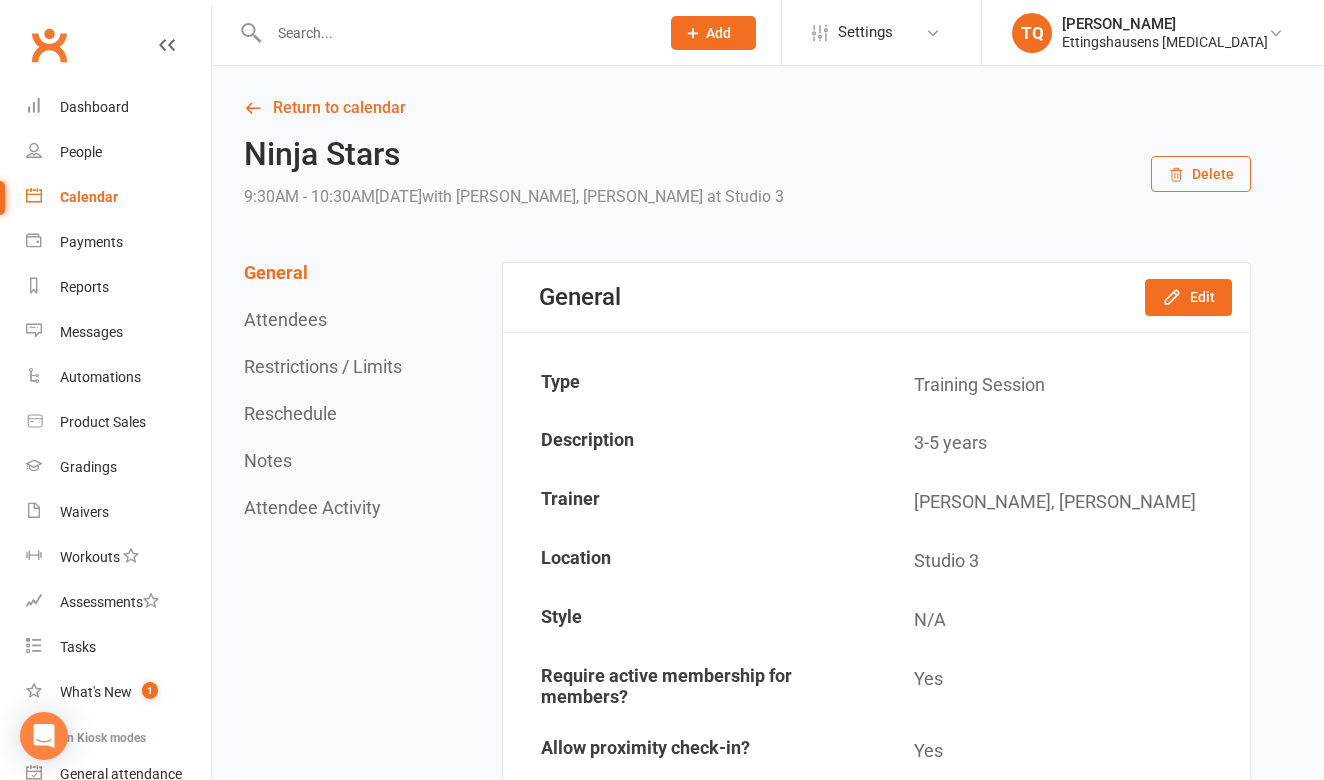 click on "Calendar" at bounding box center [89, 197] 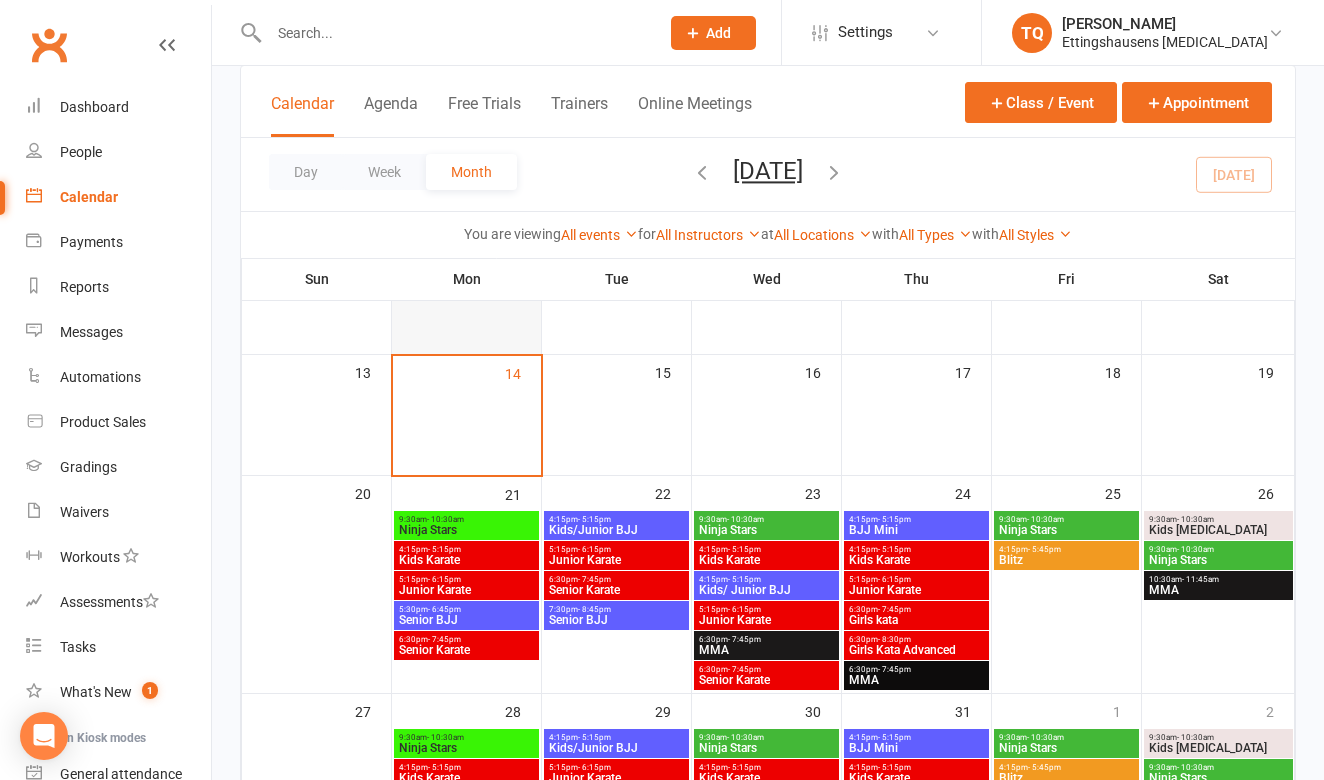scroll, scrollTop: 339, scrollLeft: 0, axis: vertical 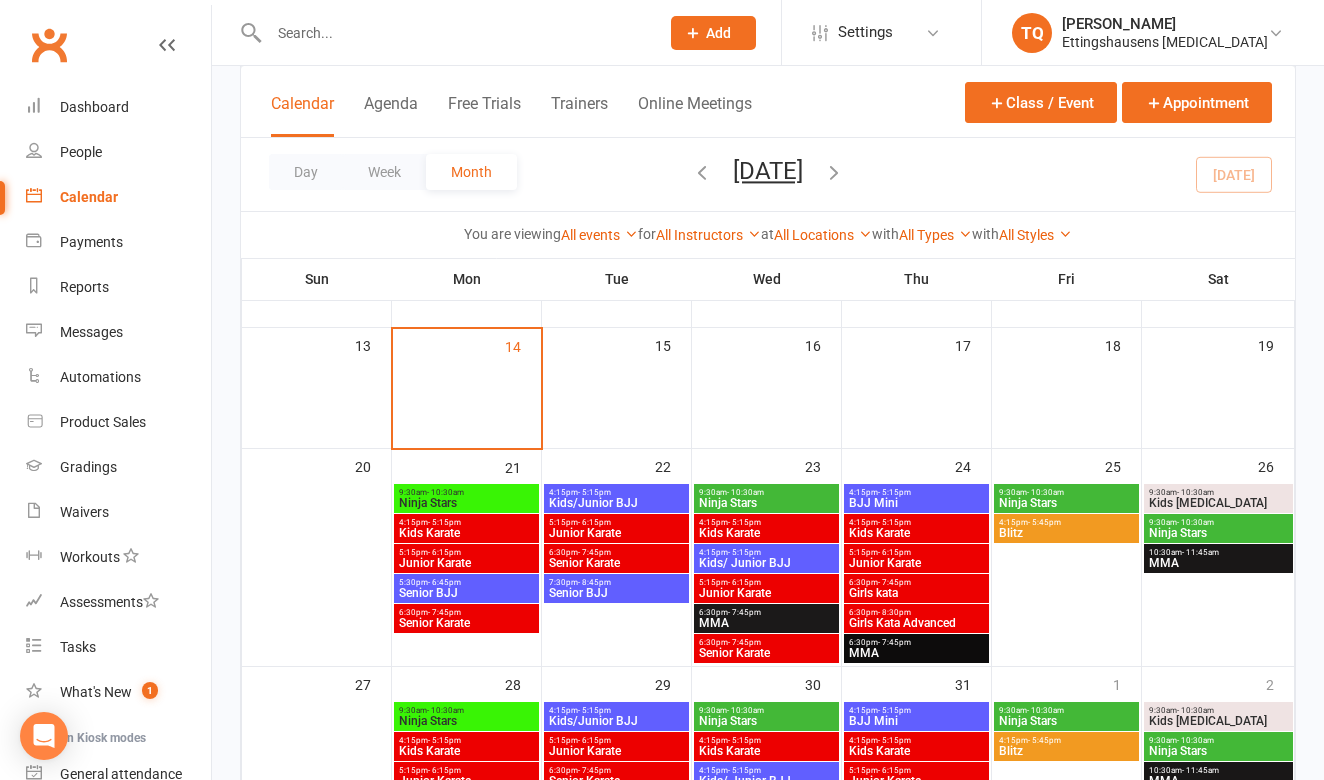click on "Ninja Stars" at bounding box center (466, 503) 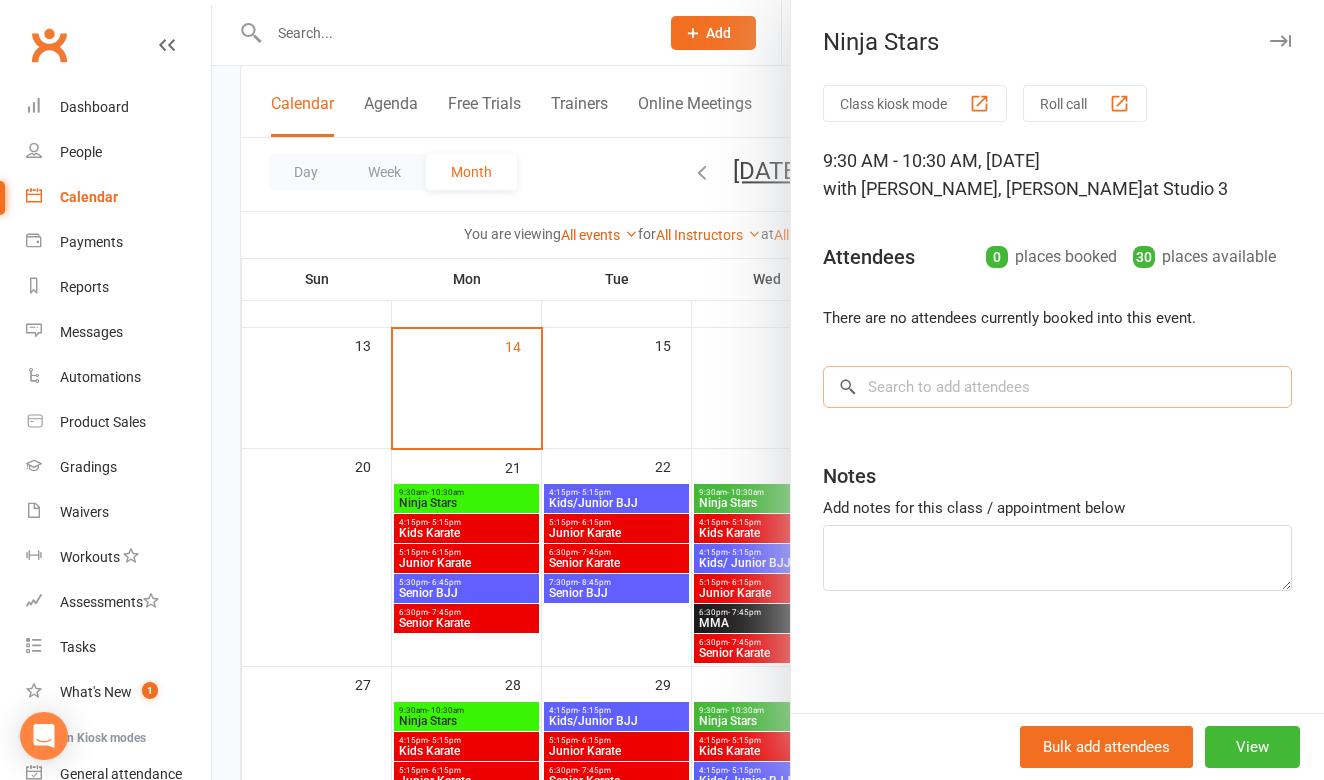 click at bounding box center (1057, 387) 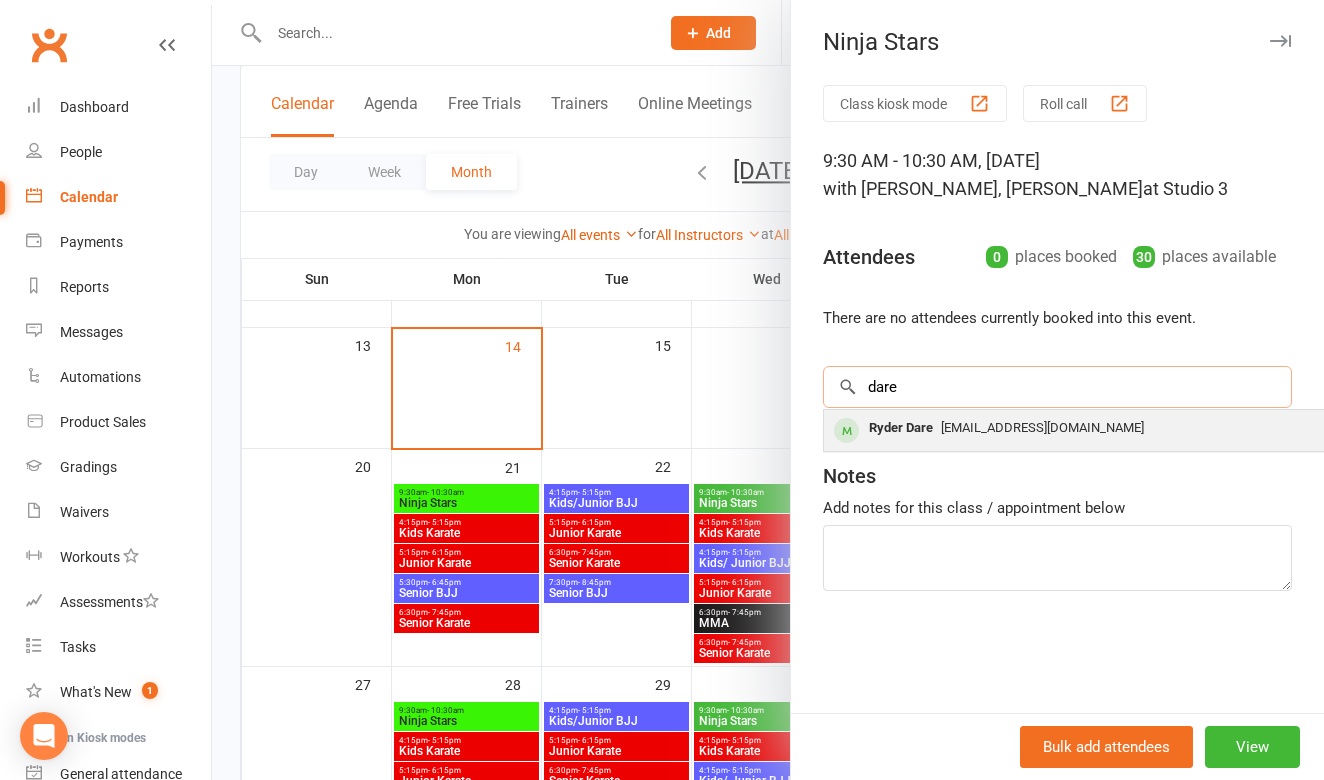 type on "dare" 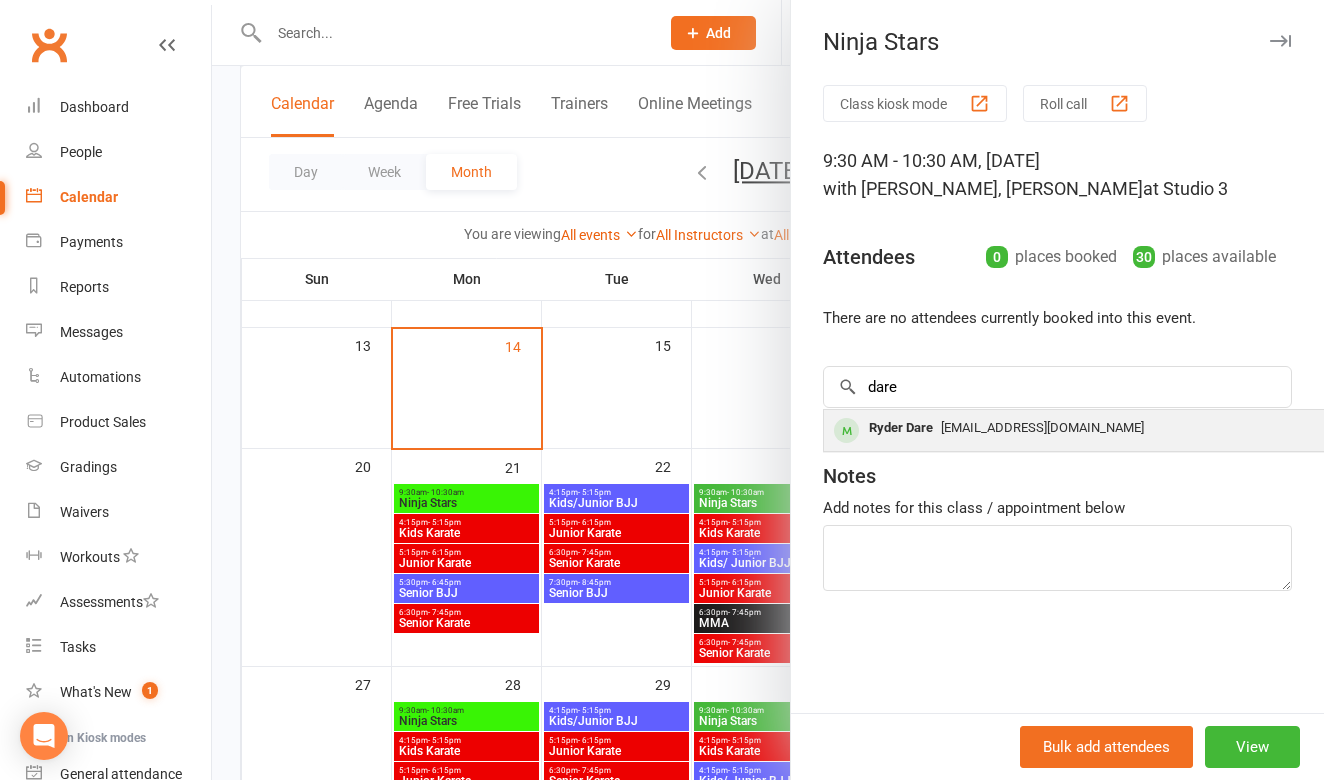 click on "[EMAIL_ADDRESS][DOMAIN_NAME]" at bounding box center (1042, 427) 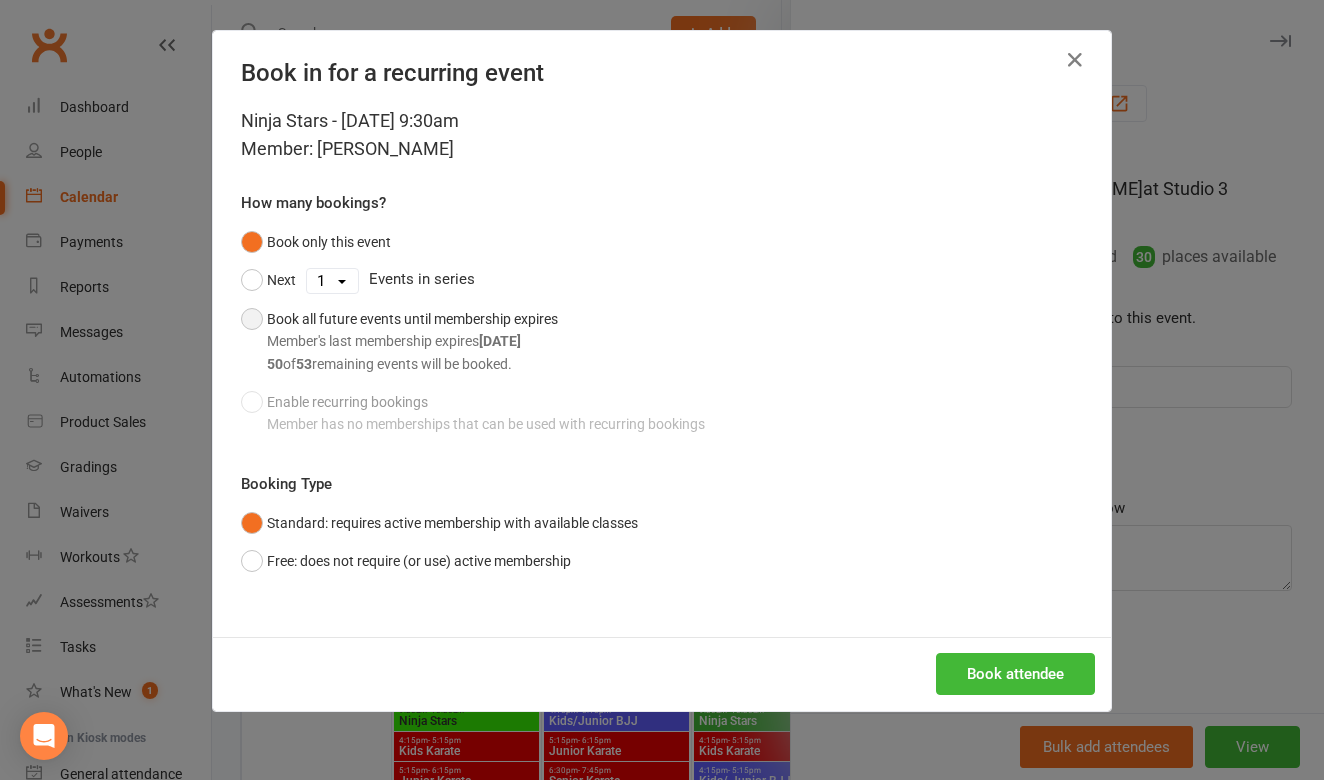 click on "Book all future events until membership expires Member's last membership expires  [DATE] 50  of  53  remaining events will be booked." at bounding box center [399, 341] 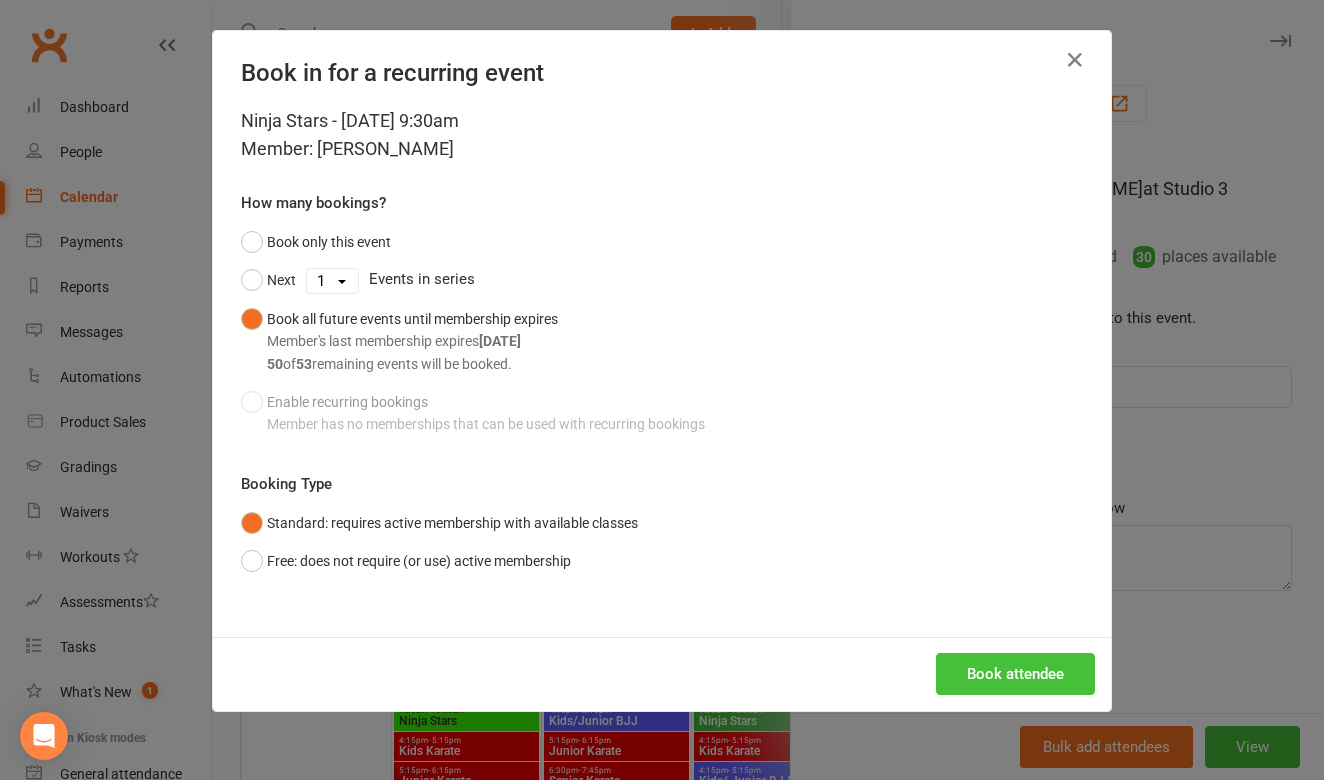 click on "Book attendee" at bounding box center [1015, 674] 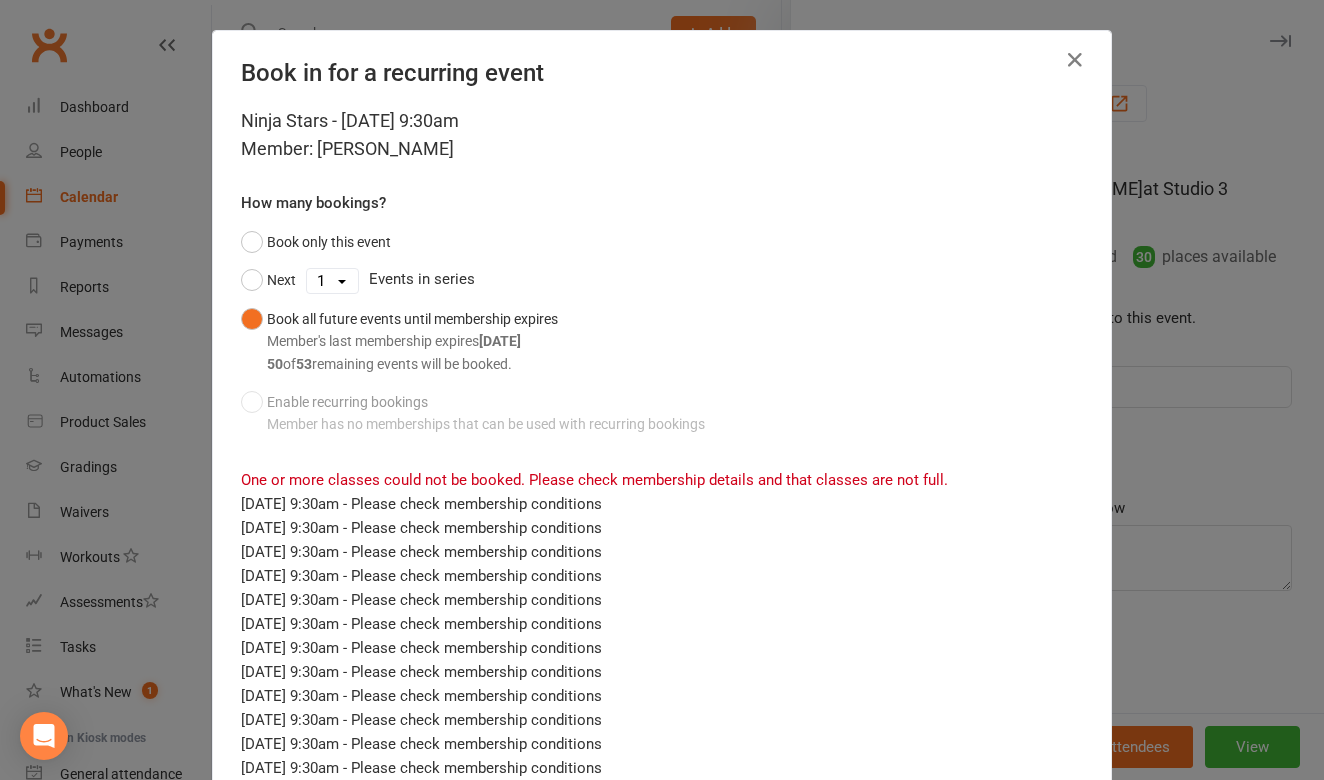 scroll, scrollTop: 0, scrollLeft: 0, axis: both 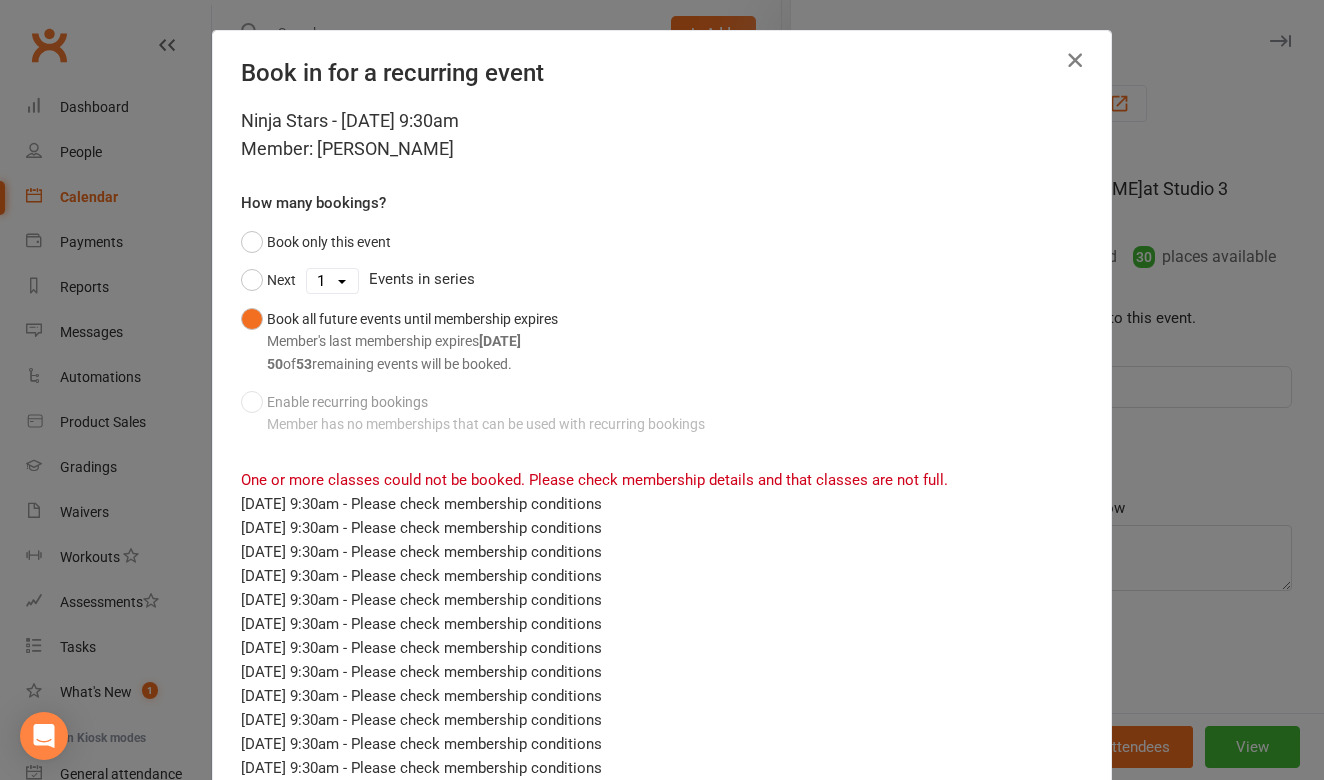 click at bounding box center (1075, 60) 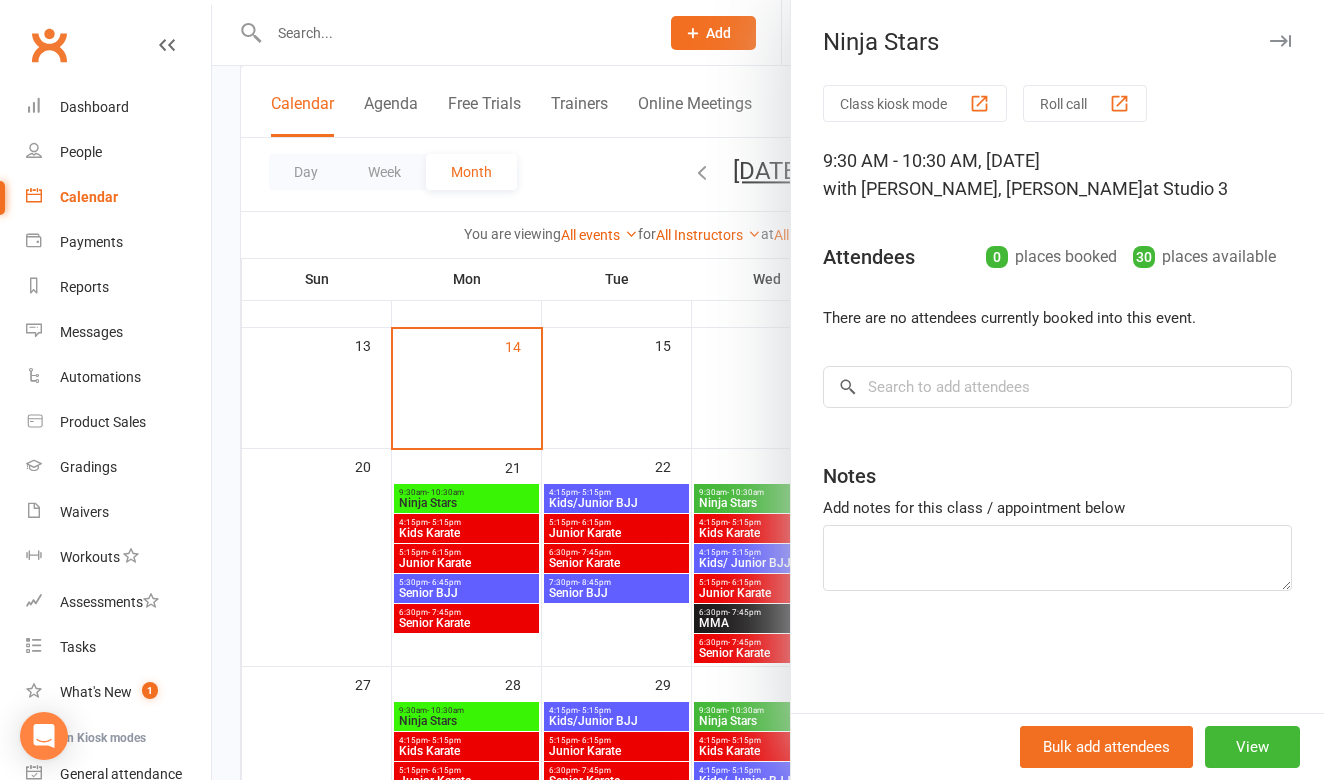 click on "Calendar" at bounding box center [118, 197] 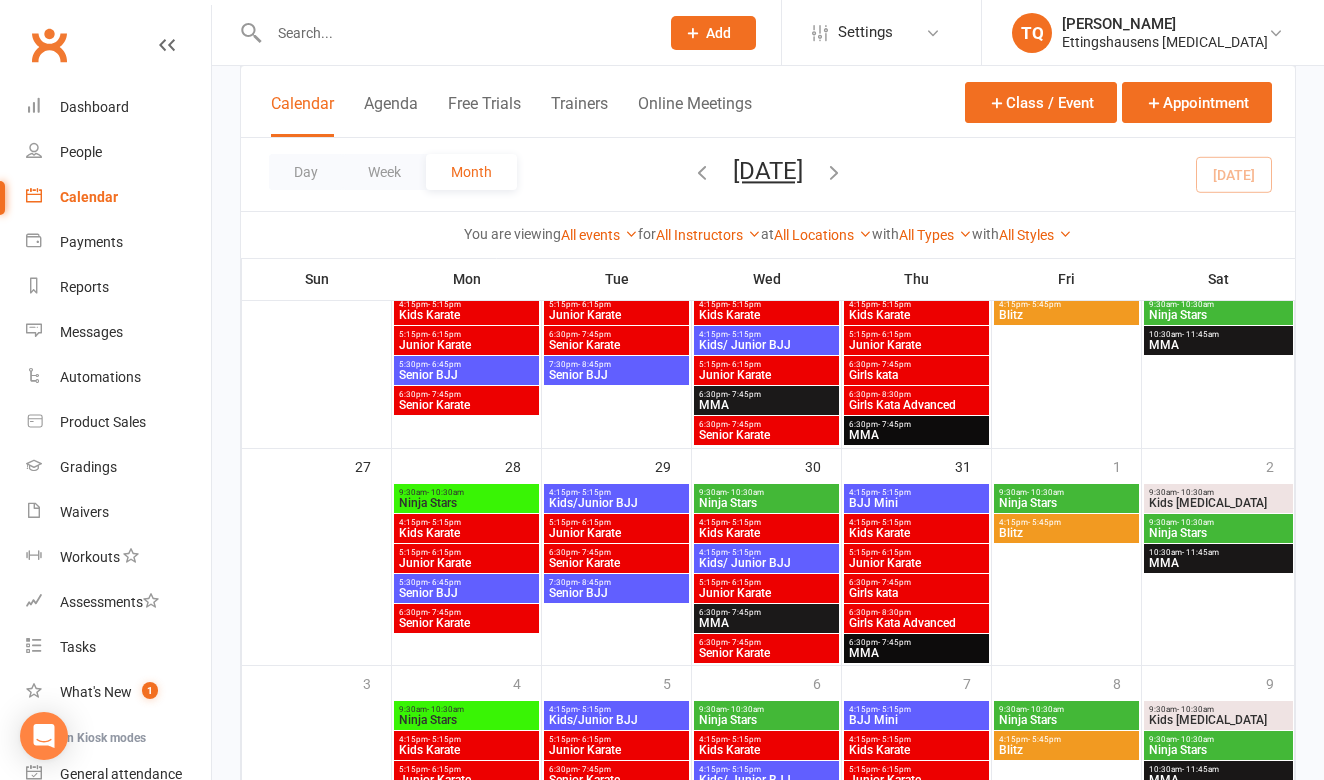 scroll, scrollTop: 570, scrollLeft: 0, axis: vertical 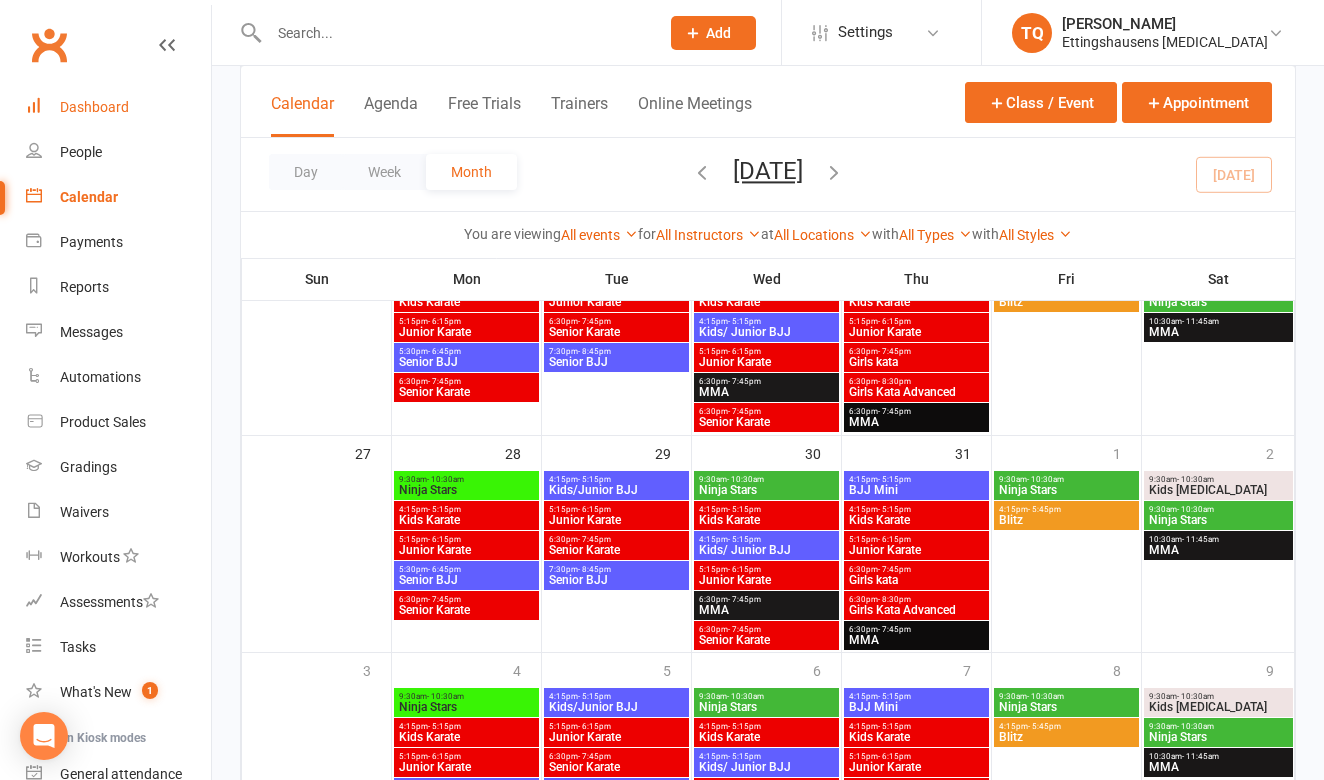 click on "Dashboard" at bounding box center [94, 107] 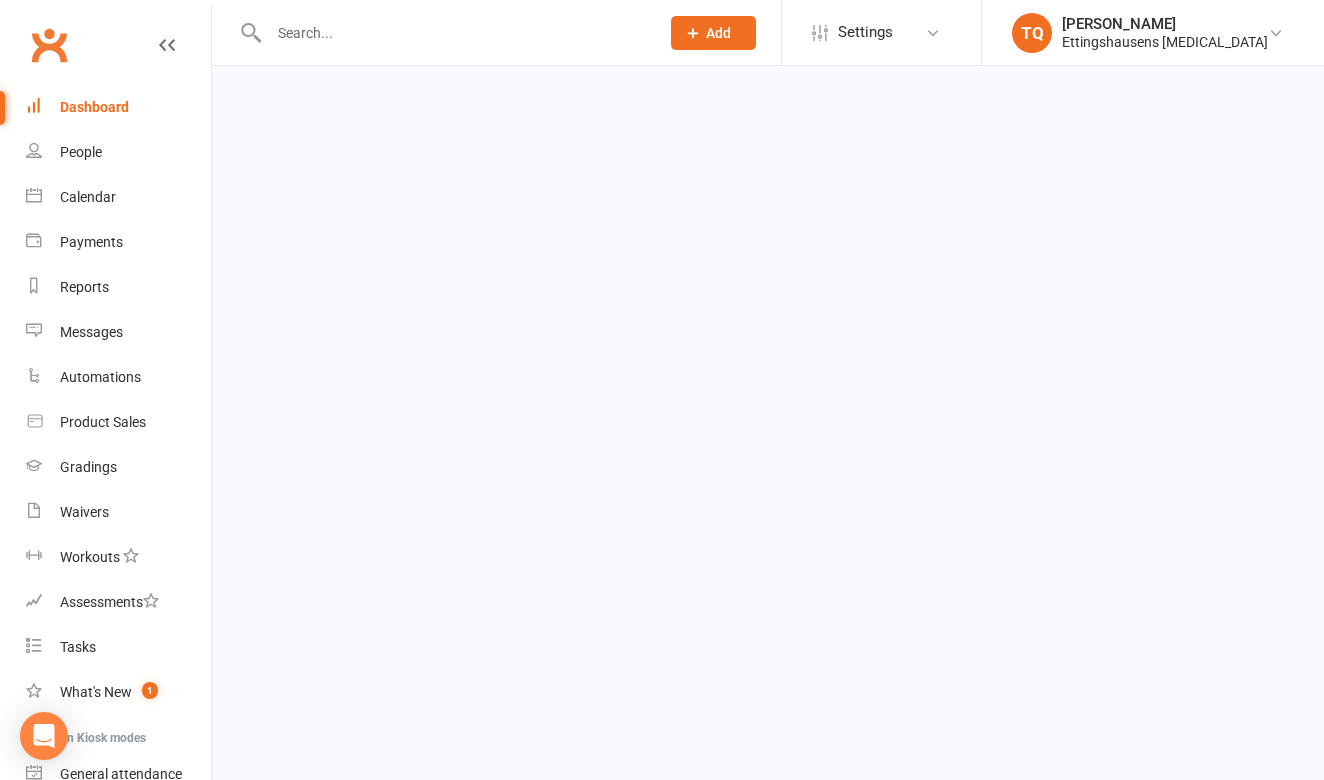 scroll, scrollTop: 0, scrollLeft: 0, axis: both 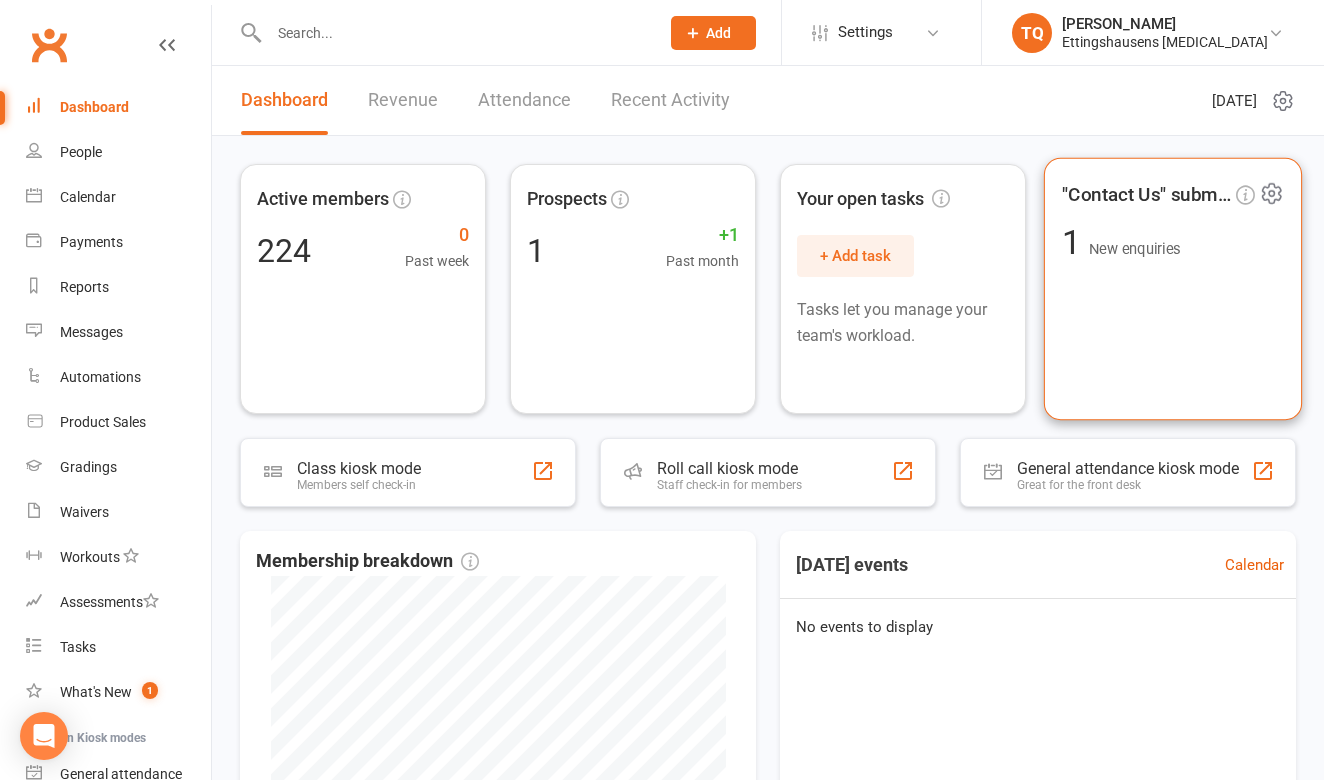 click on ""Contact Us" submissions   1   New enquiries" at bounding box center [1173, 289] 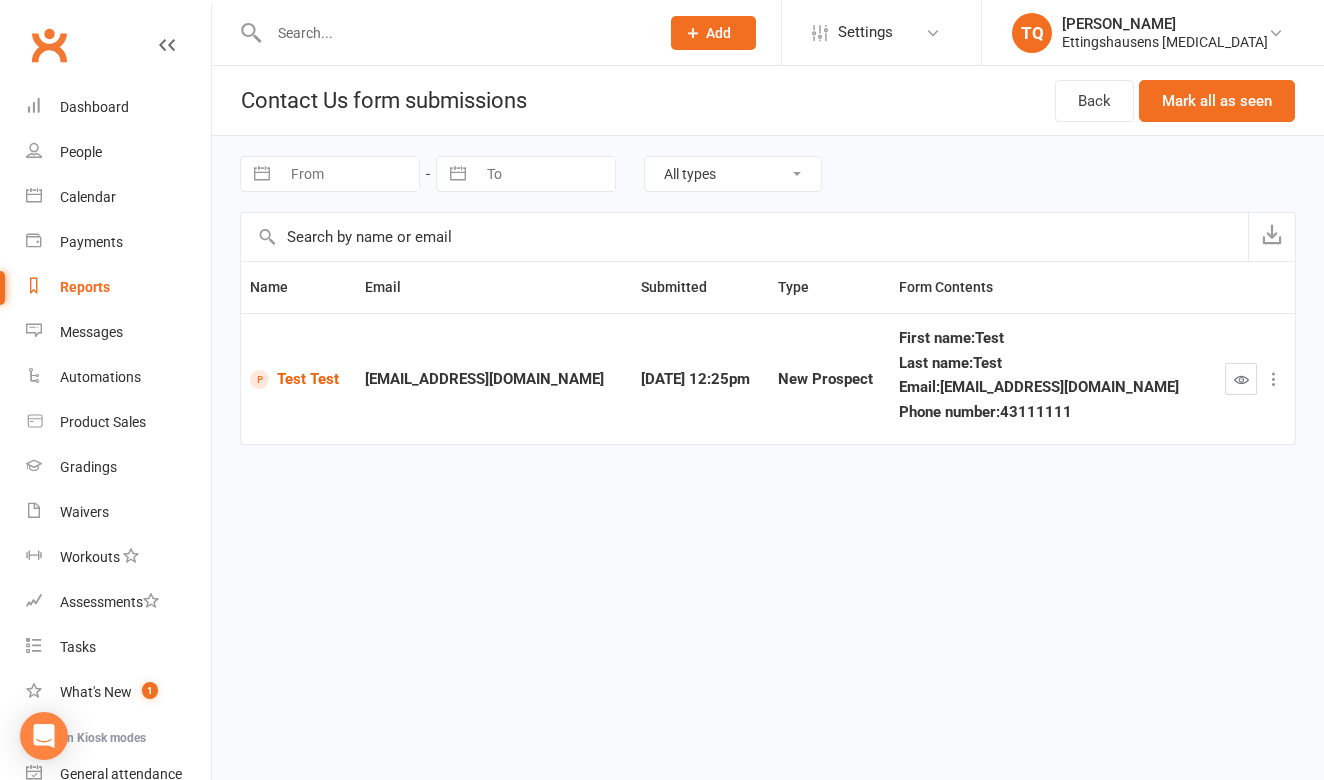 drag, startPoint x: 1246, startPoint y: 374, endPoint x: 1047, endPoint y: 454, distance: 214.47844 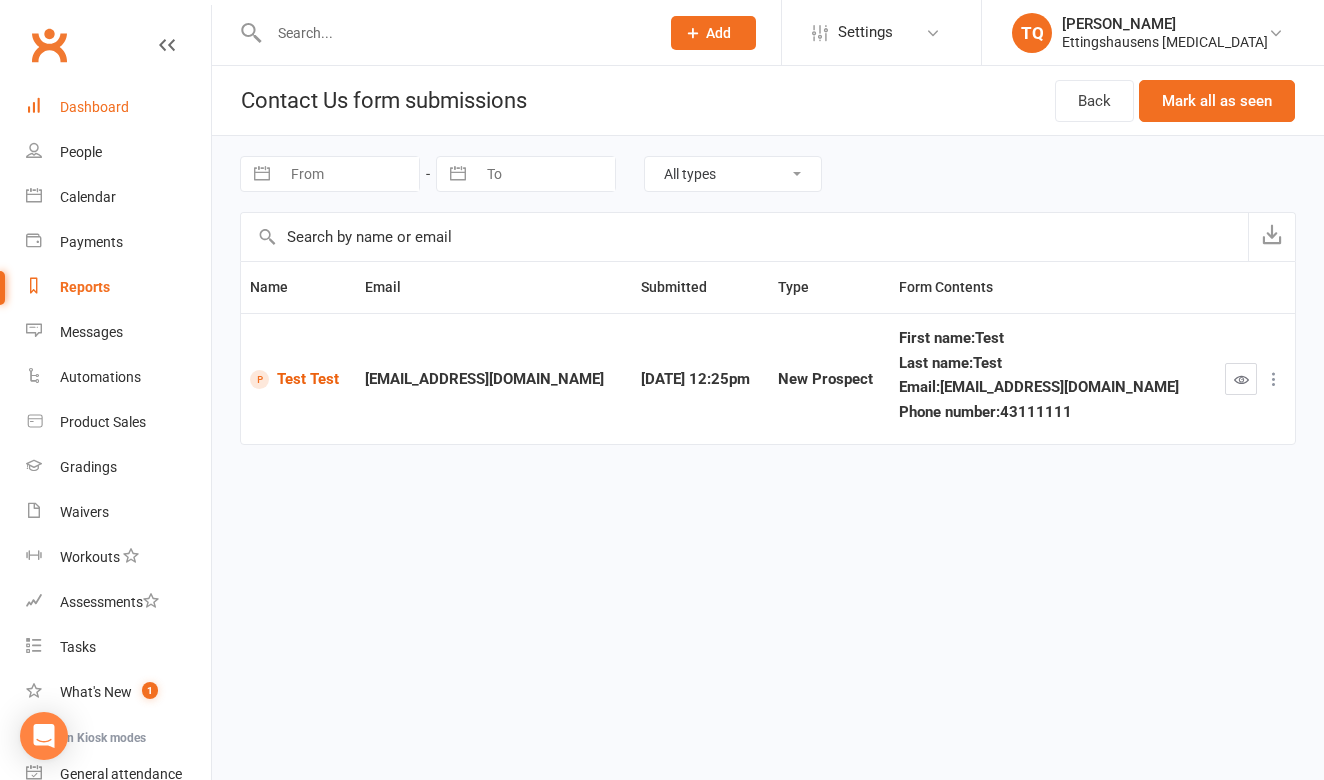 click on "Dashboard" at bounding box center (118, 107) 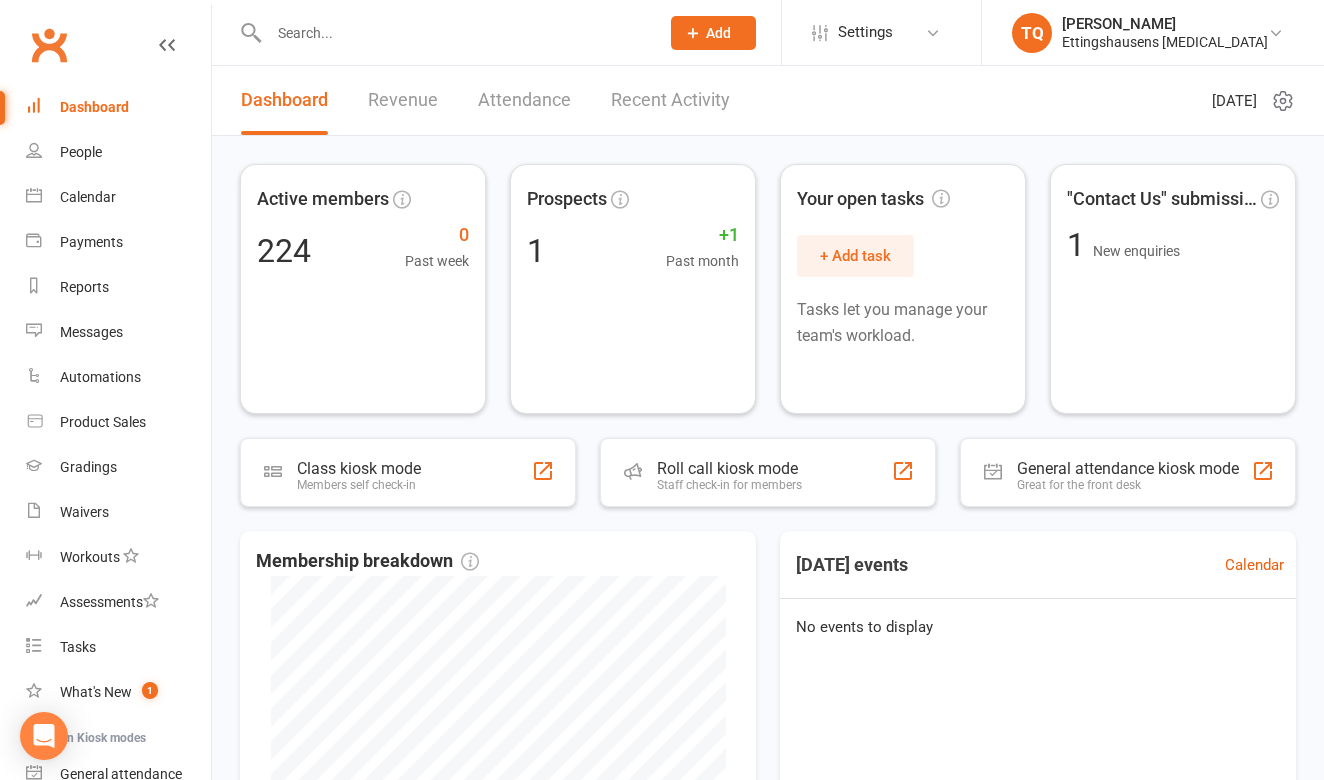 scroll, scrollTop: 0, scrollLeft: 0, axis: both 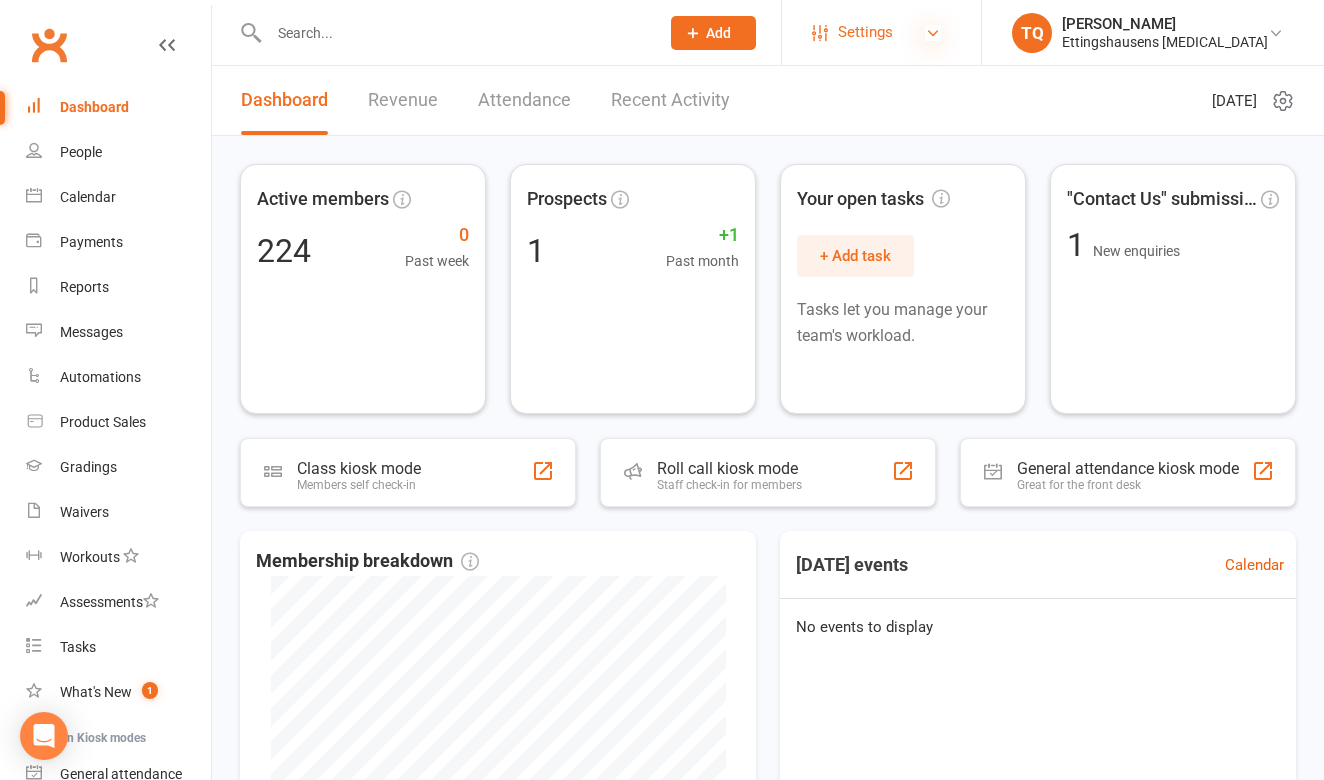 click at bounding box center (933, 33) 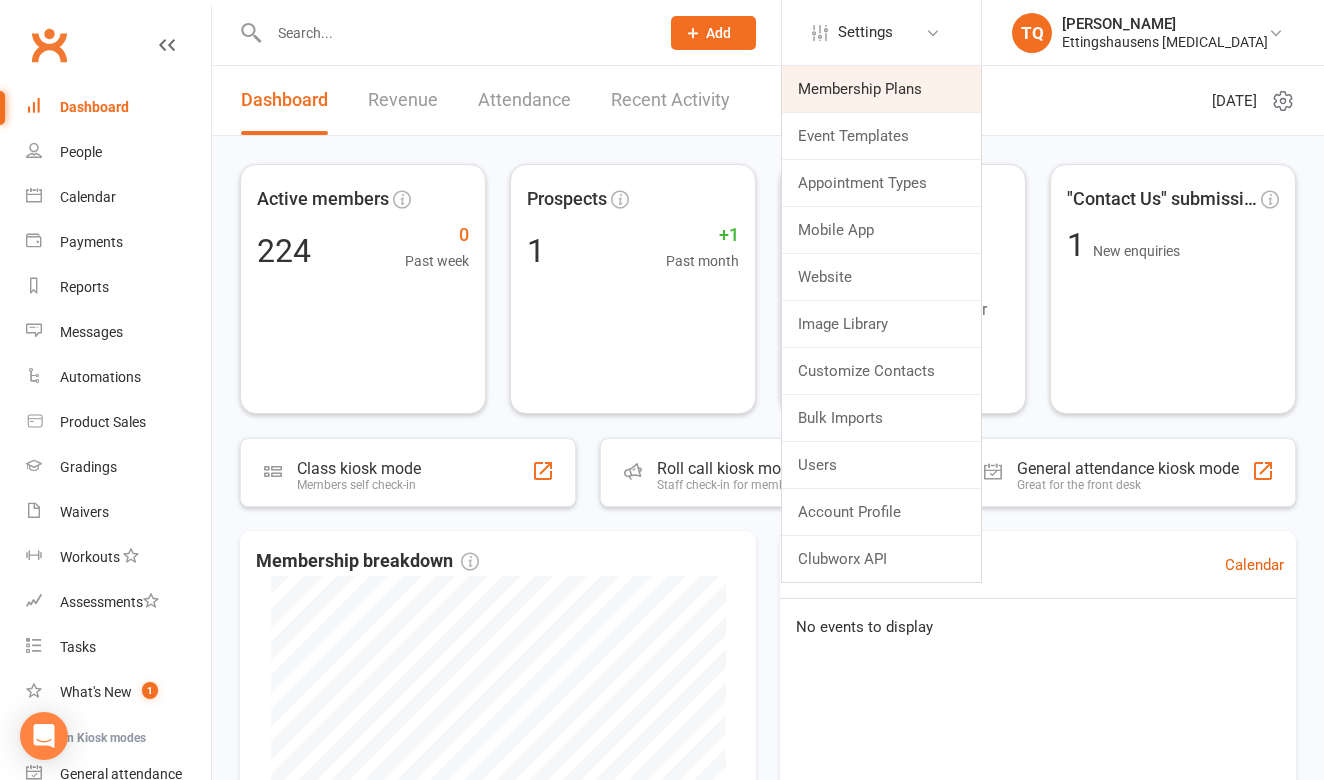 click on "Membership Plans" at bounding box center [881, 89] 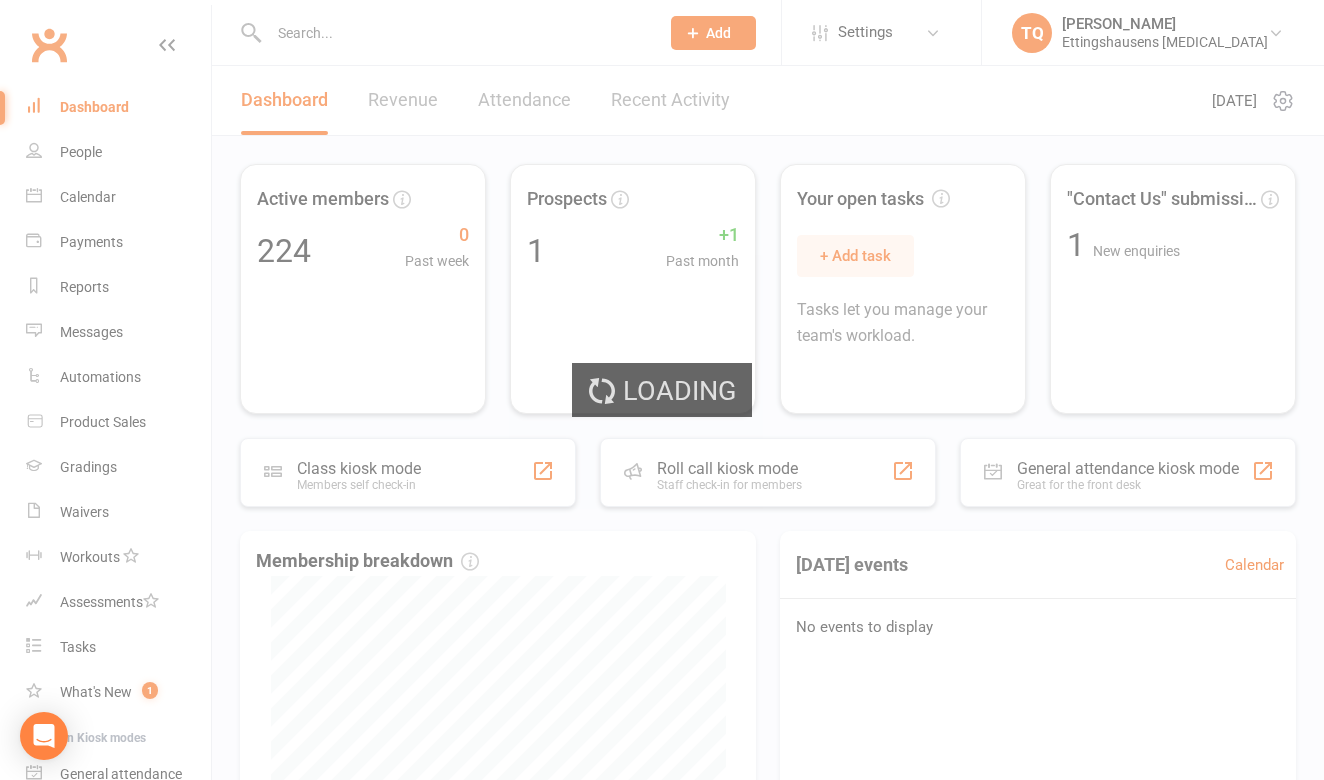 select on "100" 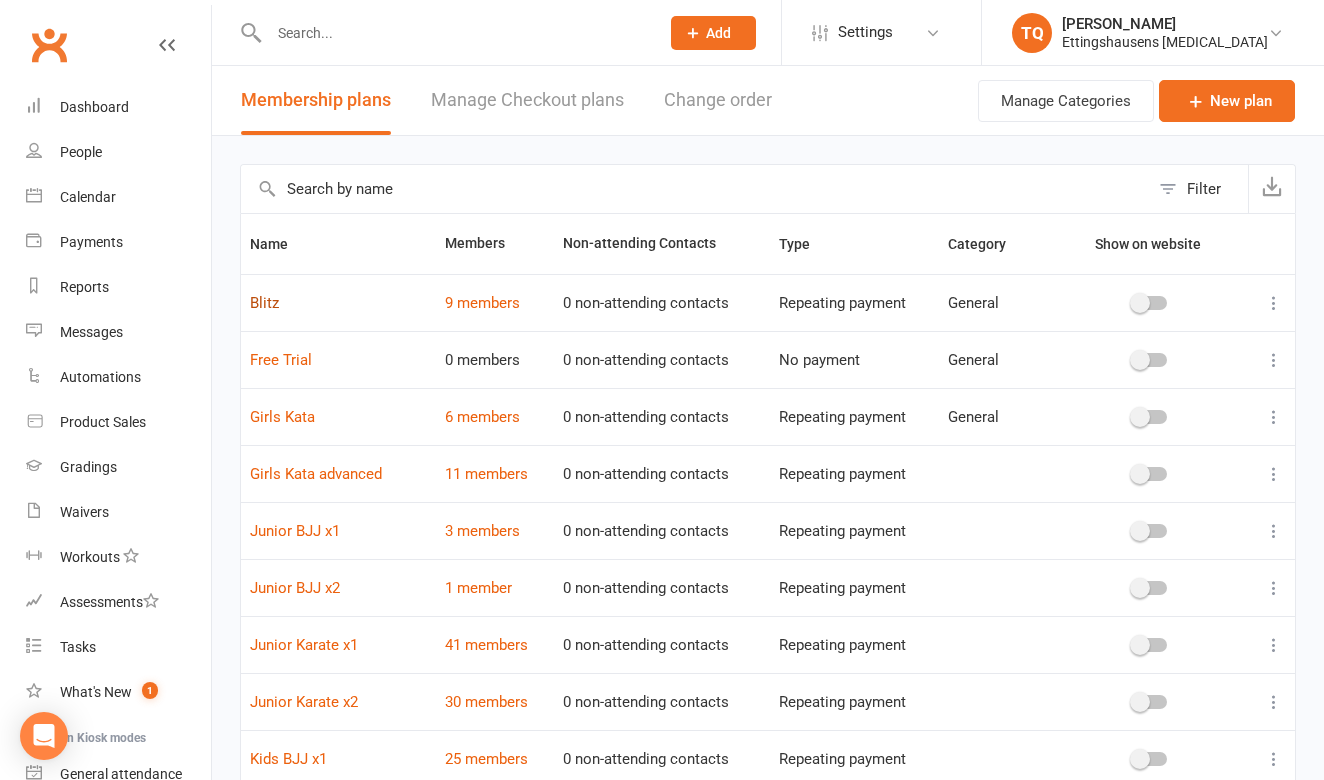 click on "Blitz" at bounding box center (264, 303) 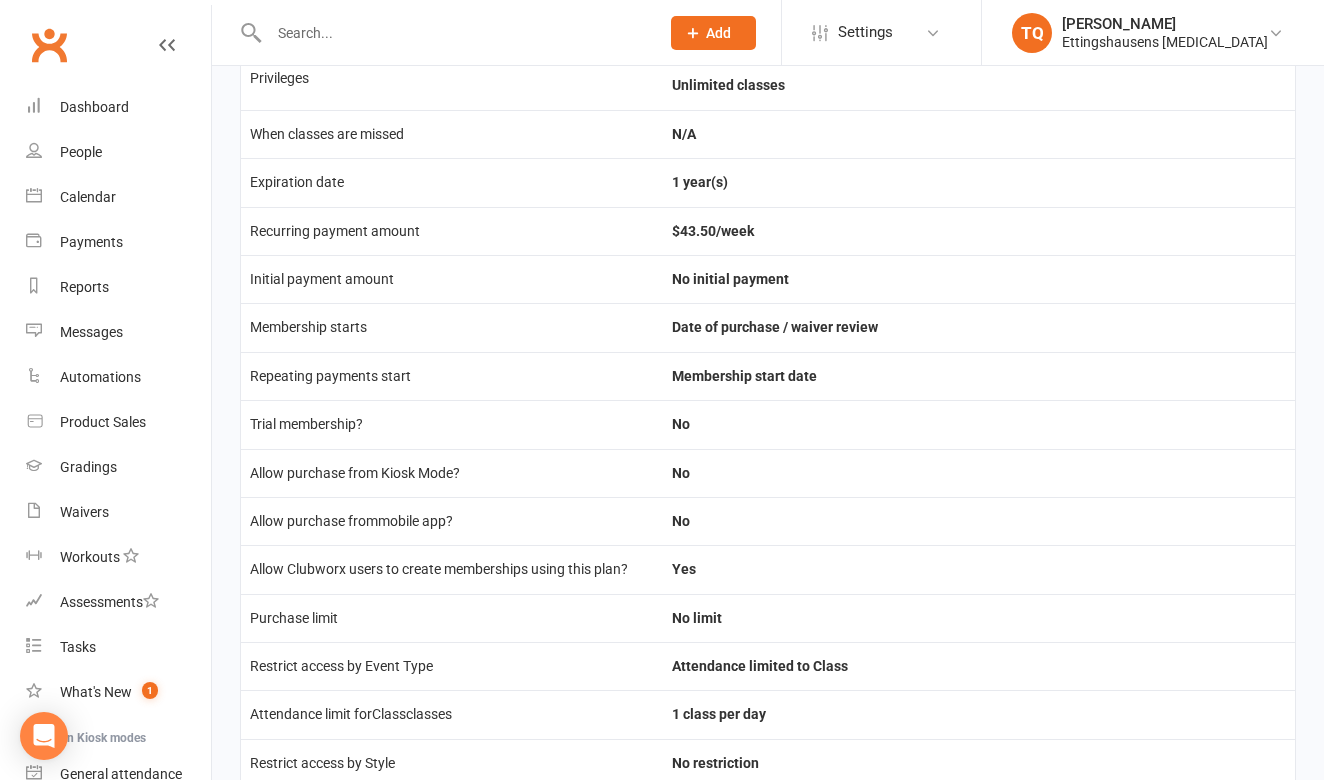 scroll, scrollTop: 172, scrollLeft: 0, axis: vertical 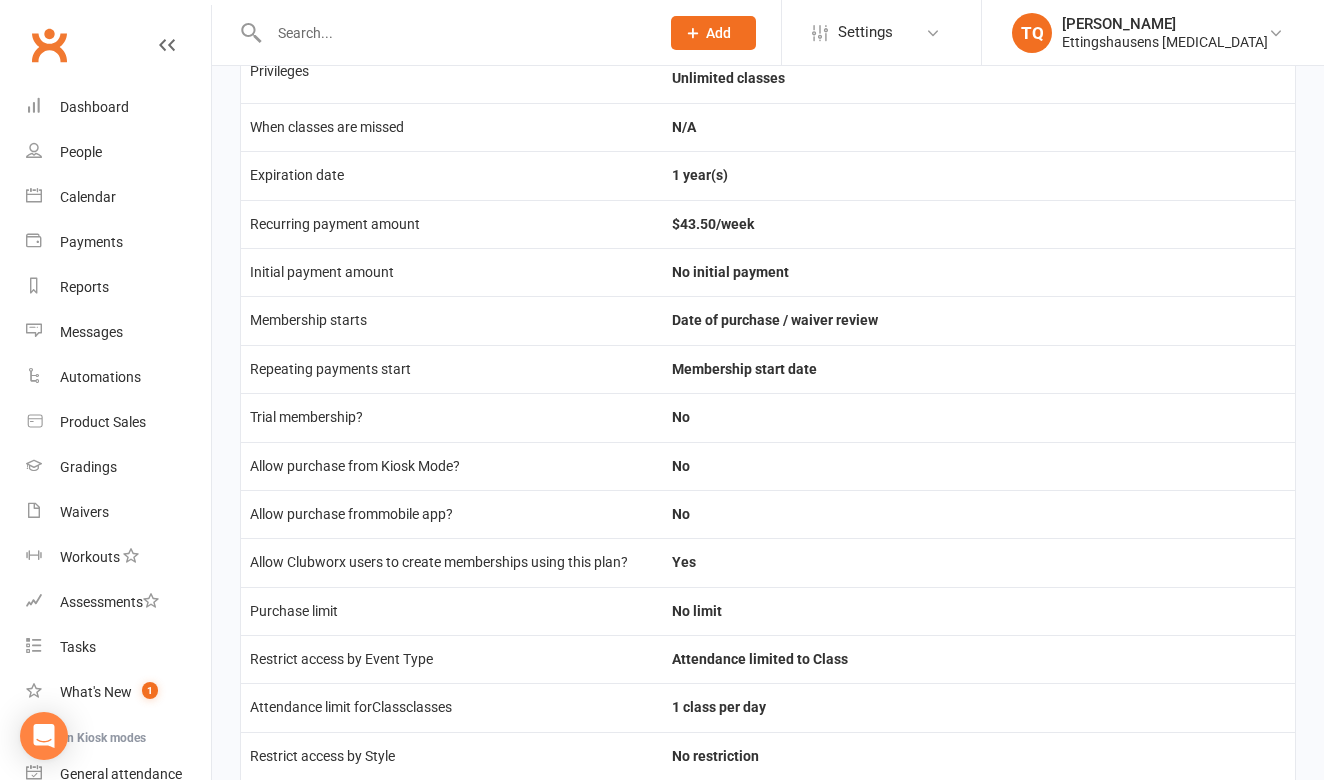 click on "Repeating payments start" at bounding box center (452, 369) 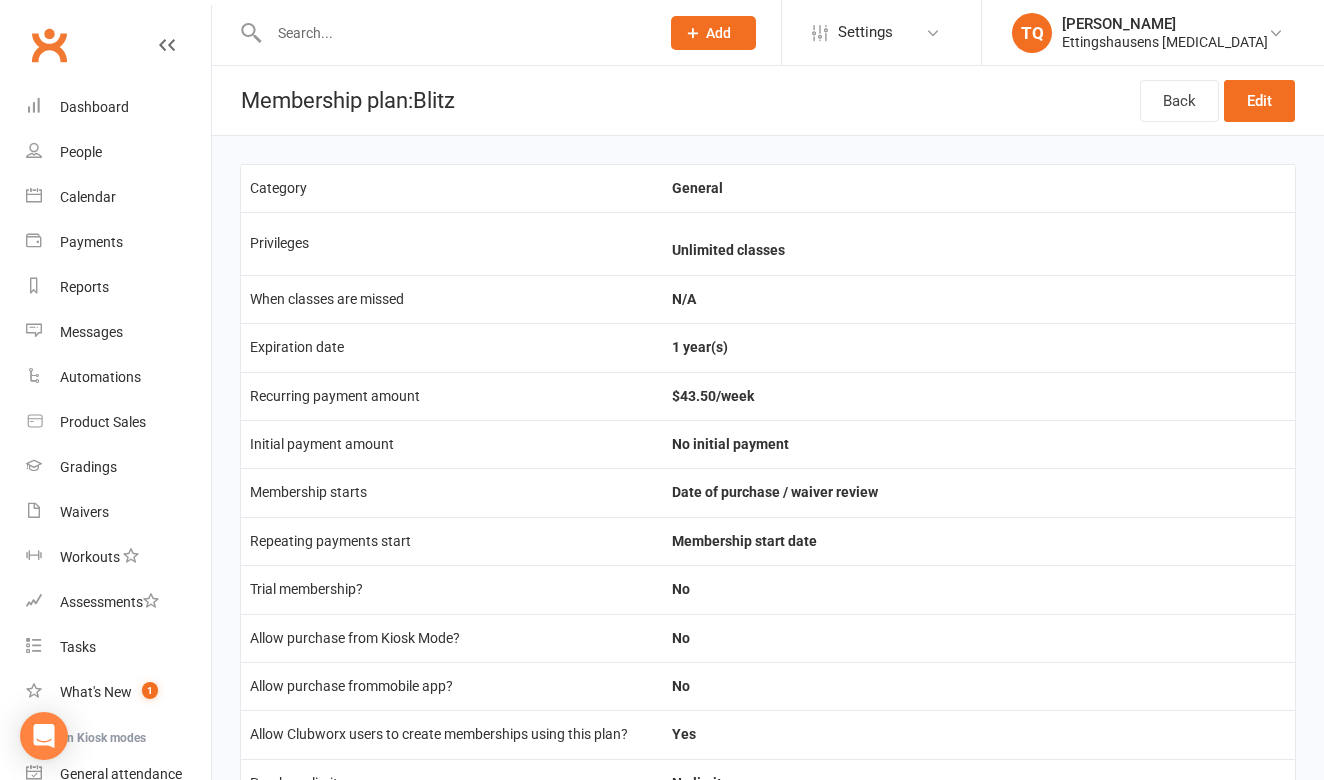 scroll, scrollTop: 0, scrollLeft: 0, axis: both 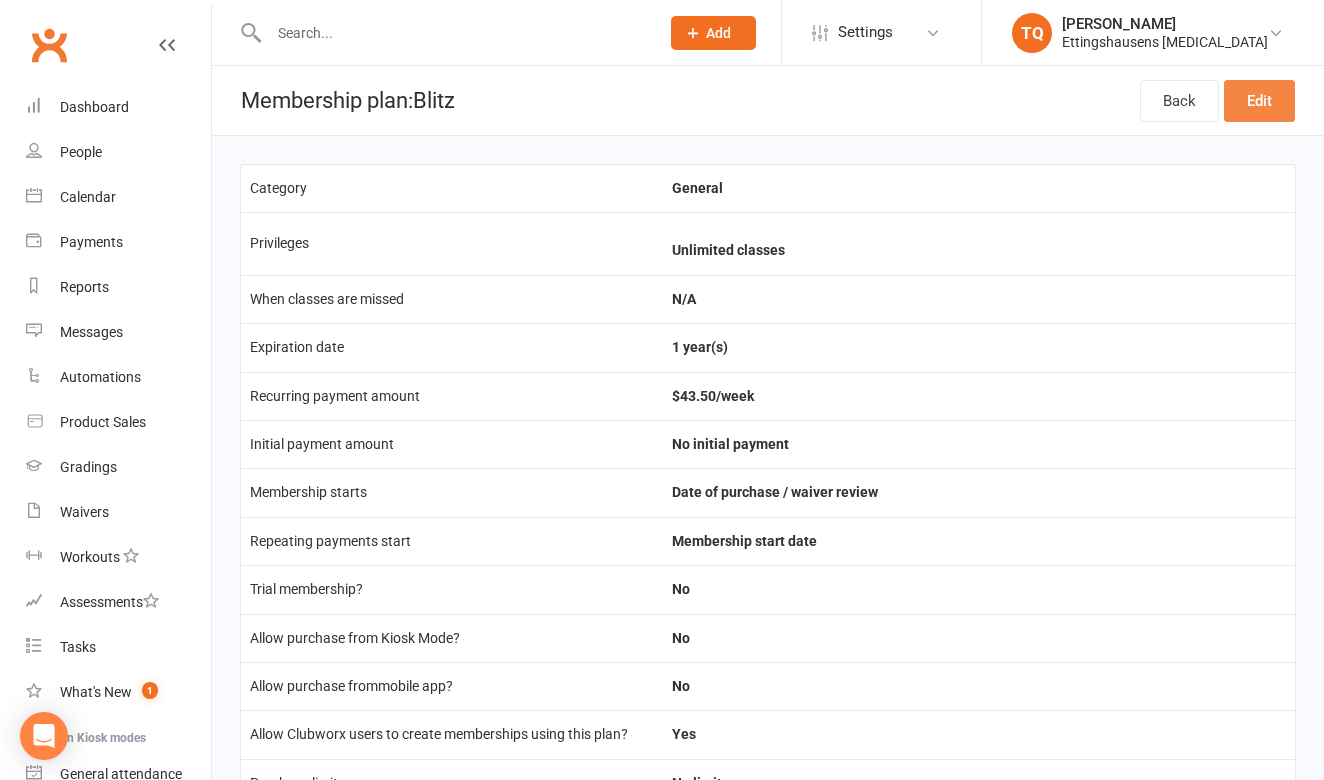 click on "Edit" at bounding box center (1259, 101) 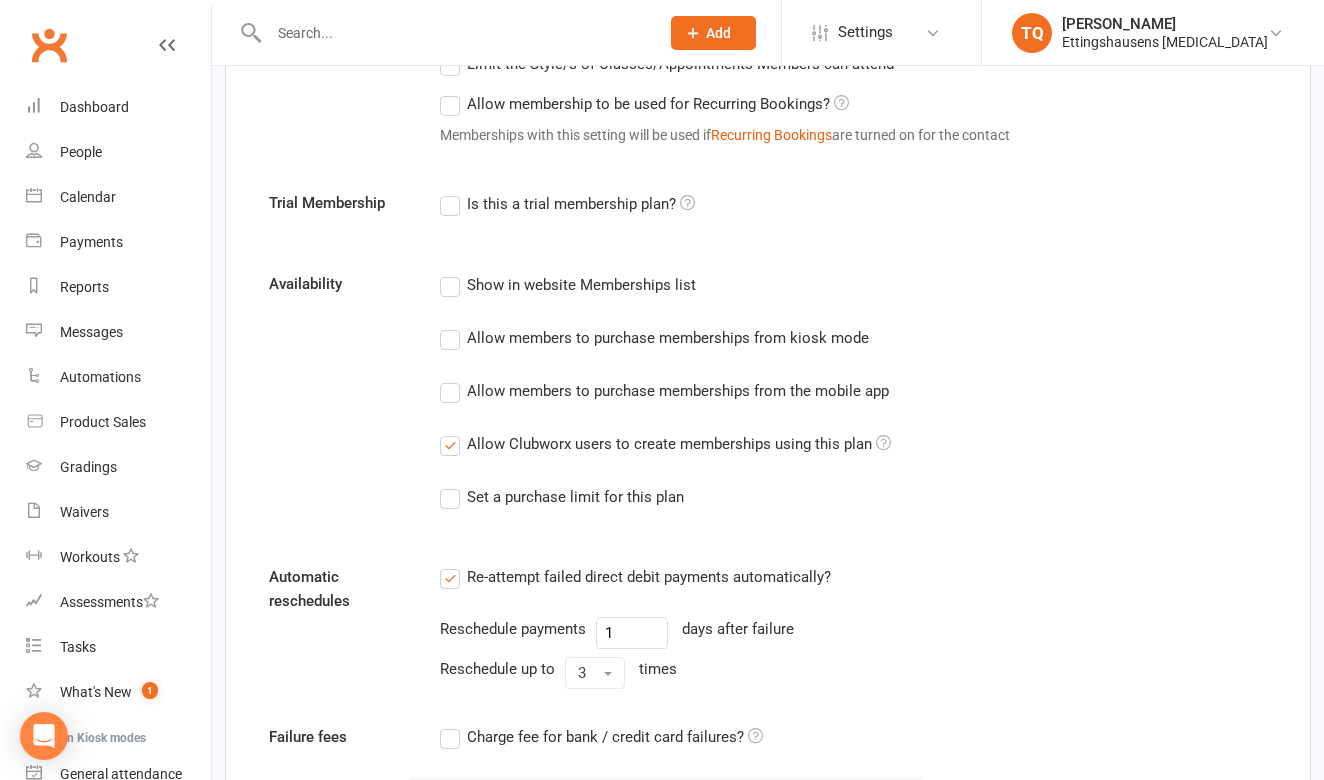 scroll, scrollTop: 1194, scrollLeft: 0, axis: vertical 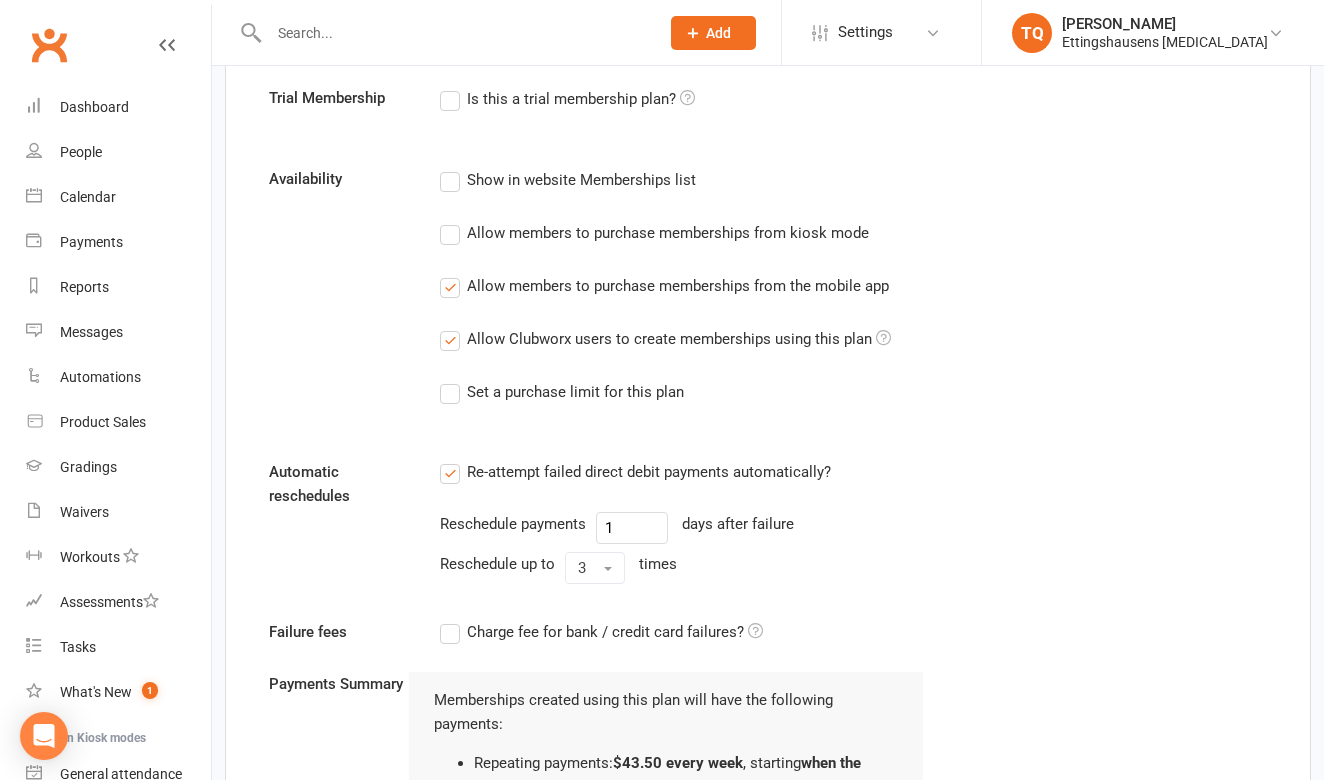 click on "Show in website Memberships list  Allow members to purchase memberships from kiosk mode  Allow members to purchase memberships from the mobile app  Allow Clubworx users to create memberships using this plan  Set a purchase limit for this plan" at bounding box center [682, 299] 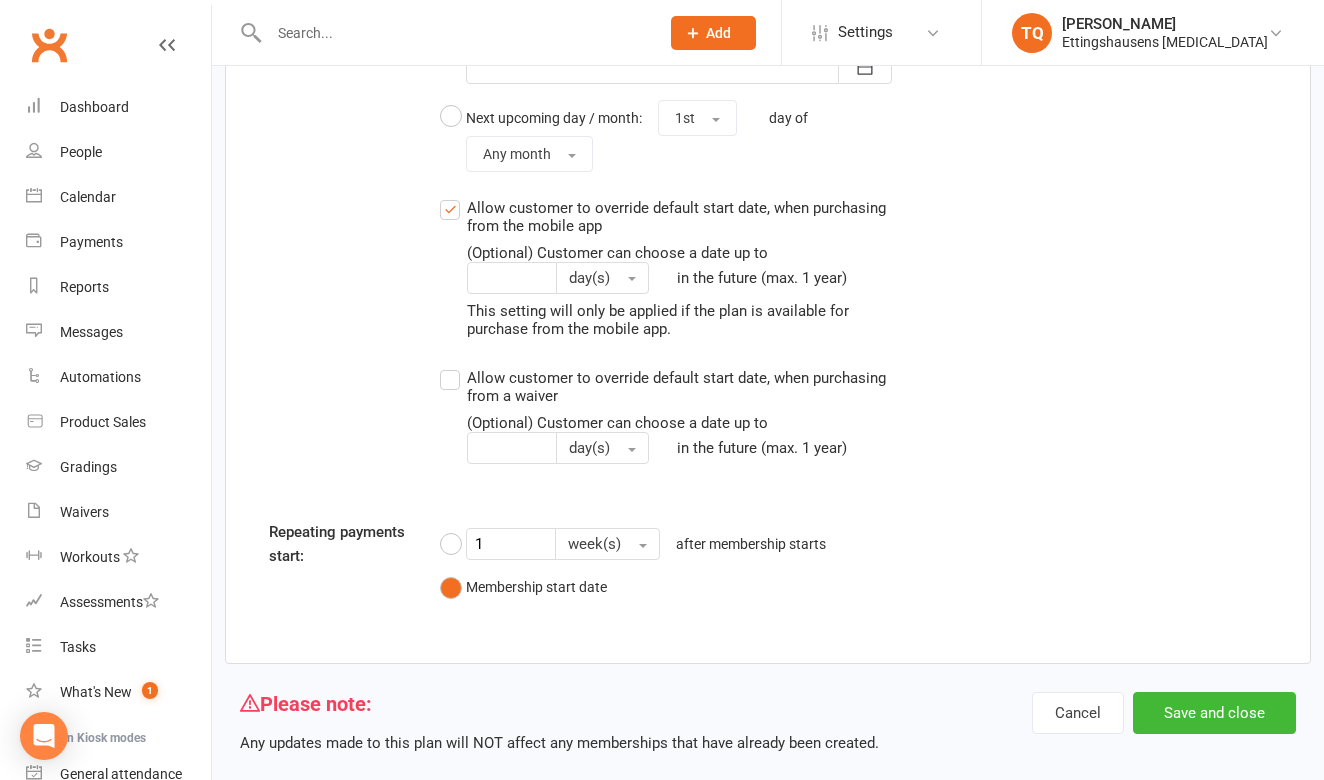 scroll, scrollTop: 2294, scrollLeft: 0, axis: vertical 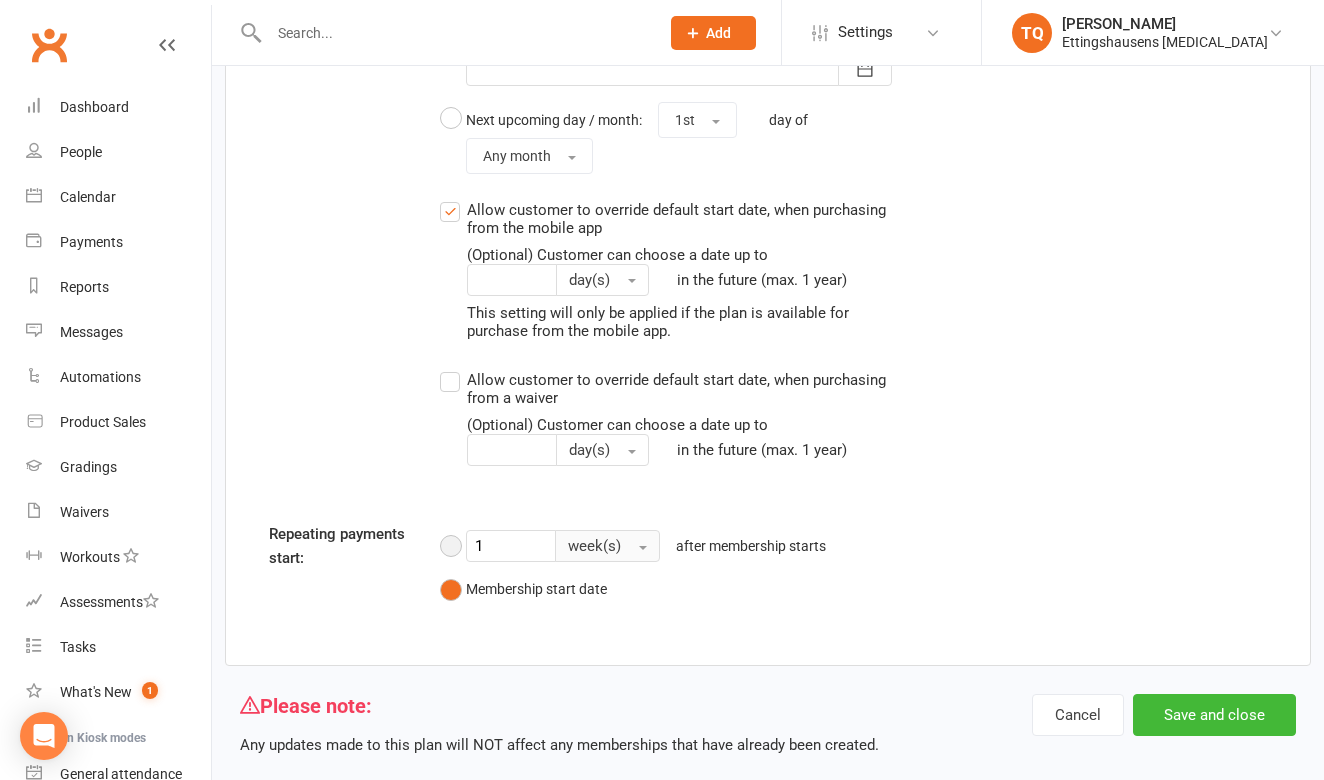 click on "week(s)" at bounding box center (607, 546) 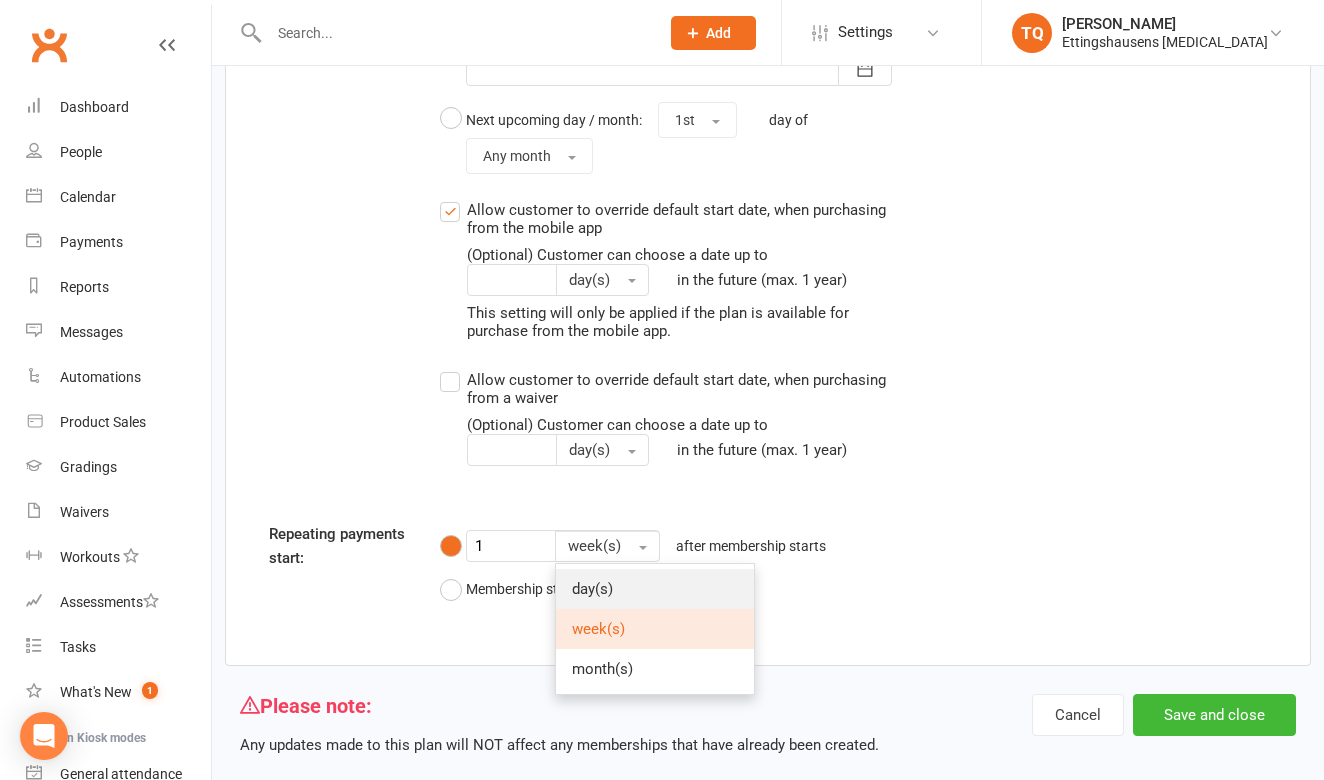click on "day(s)" at bounding box center (592, 589) 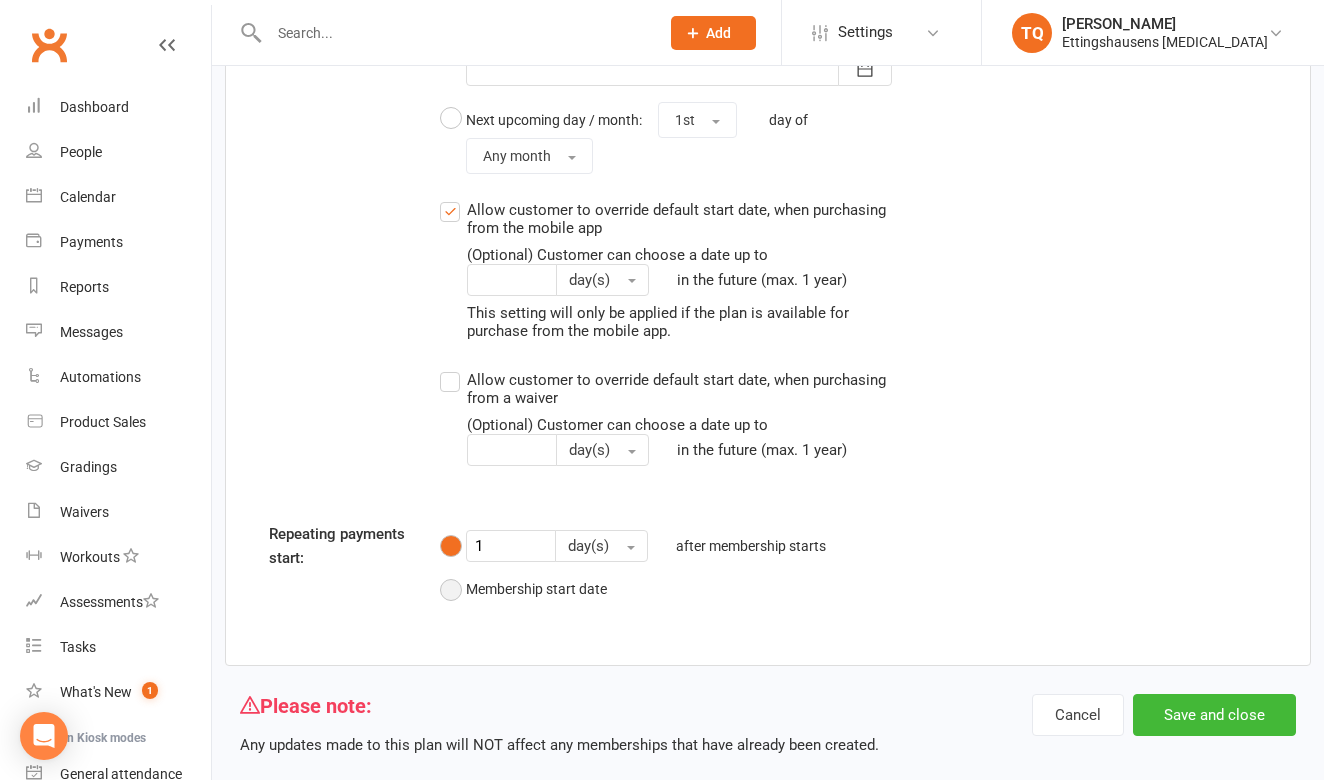 click on "Membership start date" at bounding box center [523, 589] 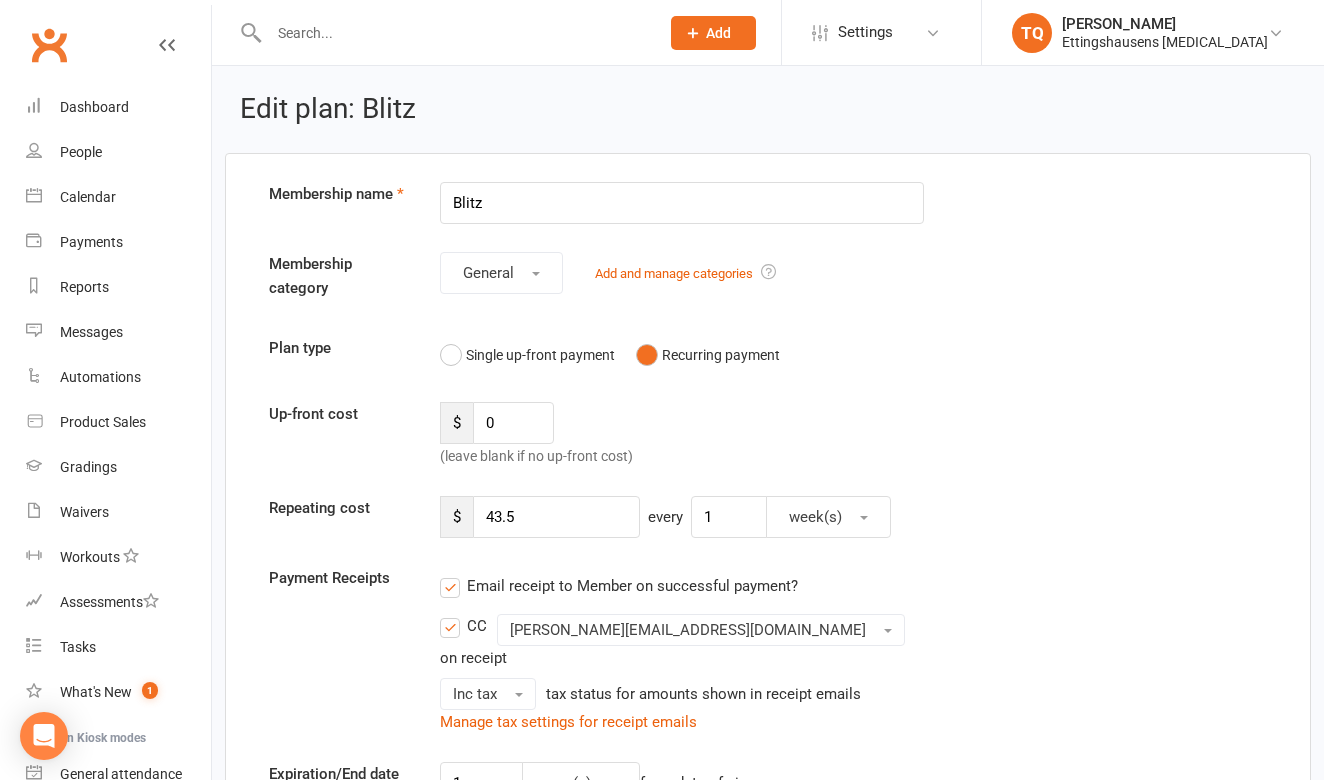 scroll, scrollTop: 0, scrollLeft: 0, axis: both 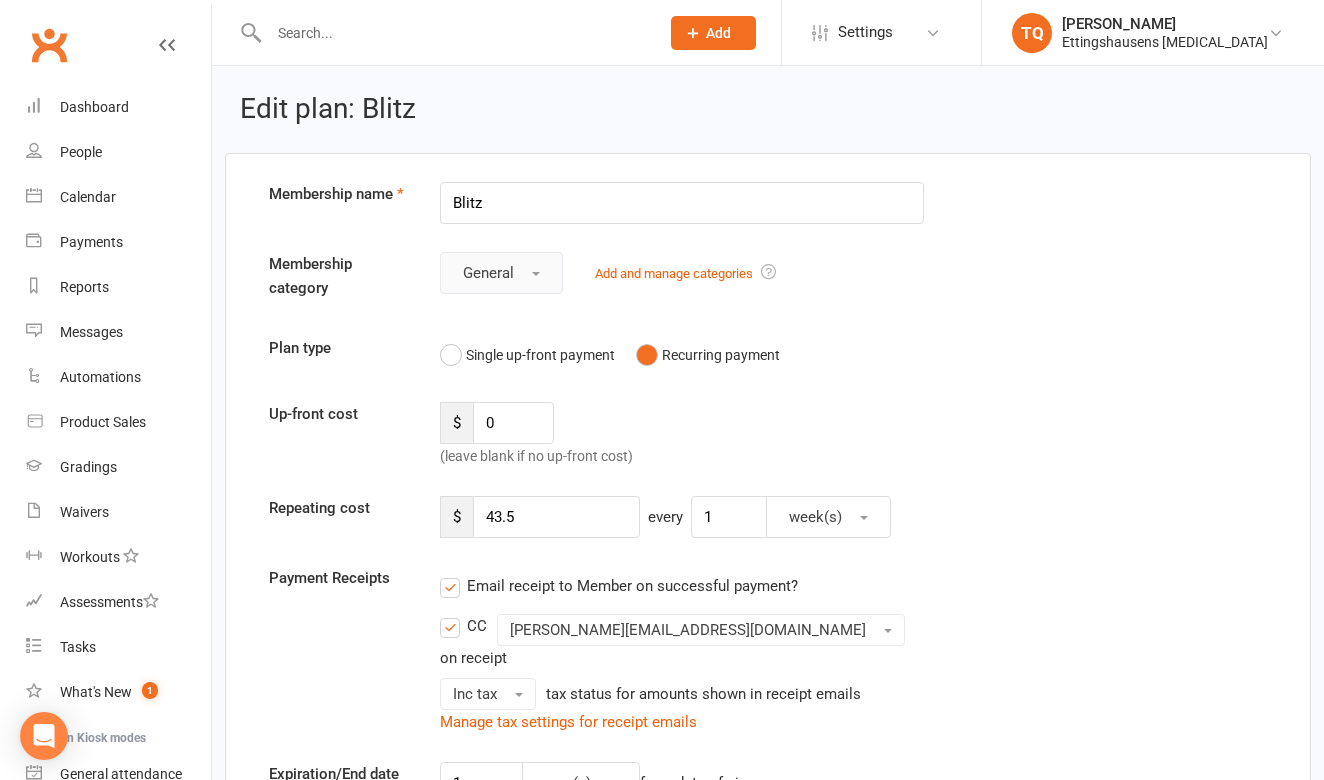 click on "General" at bounding box center (501, 273) 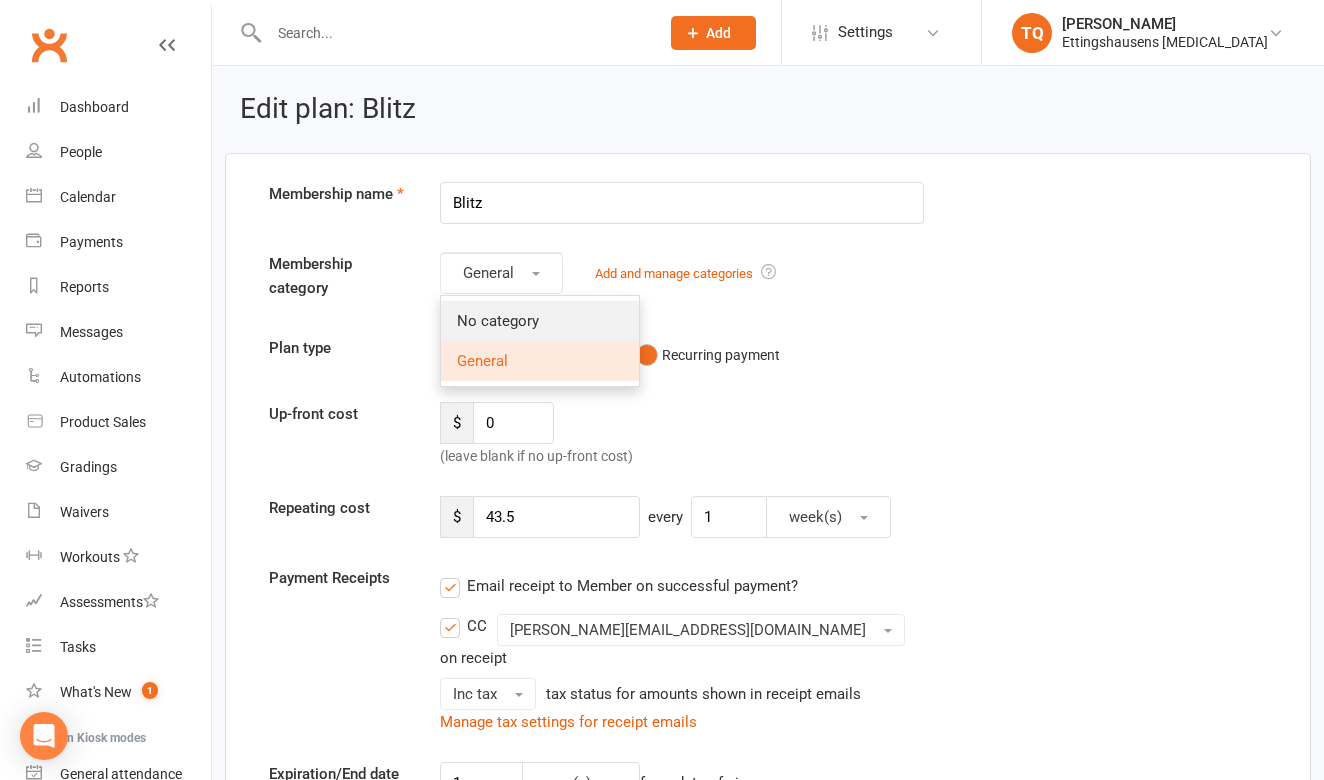 click on "No category" at bounding box center [540, 321] 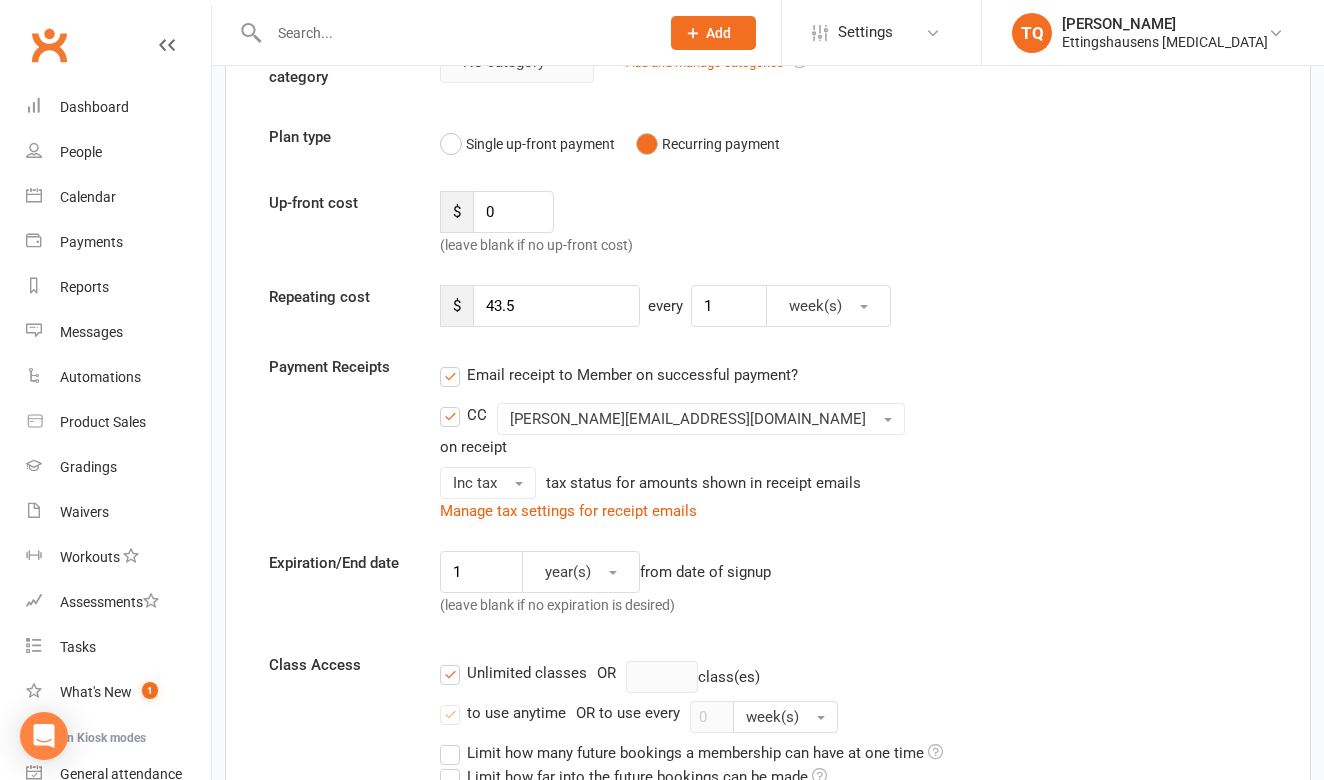 scroll, scrollTop: 214, scrollLeft: 0, axis: vertical 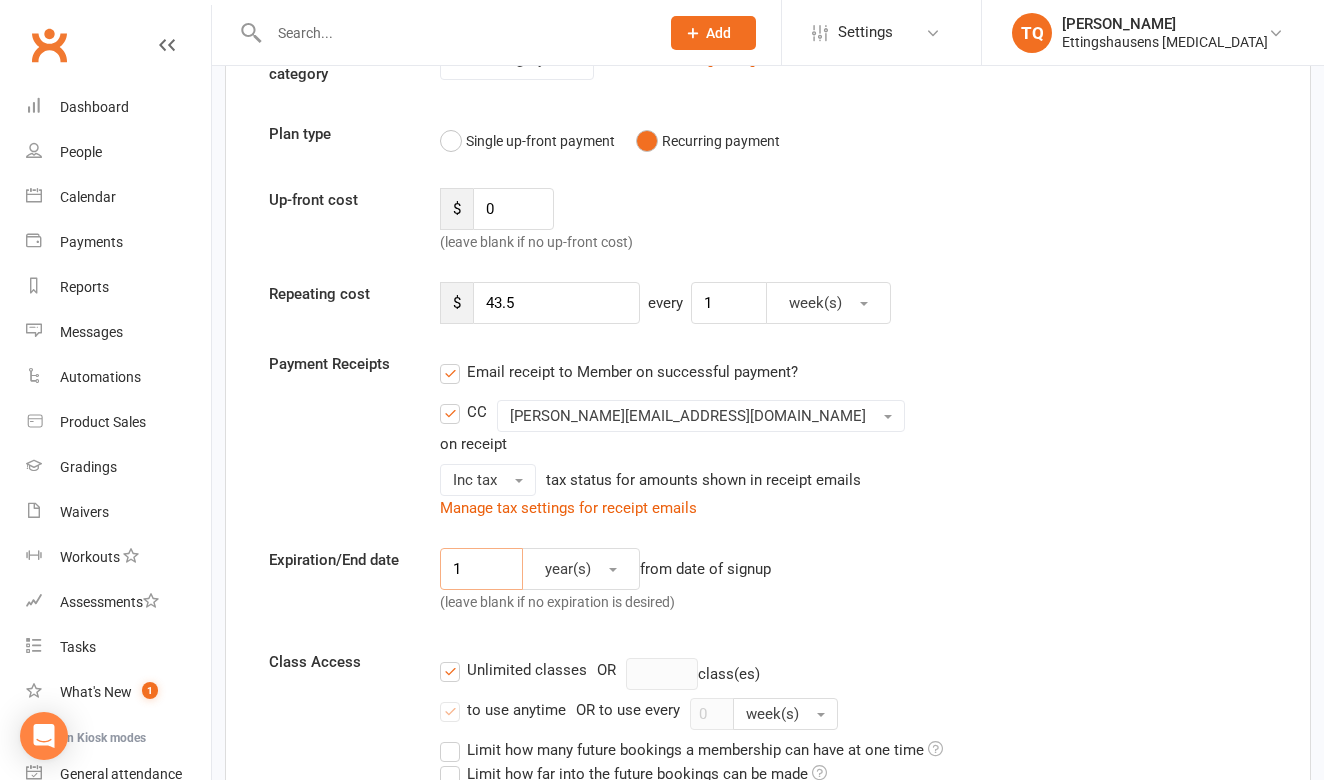 click on "1" at bounding box center [481, 569] 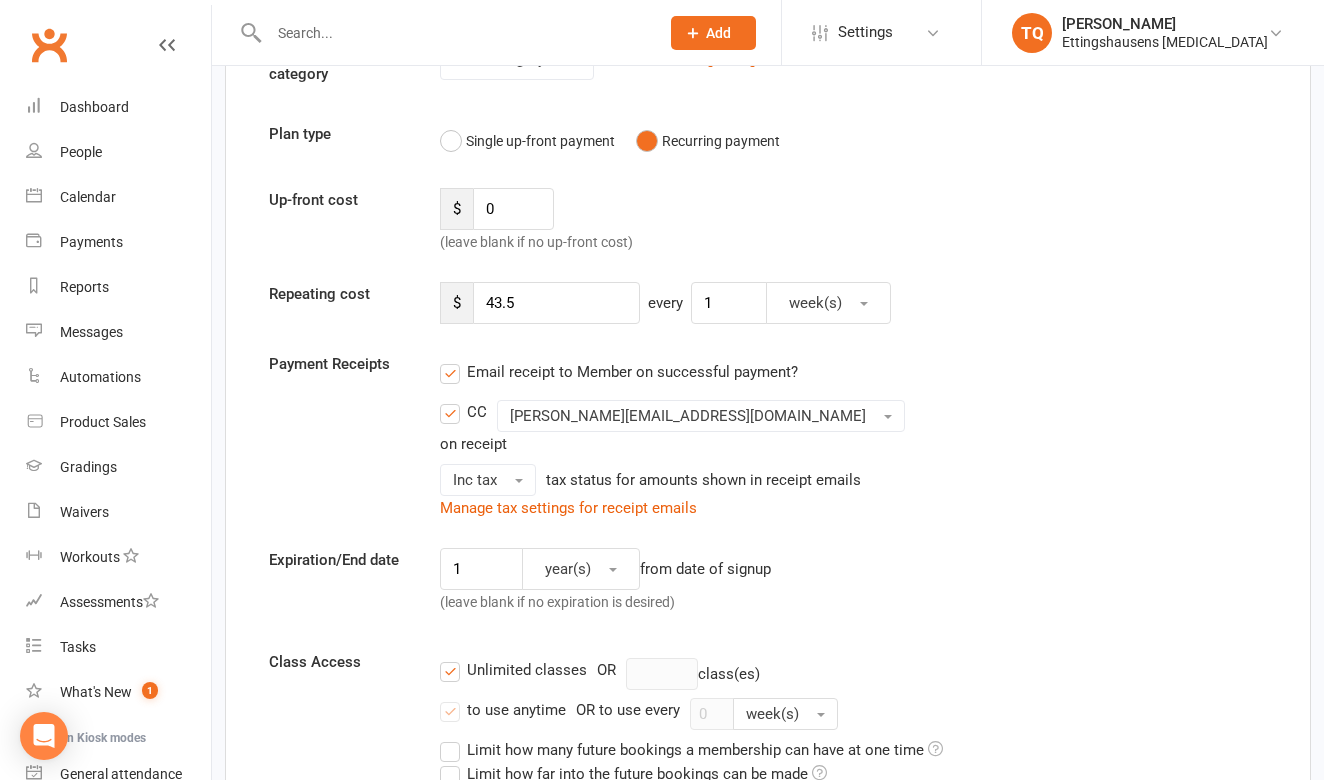 click on "Membership name Blitz Membership category
No category
Add and manage categories   Plan type Single up-front payment Recurring payment Up-front cost $ 0 (leave blank if no up-front cost) Repeating cost $ 43.5 every 1
week(s)
Payment Receipts Email receipt to Member on successful payment? CC
[EMAIL_ADDRESS][DOMAIN_NAME]
on receipt
Inc tax
tax status for amounts shown in receipt emails Manage tax settings for receipt emails Expiration/End date 1
year(s)
from date of signup (leave blank if no expiration is desired) Class Access Unlimited classes  OR   class(es) to use anytime  OR to use every   0
week(s)
Select Types Class Training Session" at bounding box center [768, 1328] 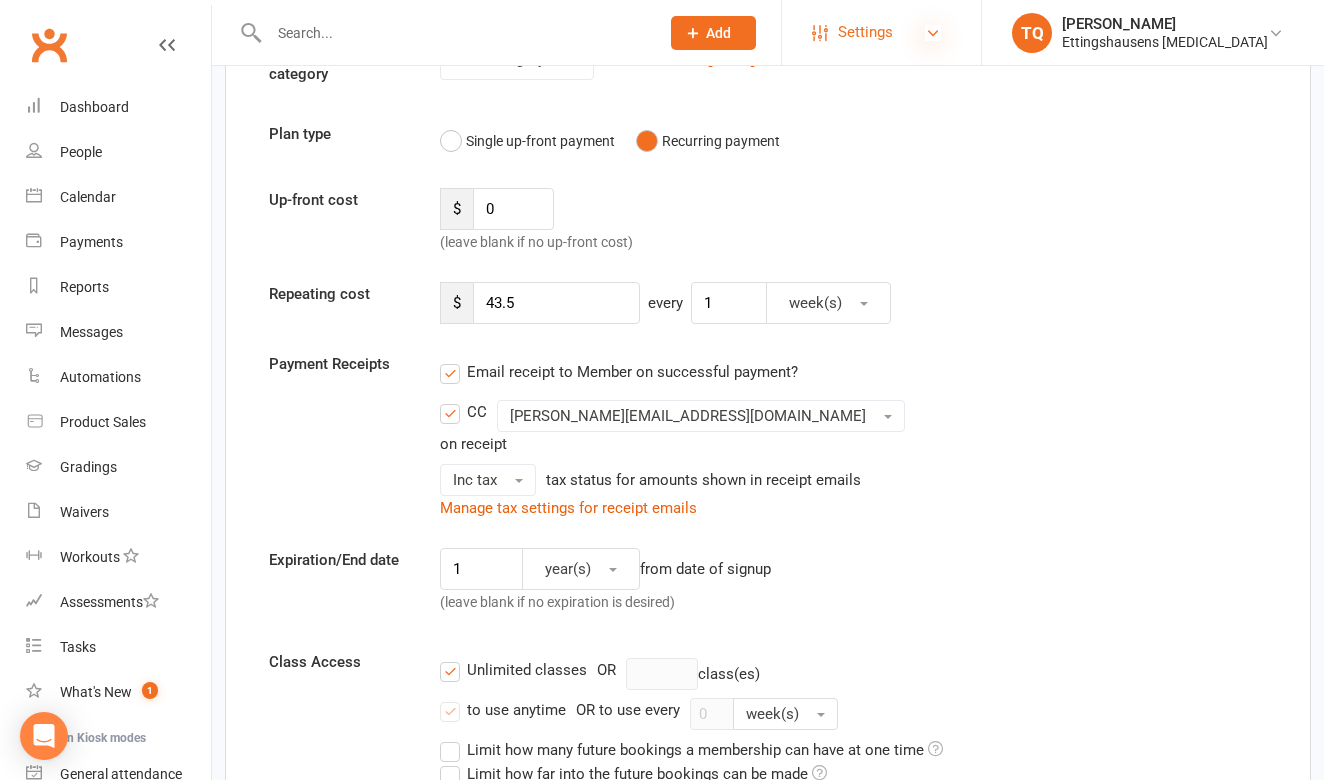 click at bounding box center [933, 33] 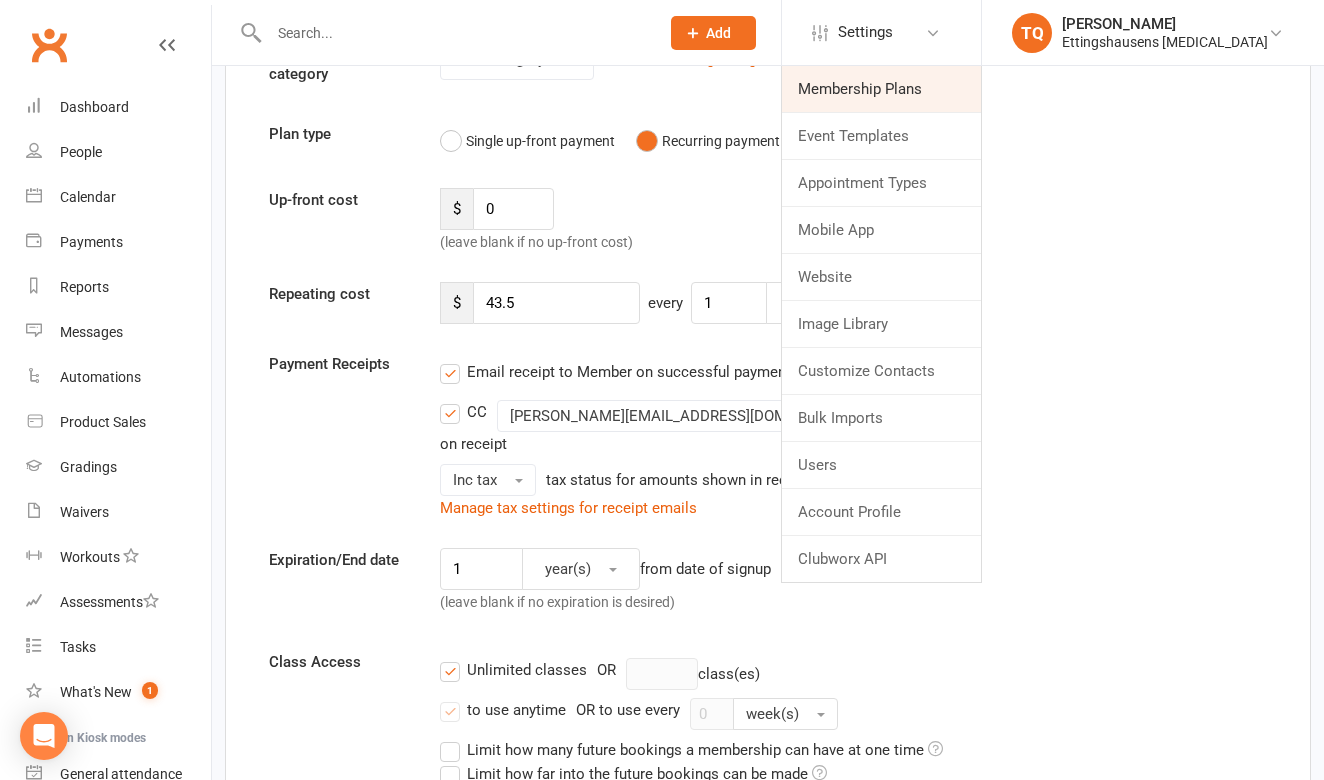 click on "Membership Plans" at bounding box center (881, 89) 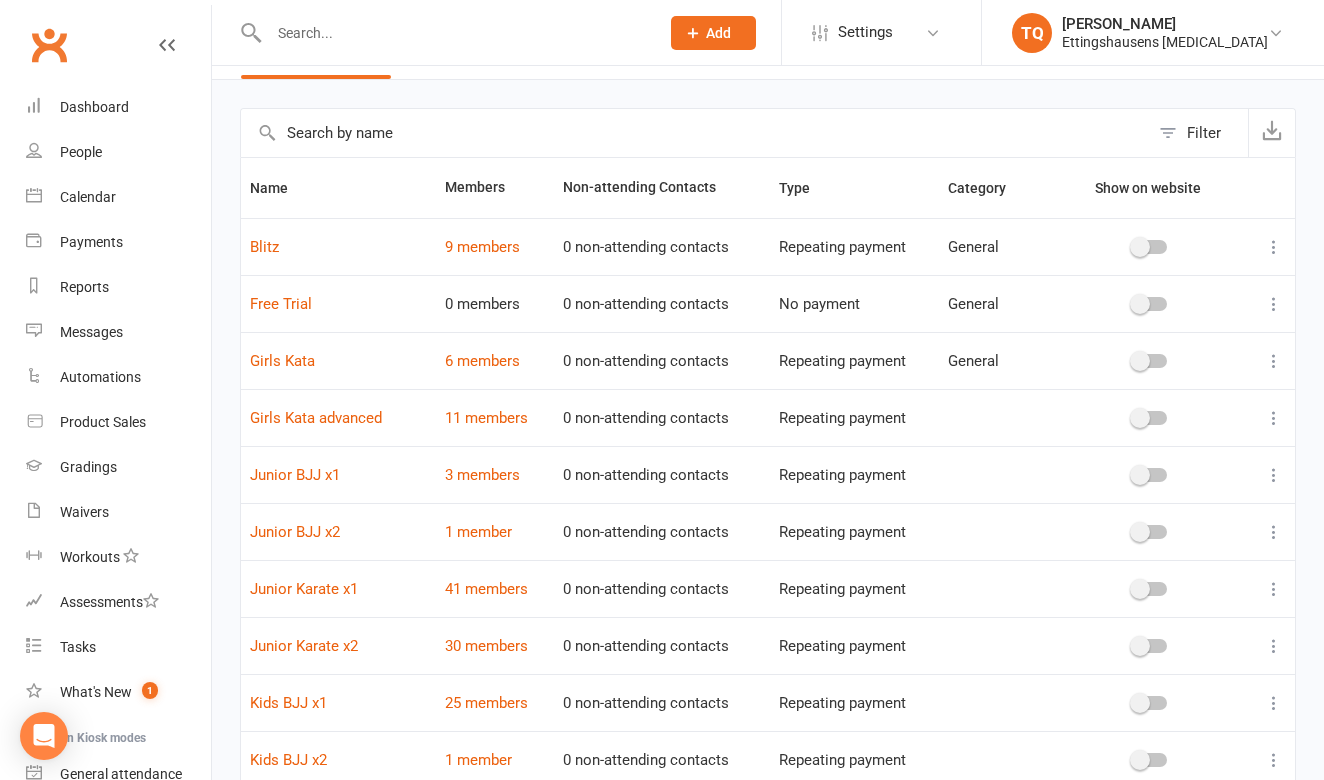 scroll, scrollTop: 56, scrollLeft: 0, axis: vertical 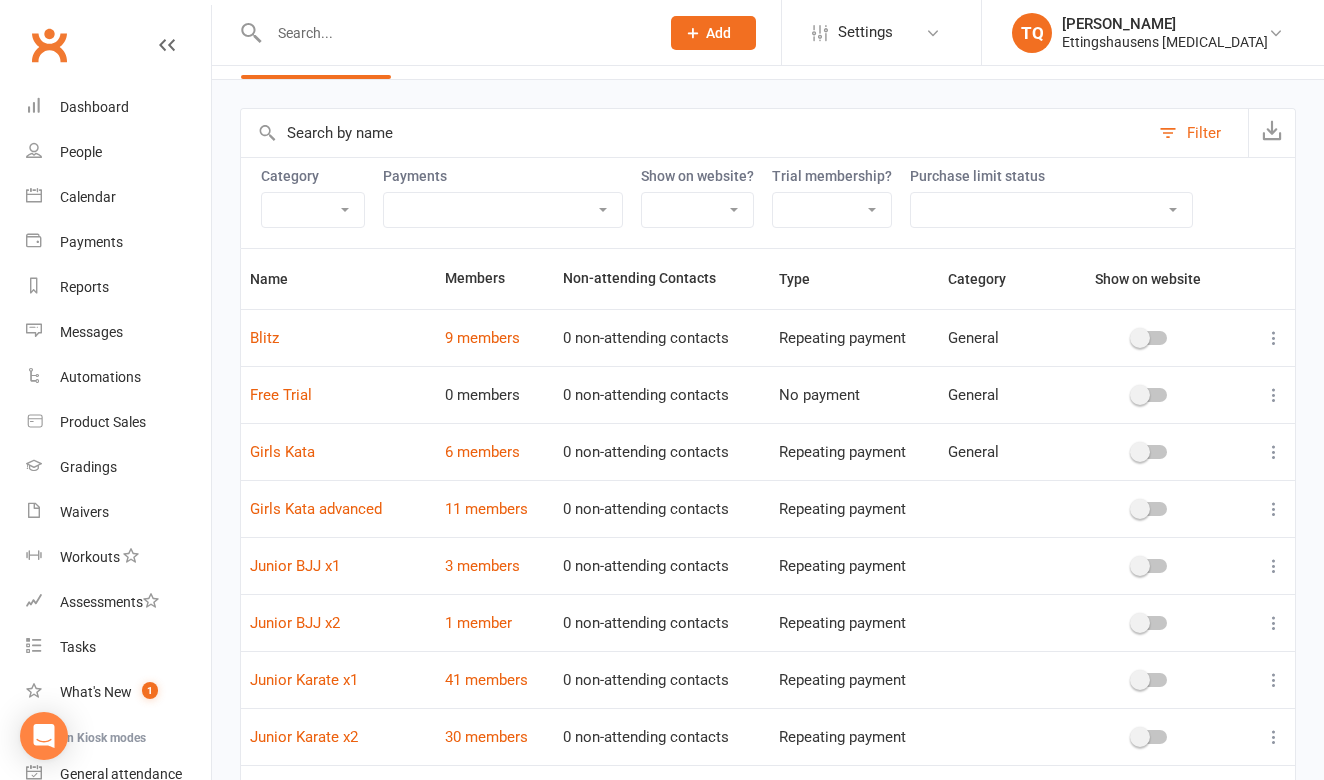click on "Filter" at bounding box center [1204, 133] 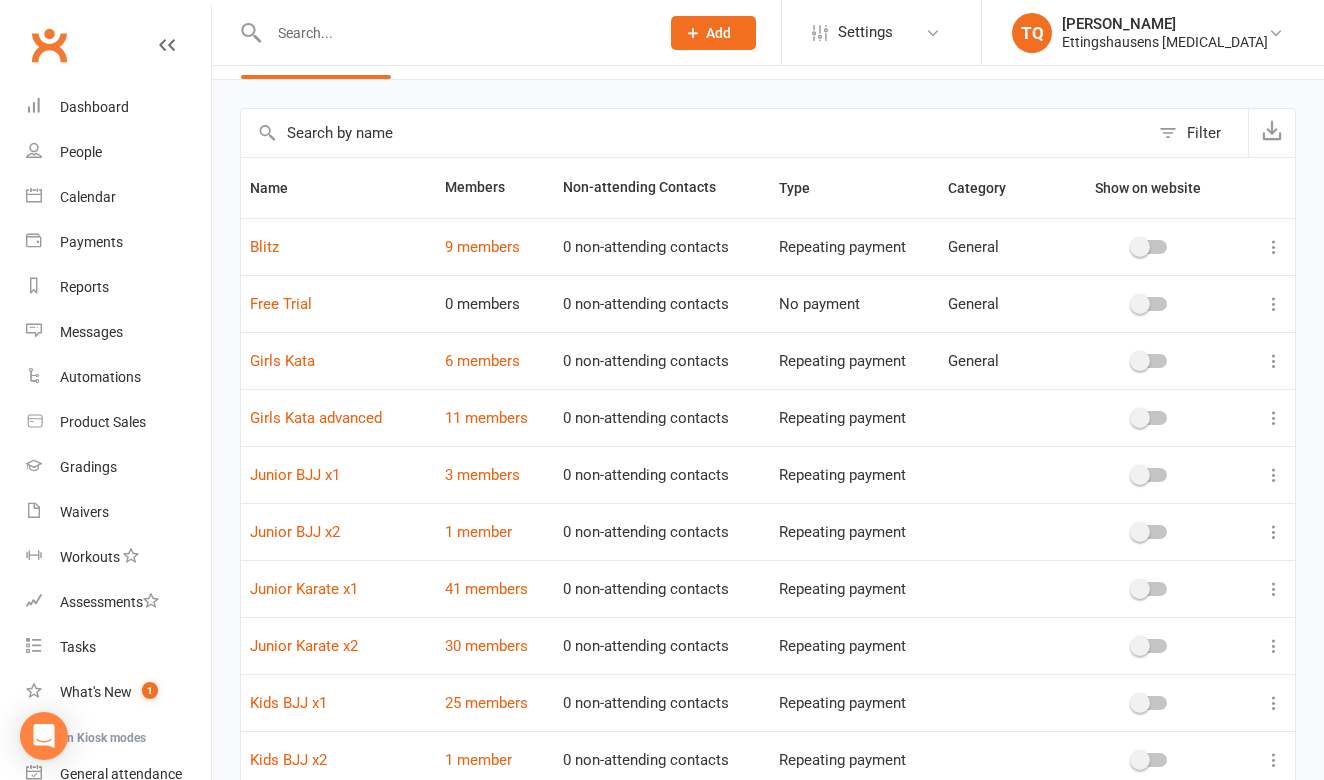click on "Filter" at bounding box center (1204, 133) 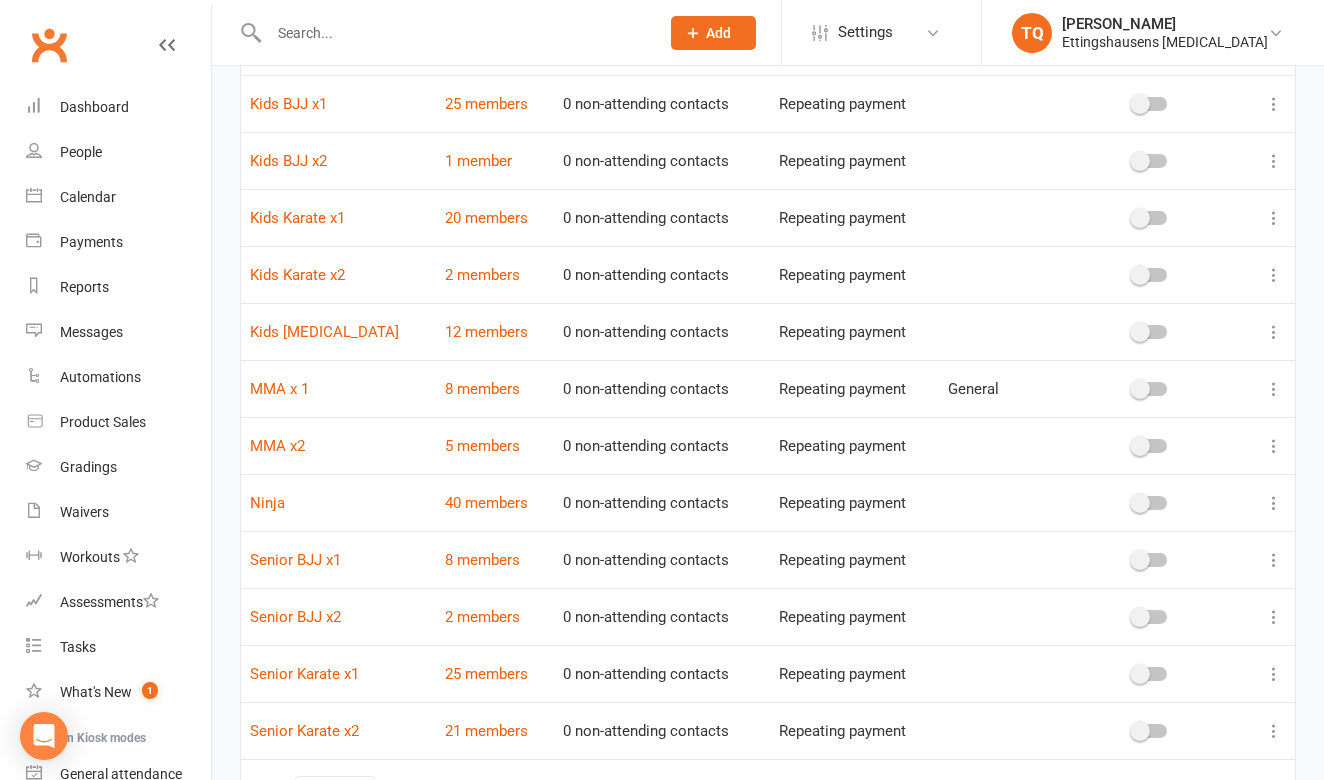 scroll, scrollTop: 763, scrollLeft: 0, axis: vertical 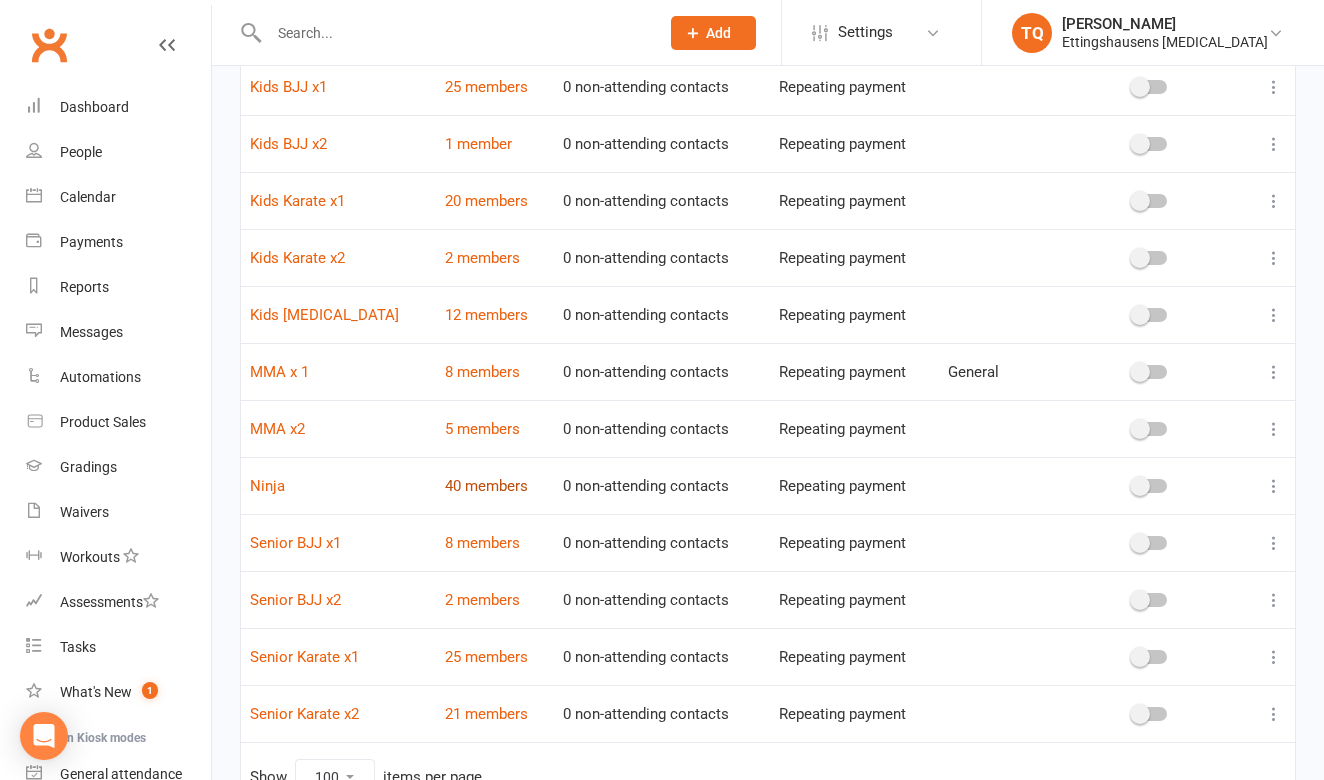 click on "40 members" at bounding box center (486, 486) 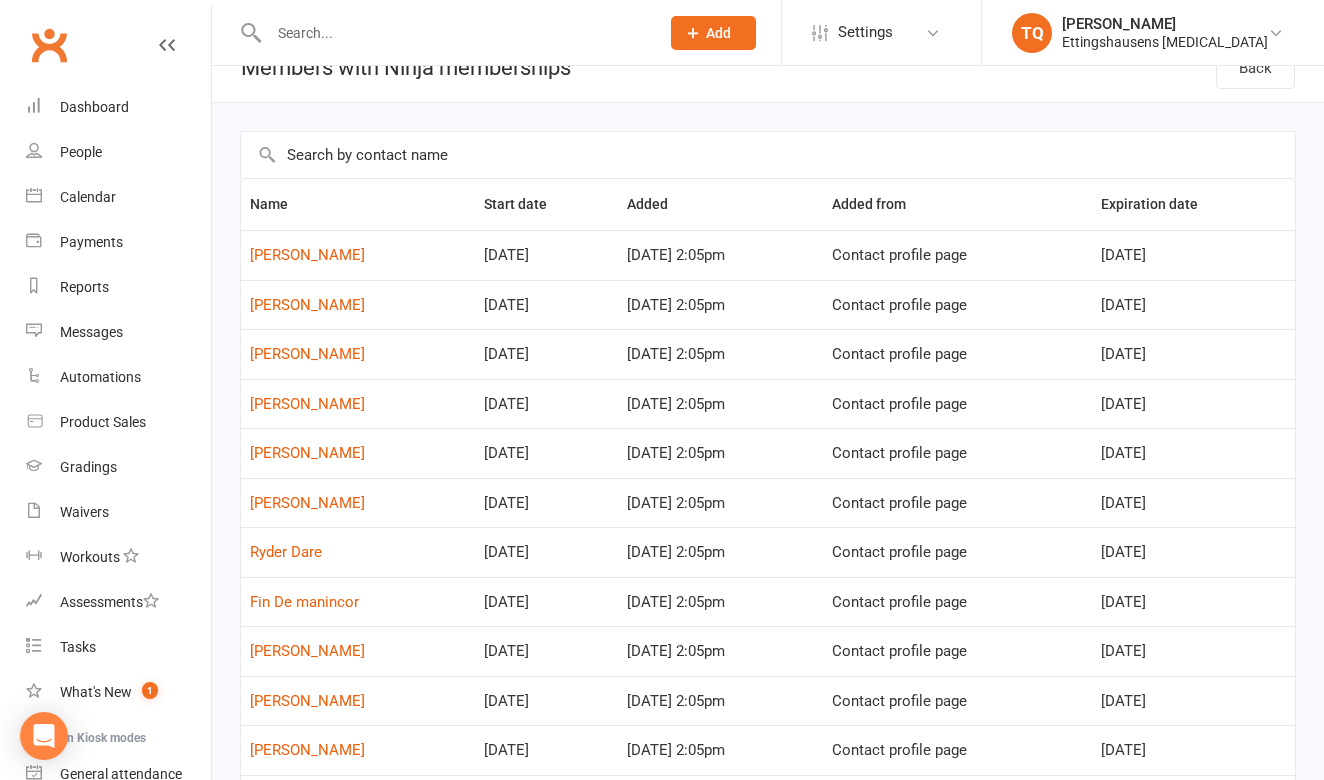 scroll, scrollTop: 3, scrollLeft: 0, axis: vertical 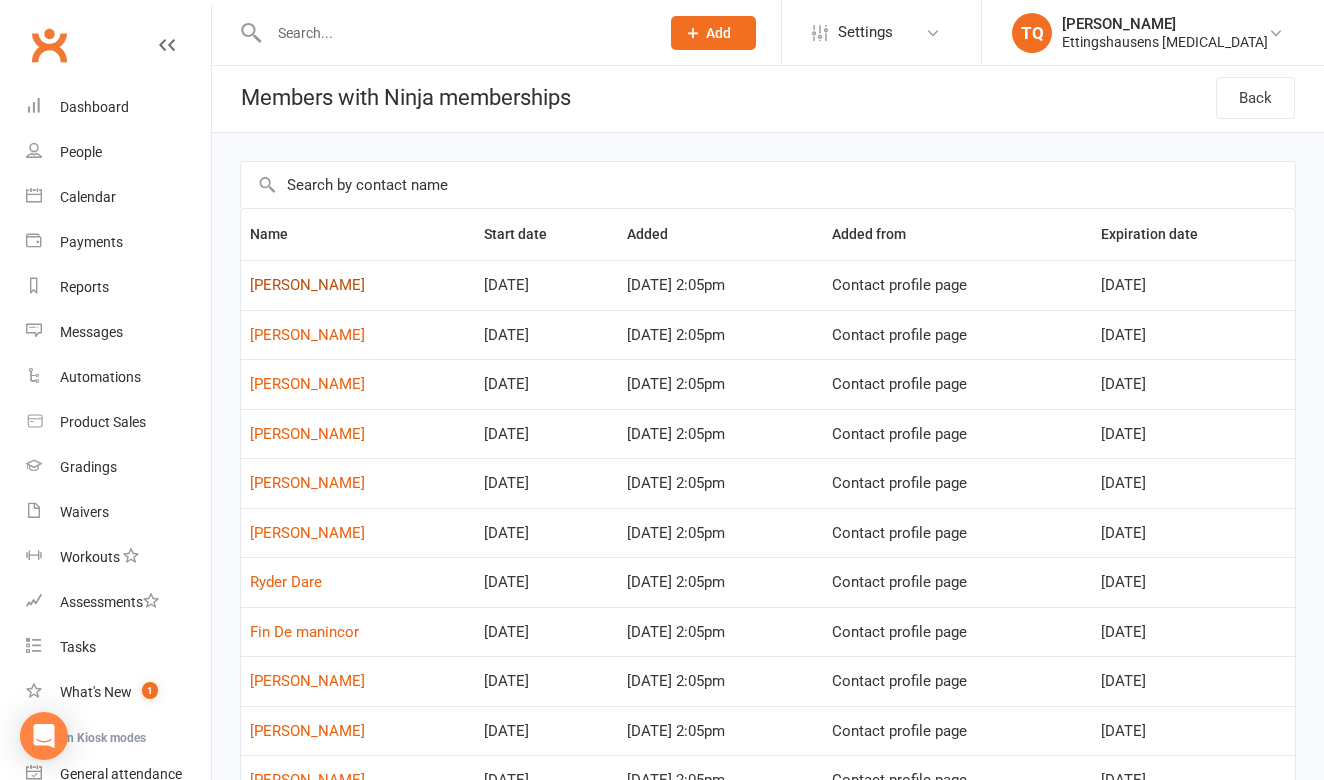 click on "[PERSON_NAME]" at bounding box center (307, 285) 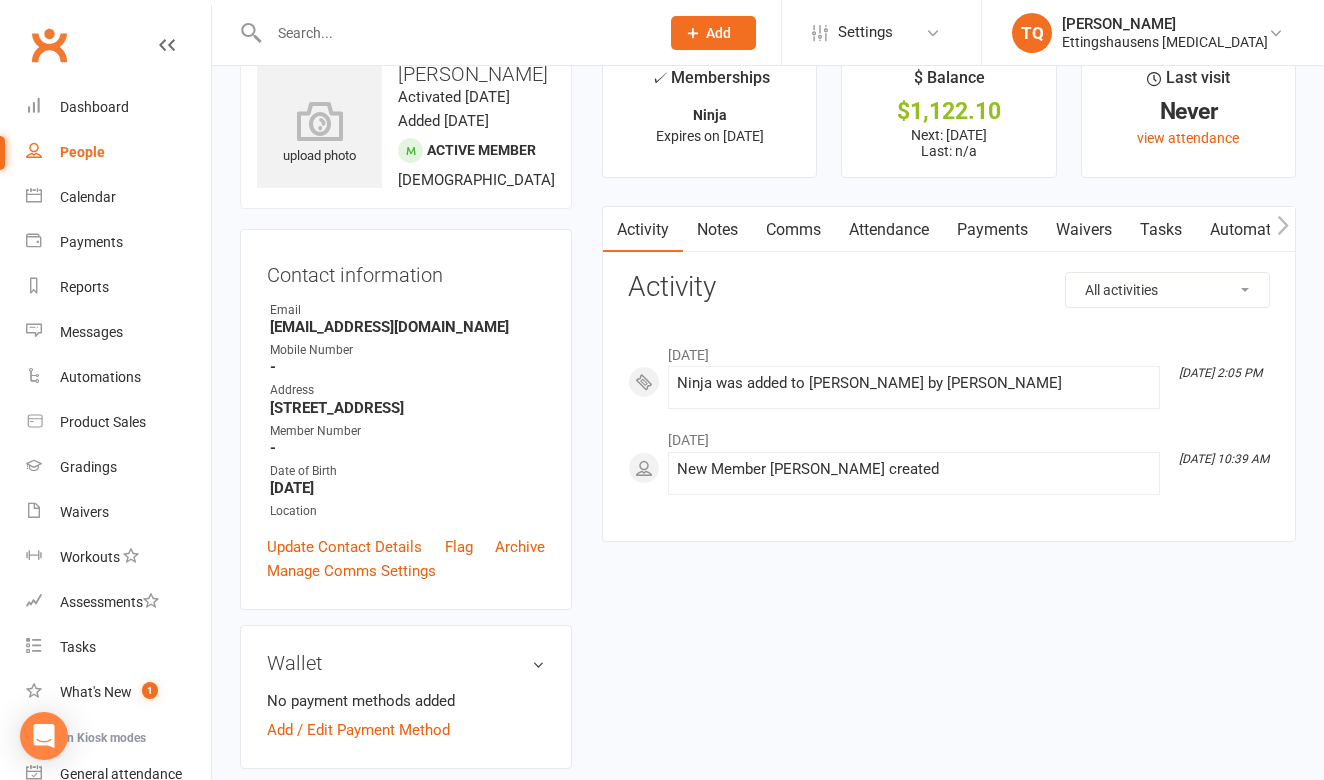 scroll, scrollTop: 48, scrollLeft: 0, axis: vertical 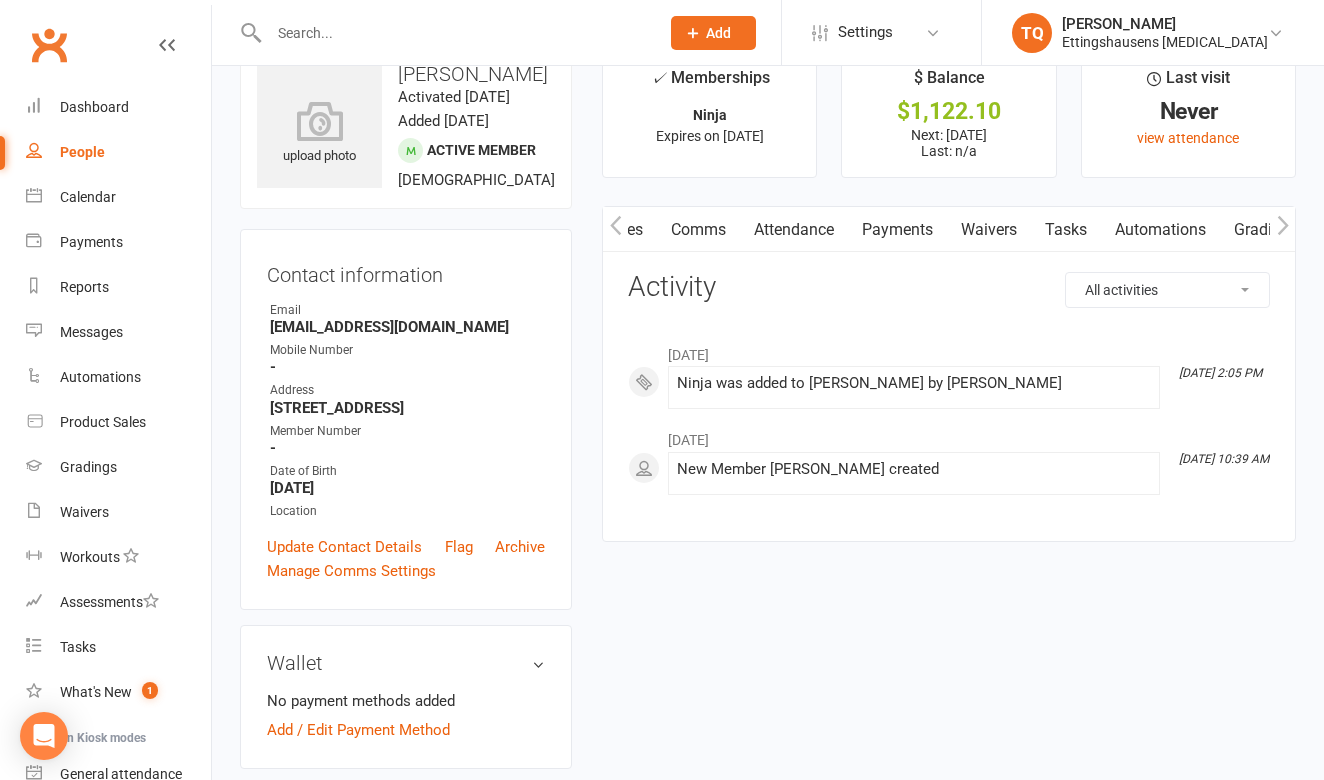 click on "Waivers" at bounding box center [989, 230] 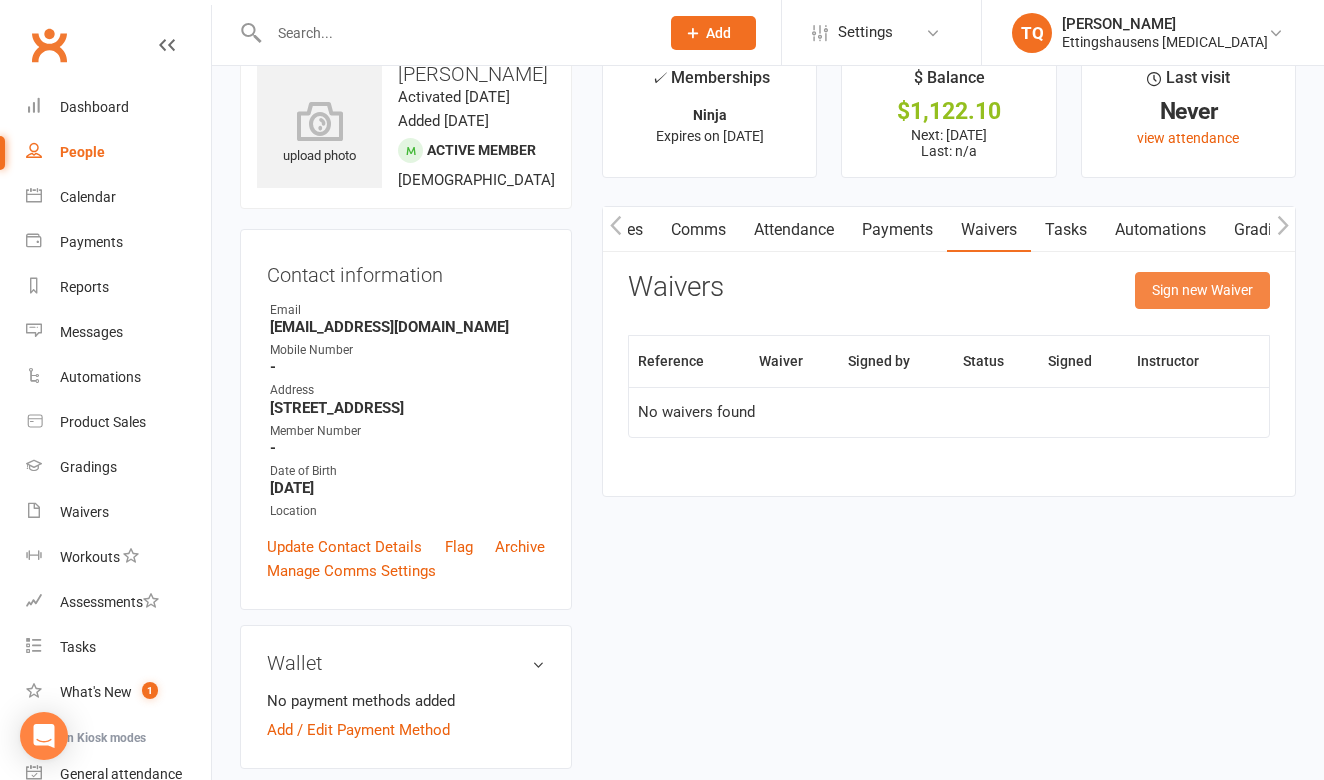 click on "Sign new Waiver" at bounding box center [1202, 290] 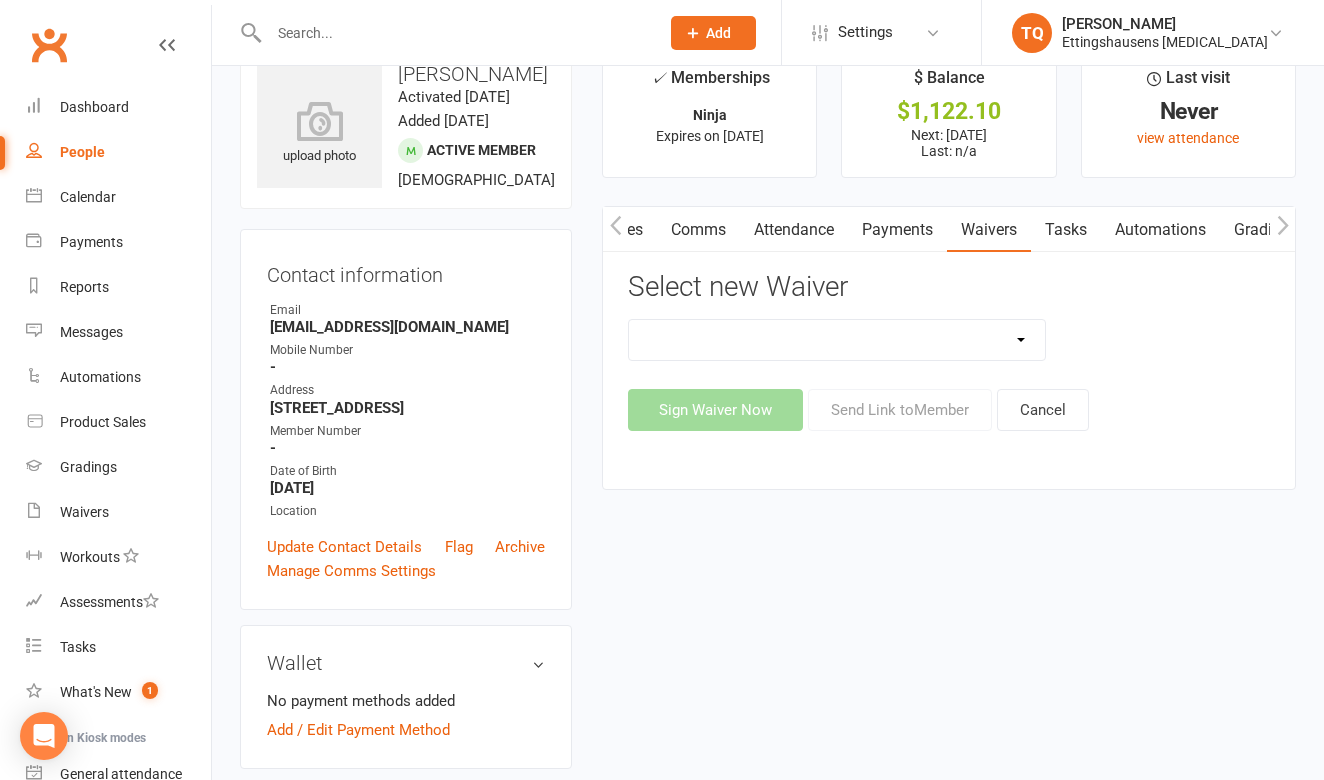 click on "Sign Waiver Now Send Link to  Member Cancel" at bounding box center (949, 410) 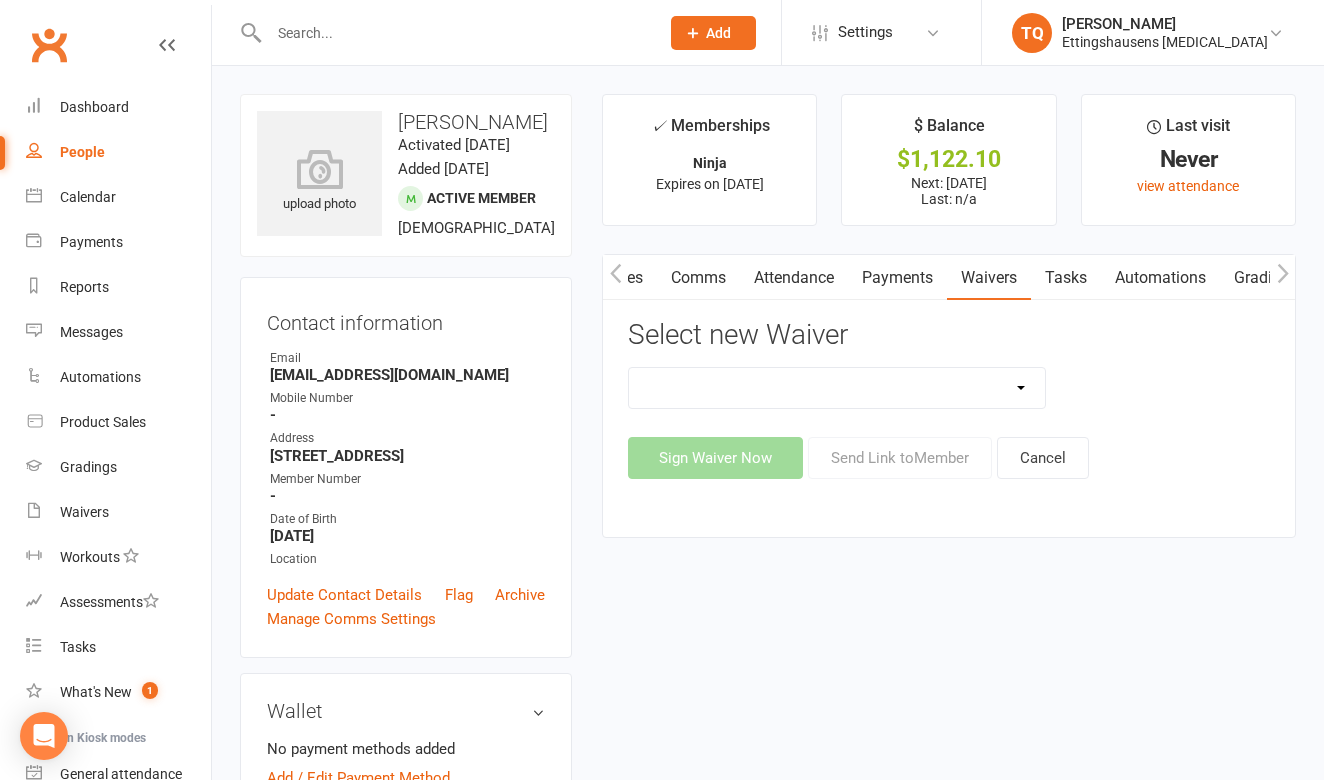 scroll, scrollTop: 0, scrollLeft: 0, axis: both 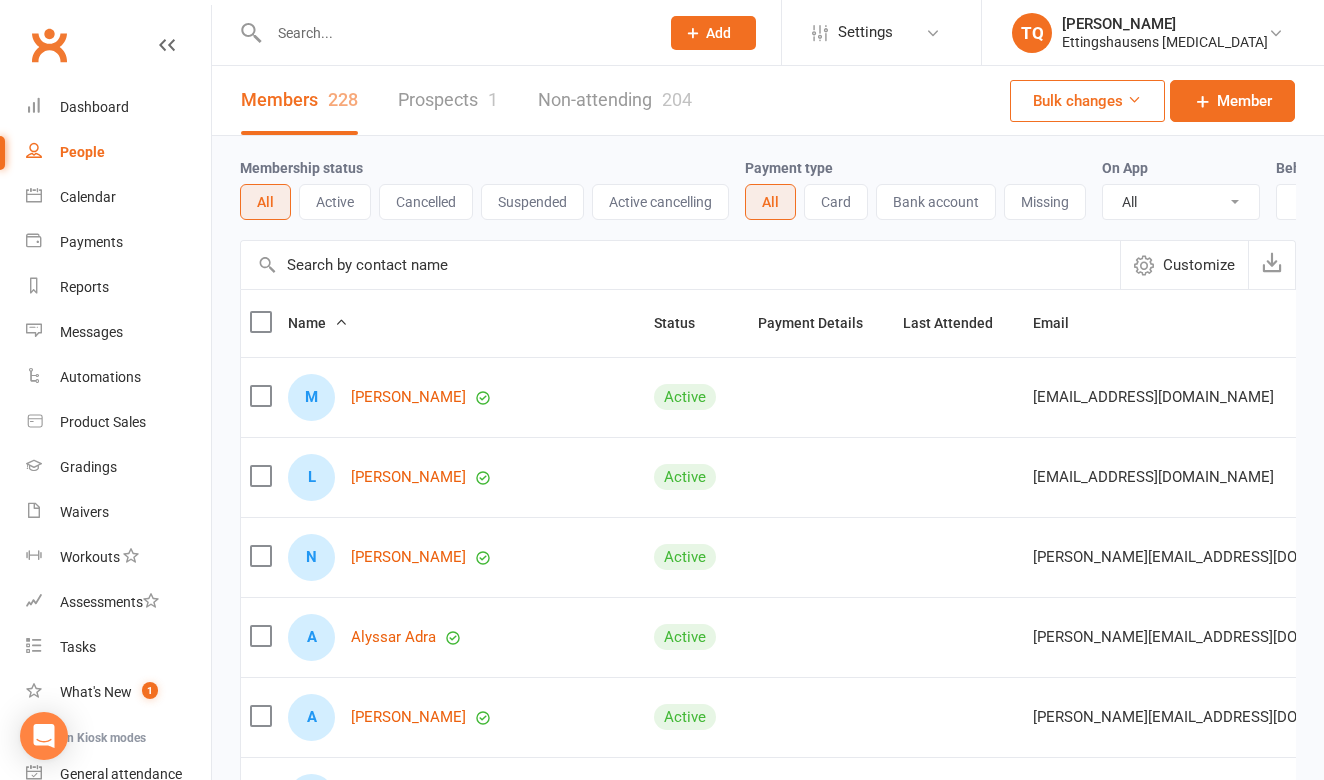 click on "Bank account" at bounding box center (936, 202) 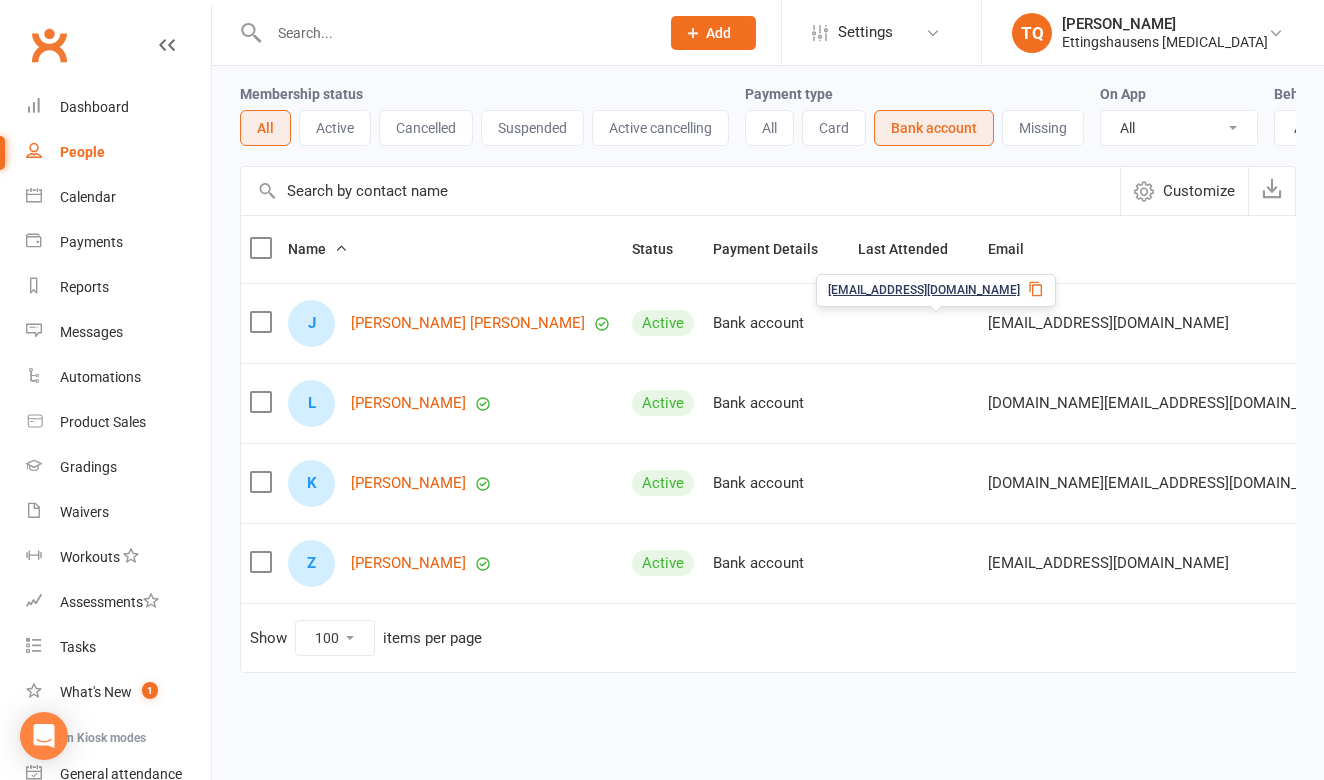 scroll, scrollTop: 81, scrollLeft: 0, axis: vertical 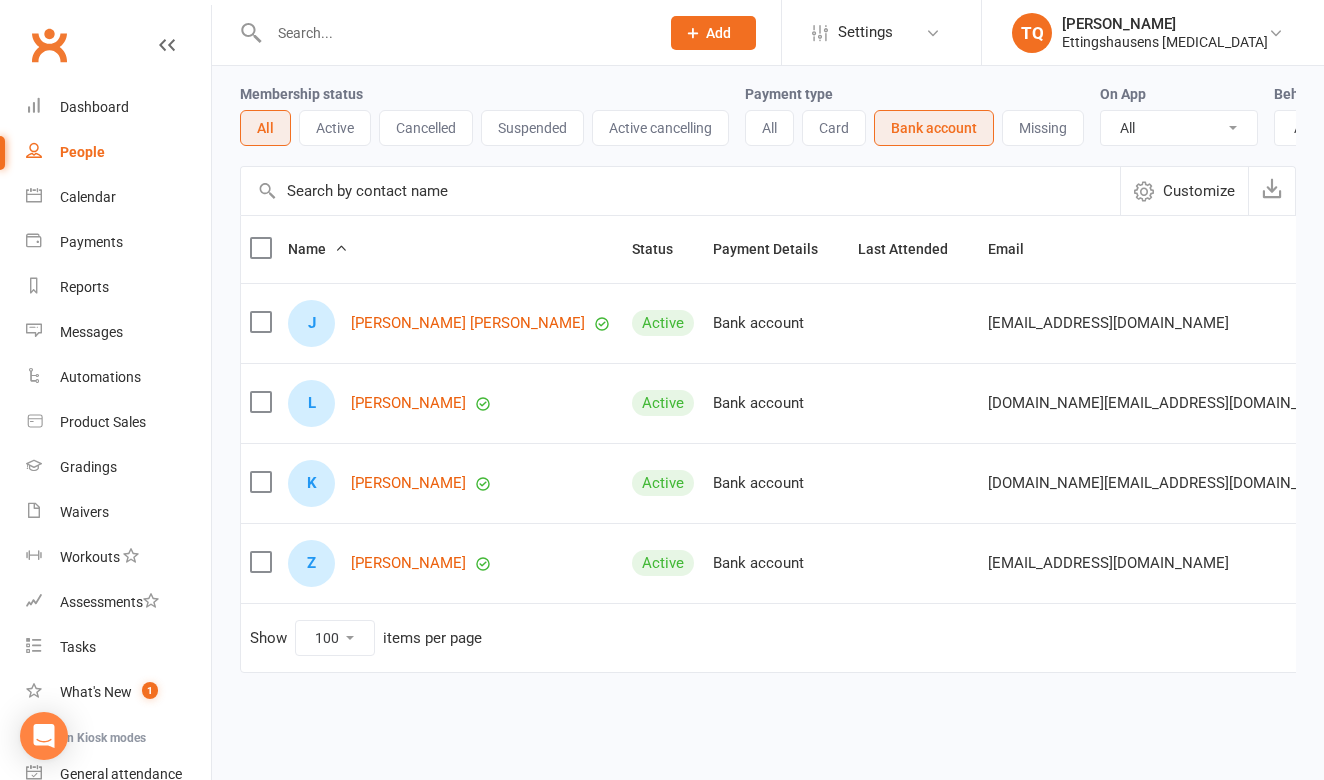 click on "Bank account" at bounding box center [776, 323] 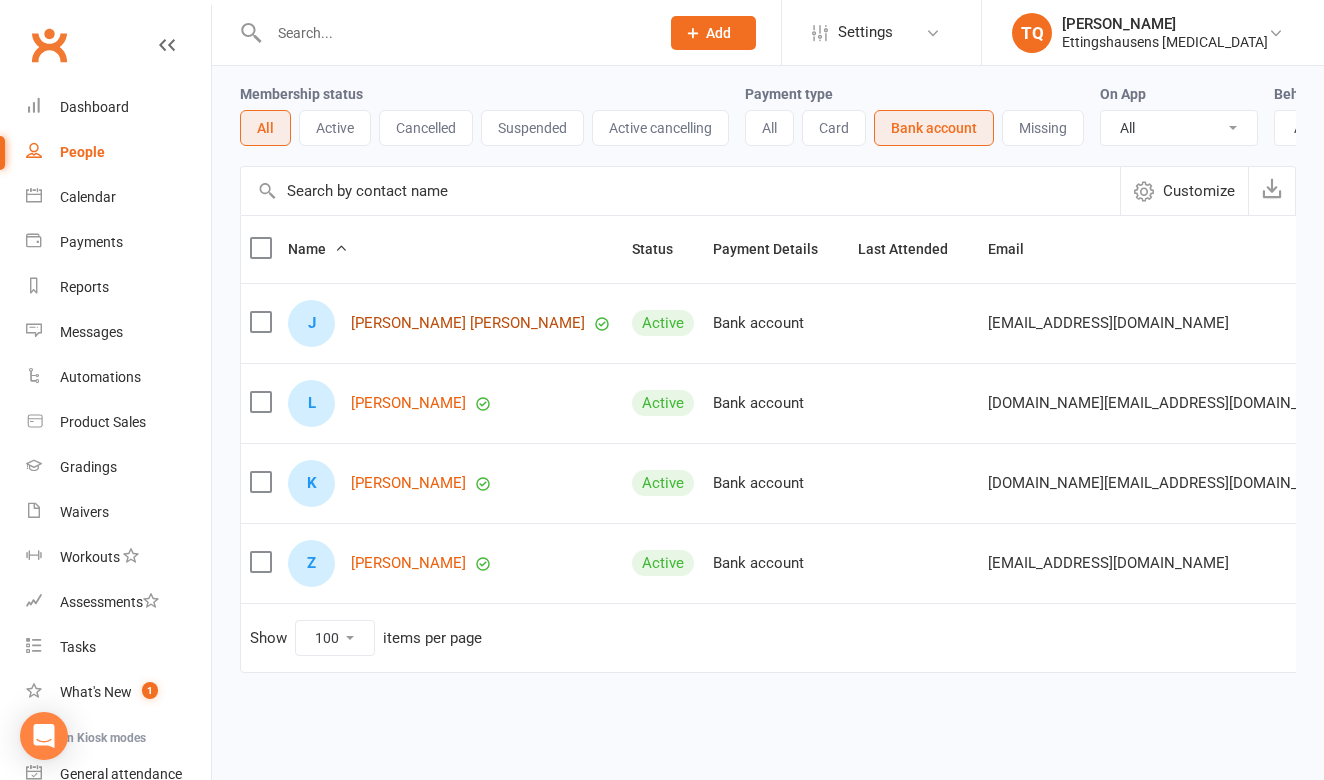 click on "[PERSON_NAME] [PERSON_NAME]" at bounding box center [468, 323] 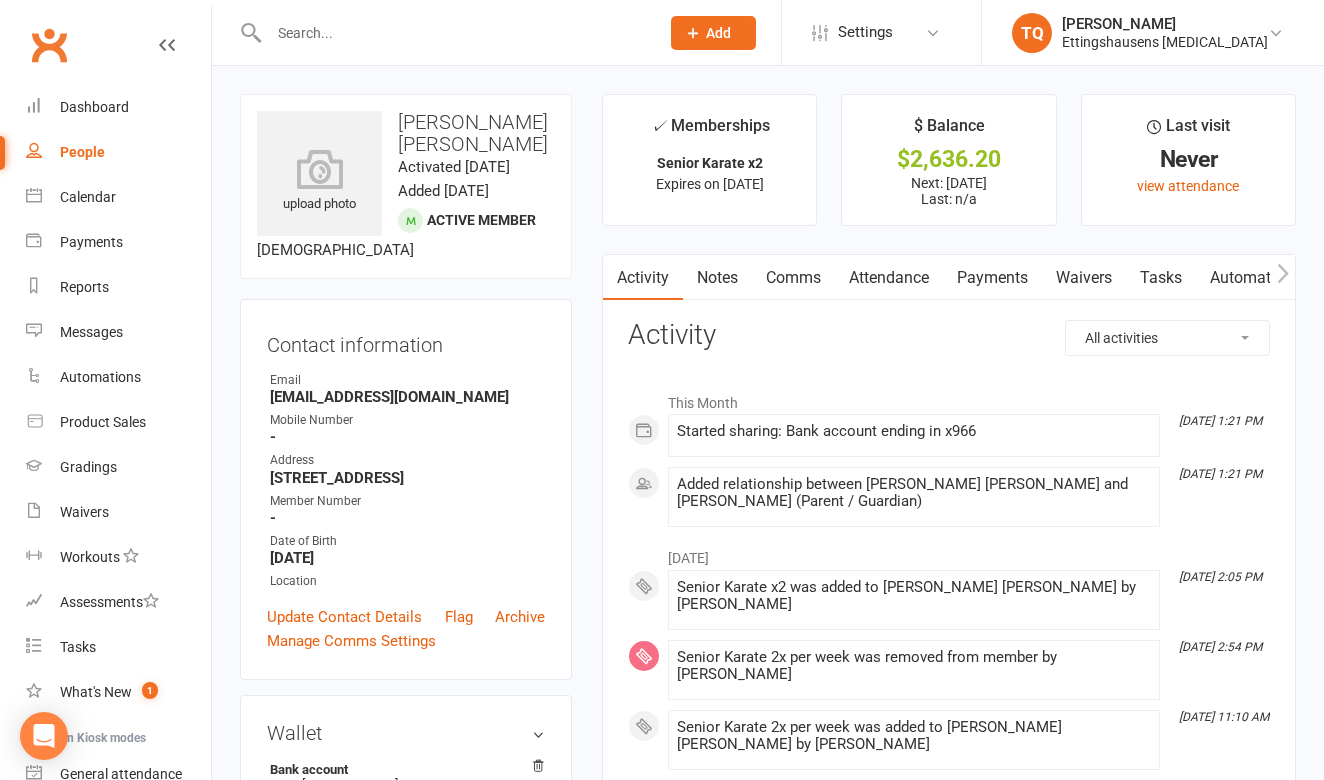 scroll, scrollTop: 0, scrollLeft: 0, axis: both 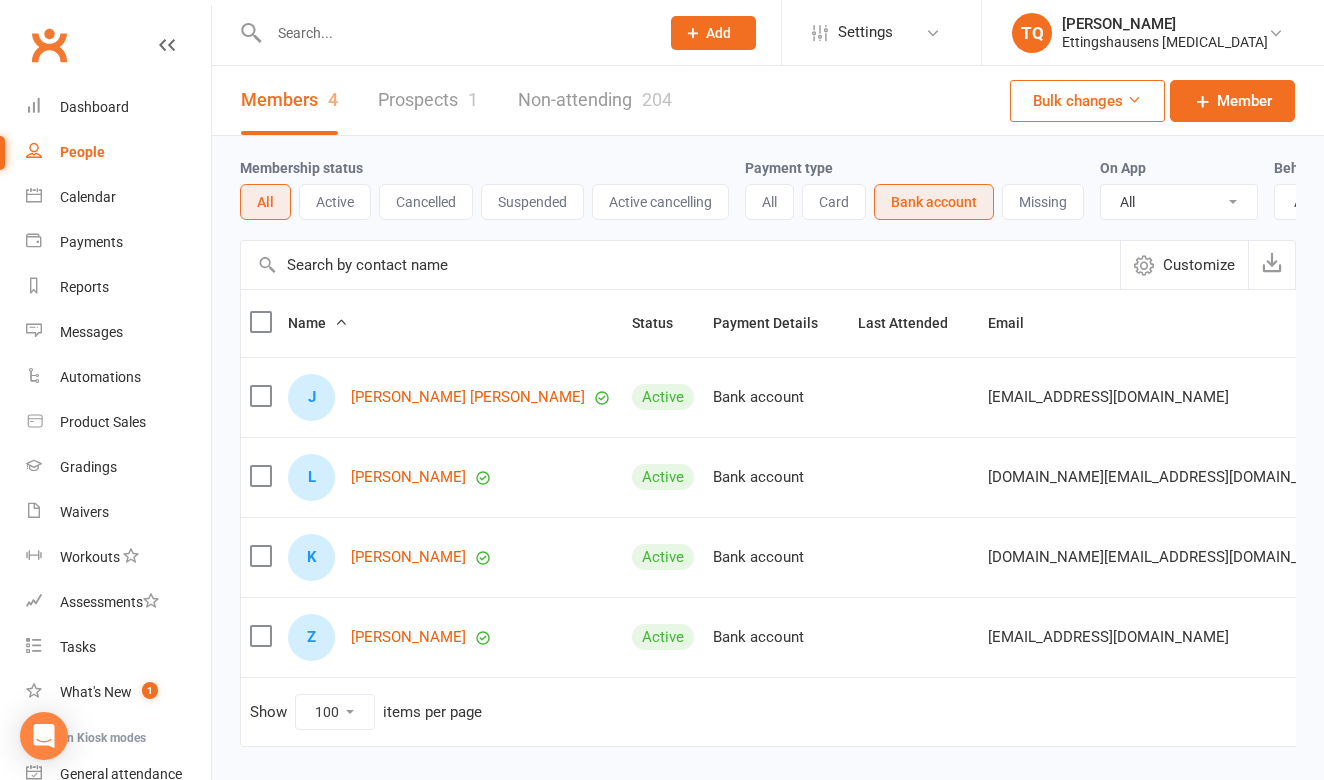 click on "Prospects 1" at bounding box center (428, 100) 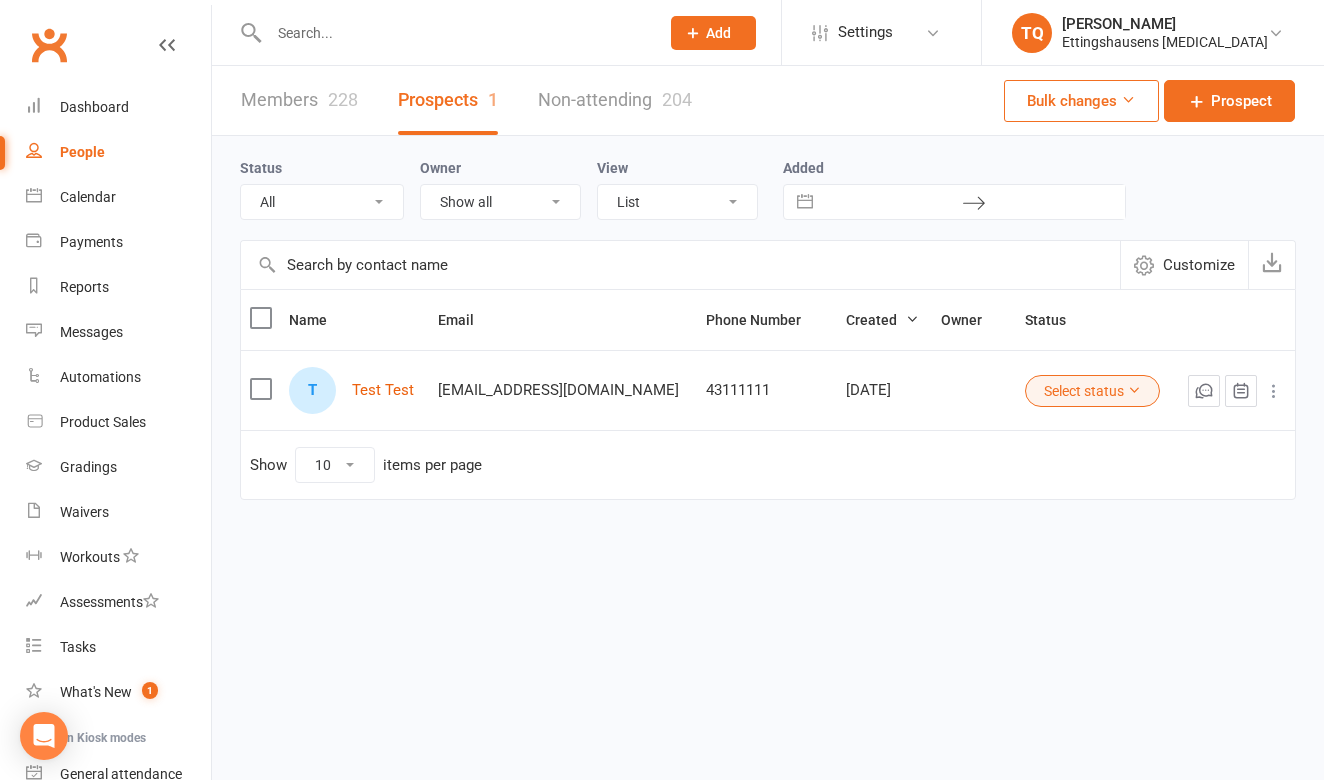 click on "Members 228" at bounding box center [299, 100] 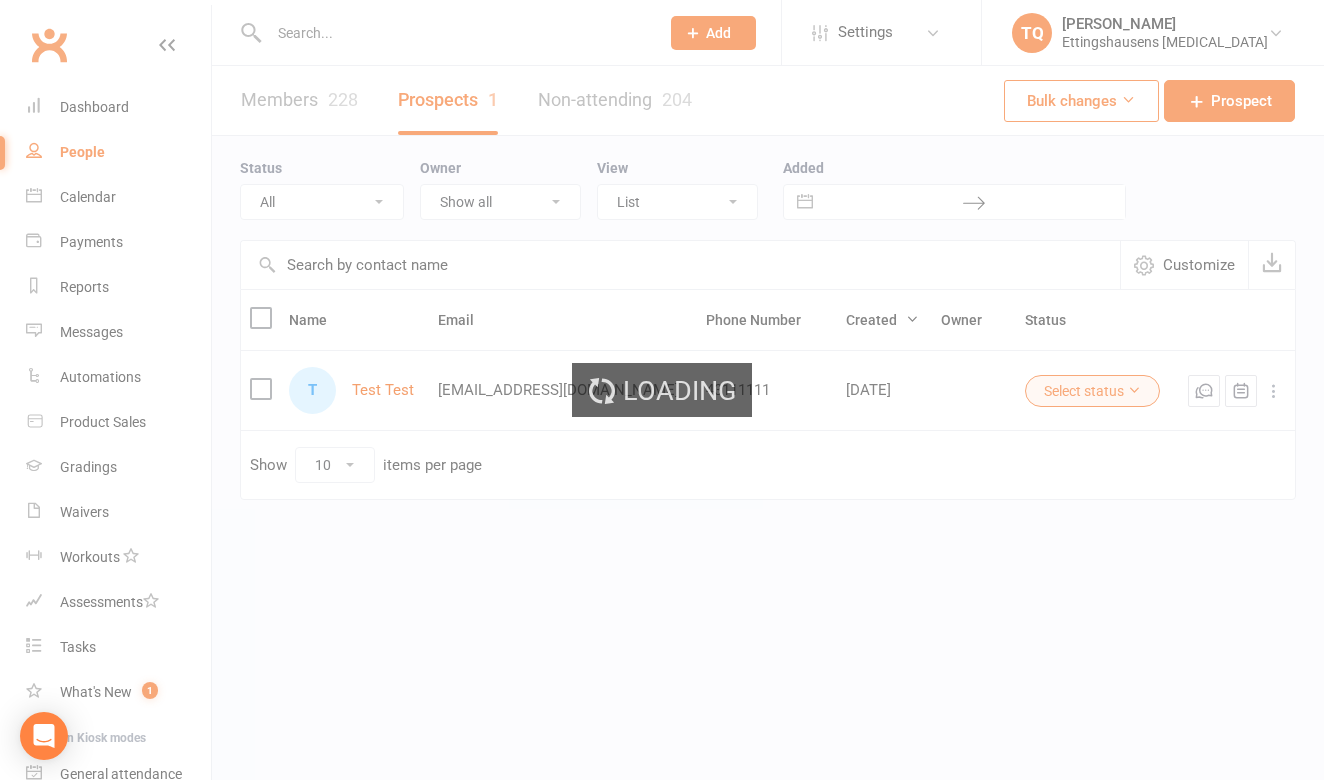 select on "100" 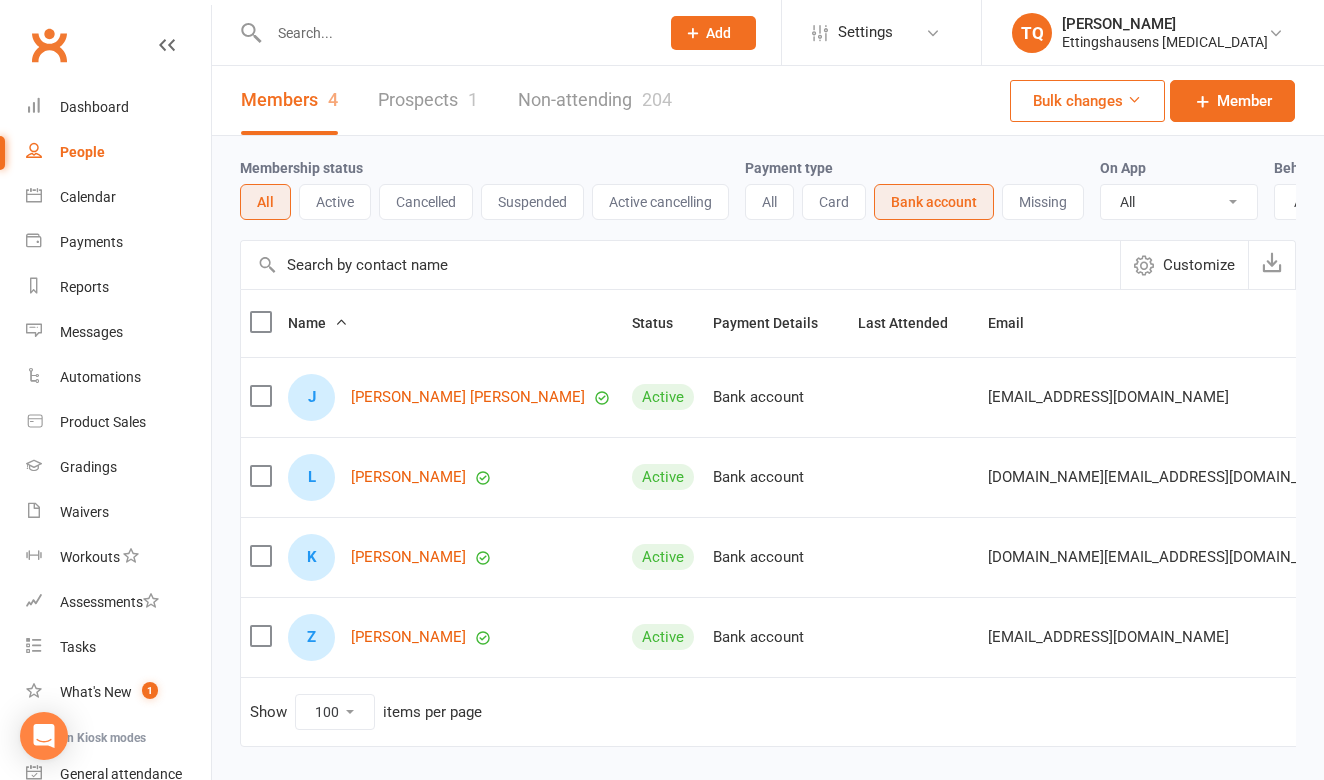 click on "All" at bounding box center [265, 202] 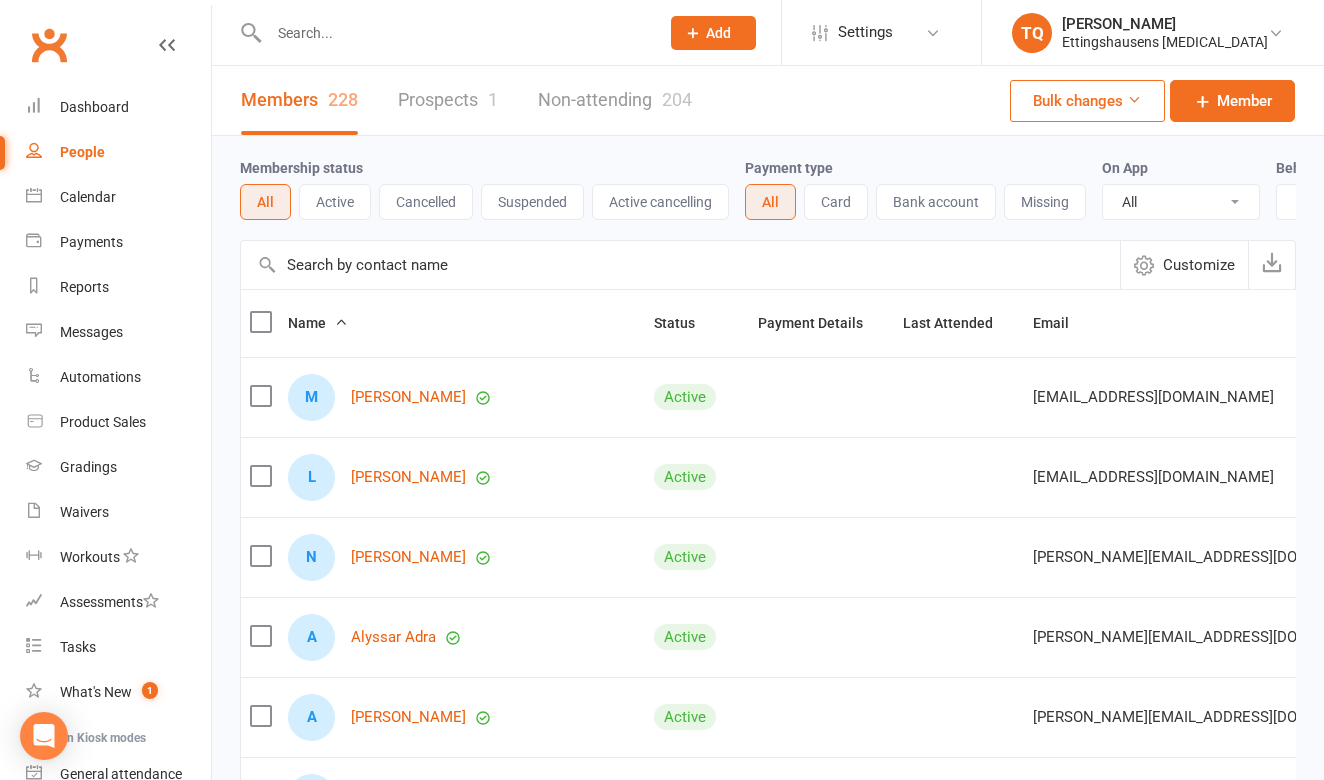click on "Card" at bounding box center [836, 202] 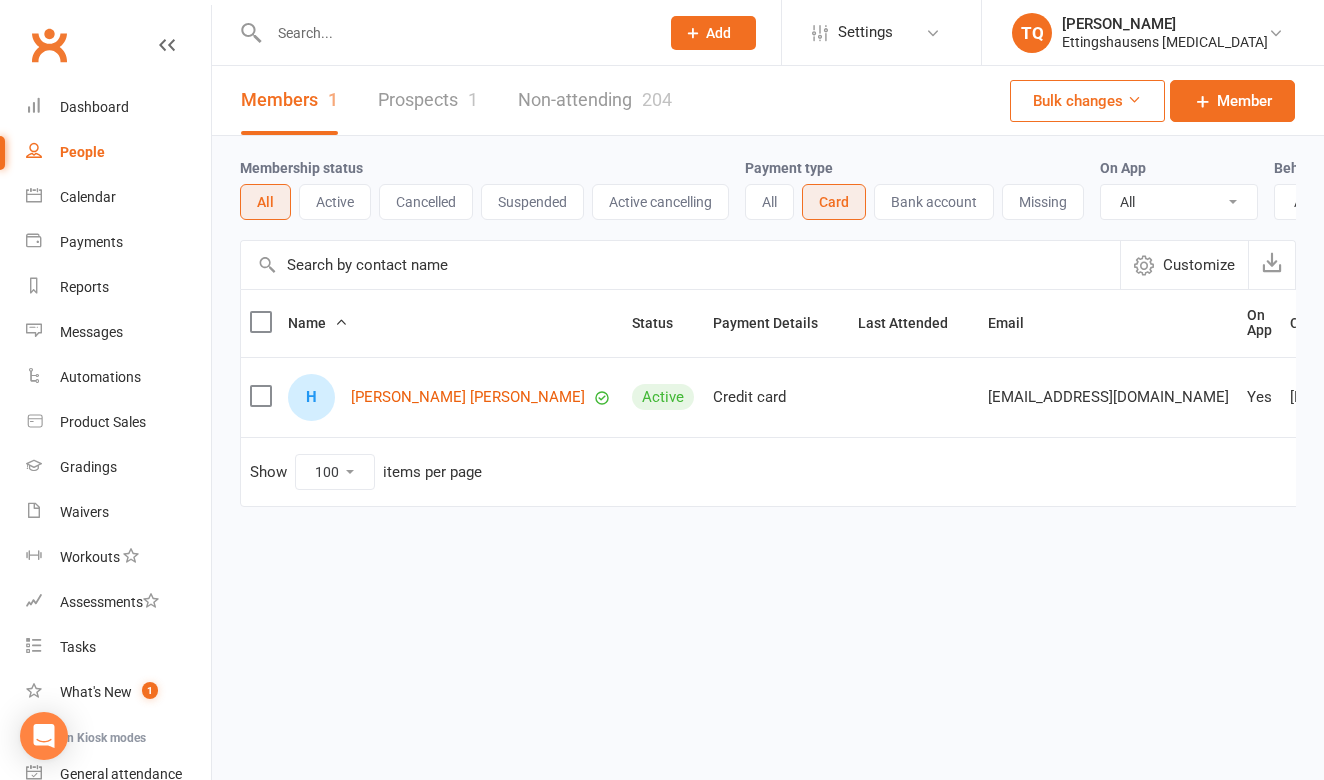 click on "Missing" at bounding box center (1043, 202) 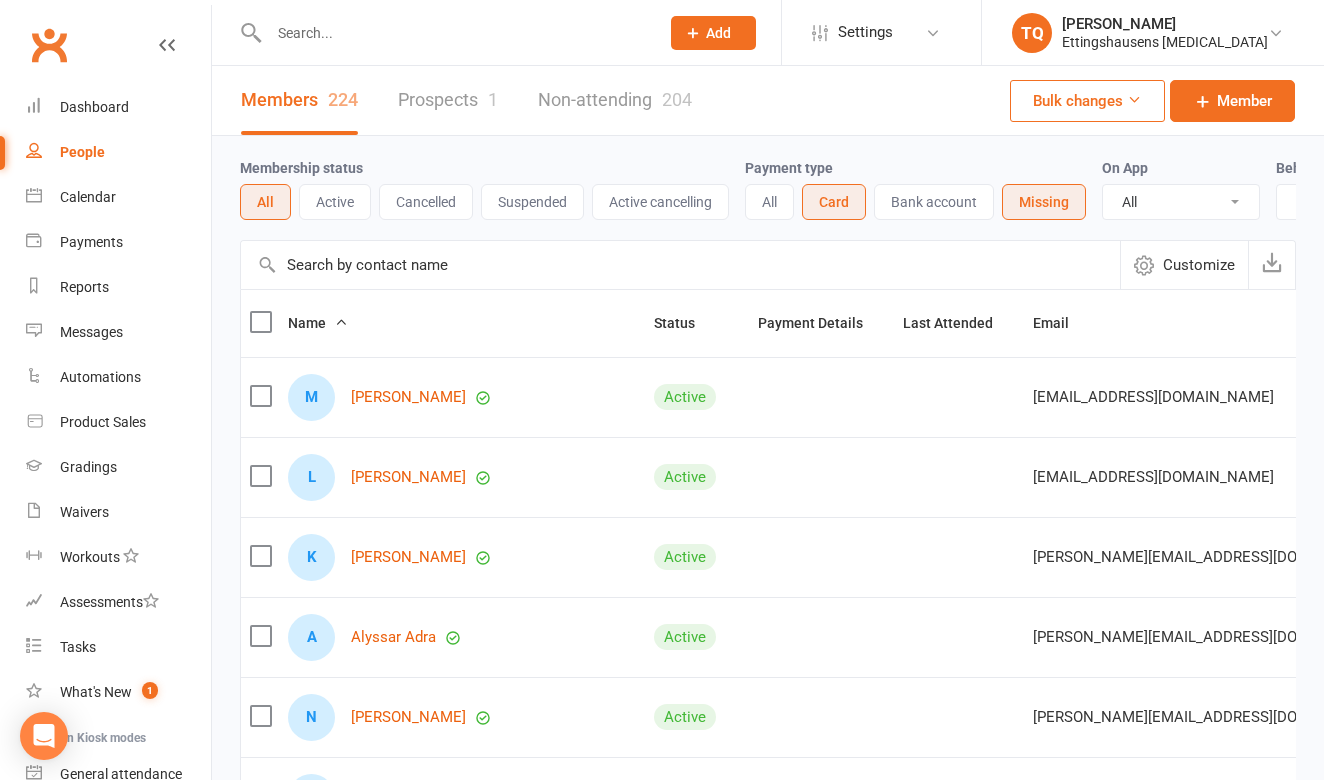 click on "All" at bounding box center (769, 202) 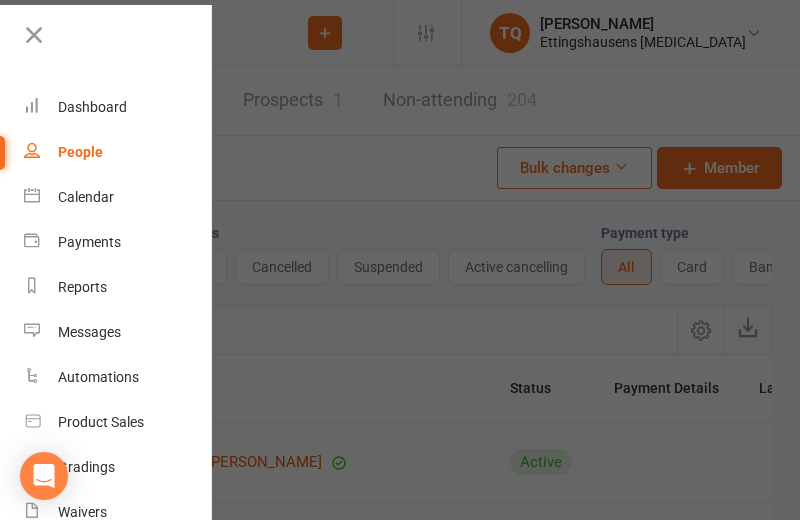 drag, startPoint x: 539, startPoint y: 185, endPoint x: 580, endPoint y: 140, distance: 60.876926 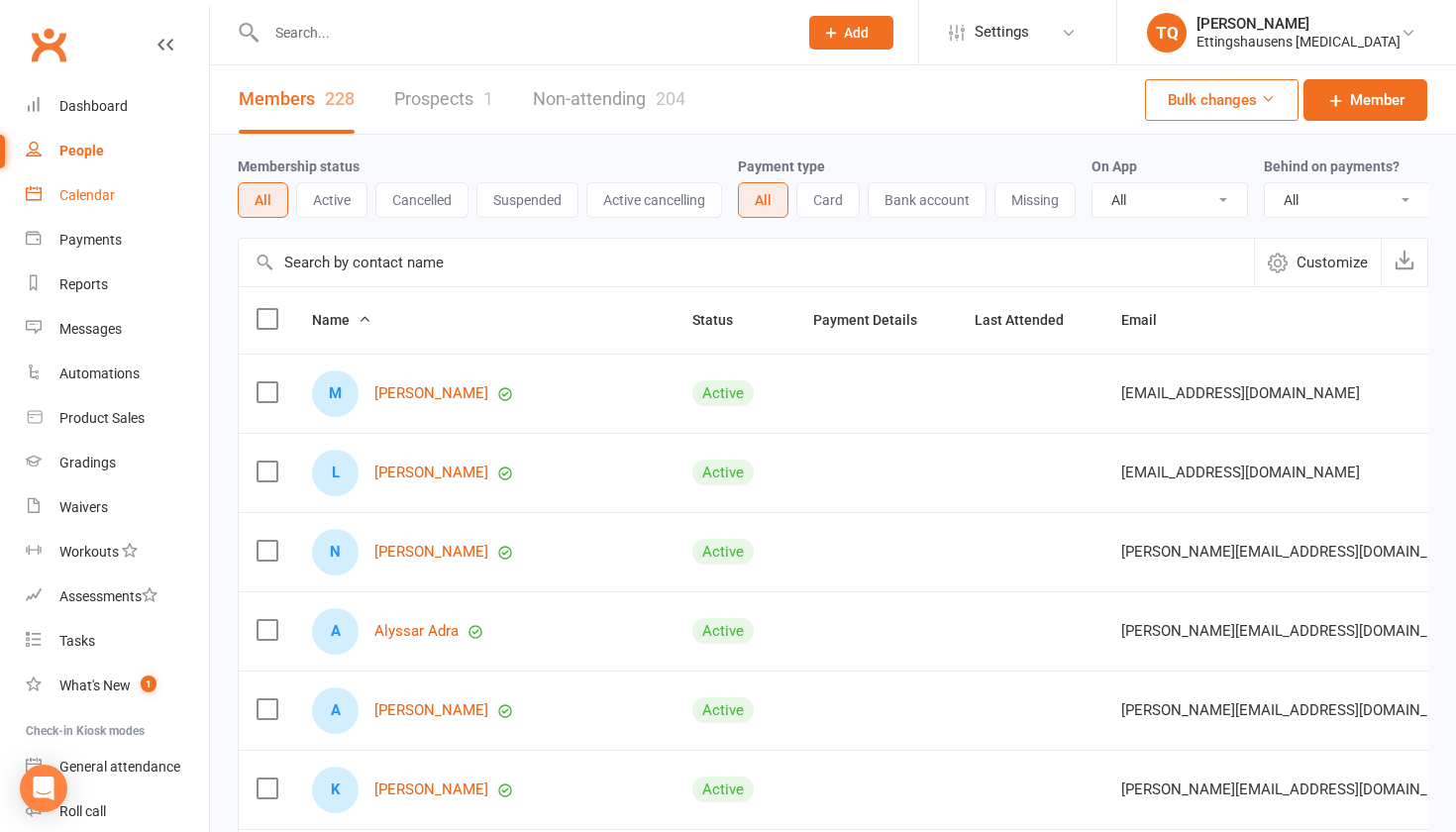 click on "Calendar" at bounding box center (117, 195) 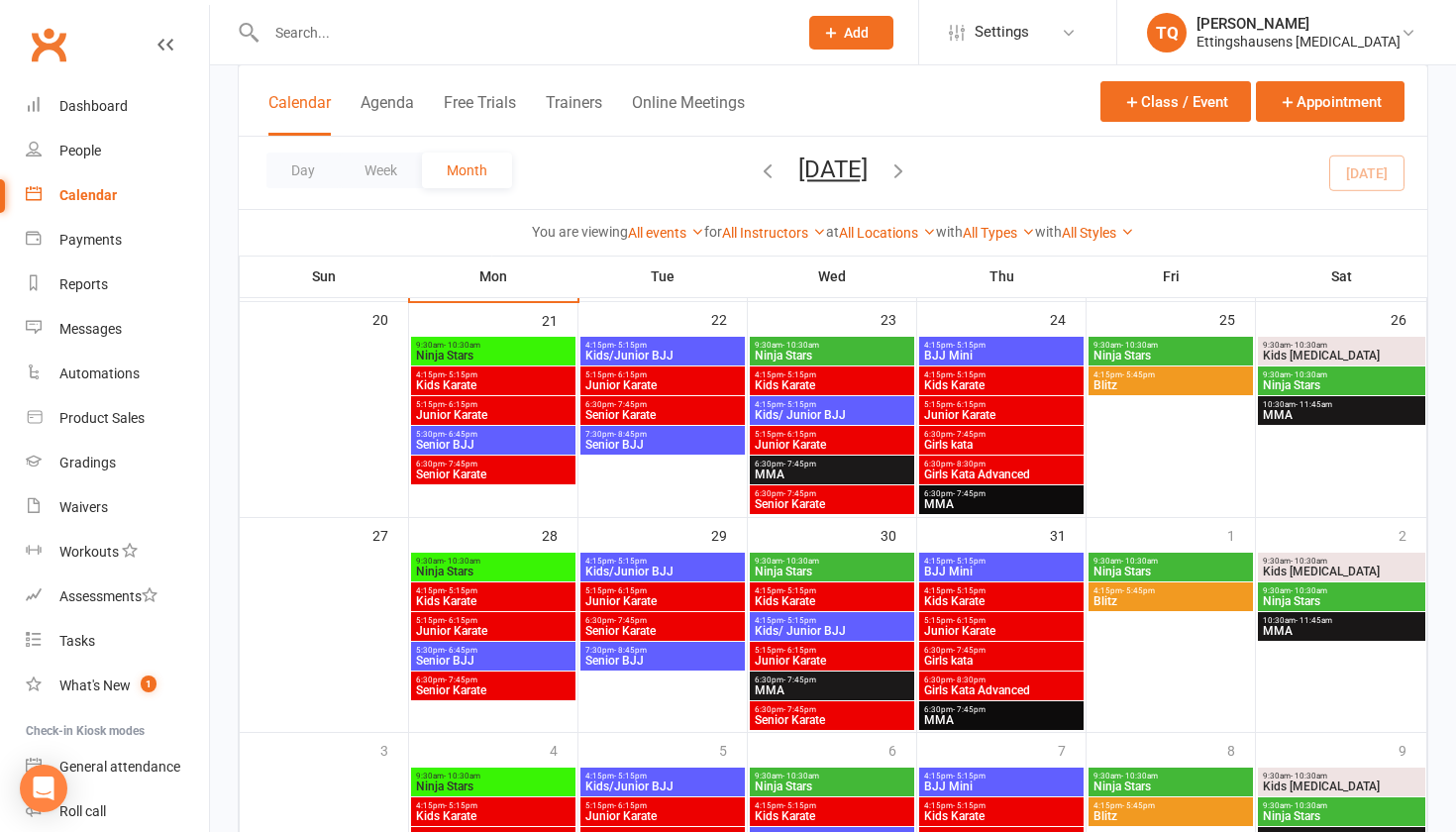 scroll, scrollTop: 535, scrollLeft: 0, axis: vertical 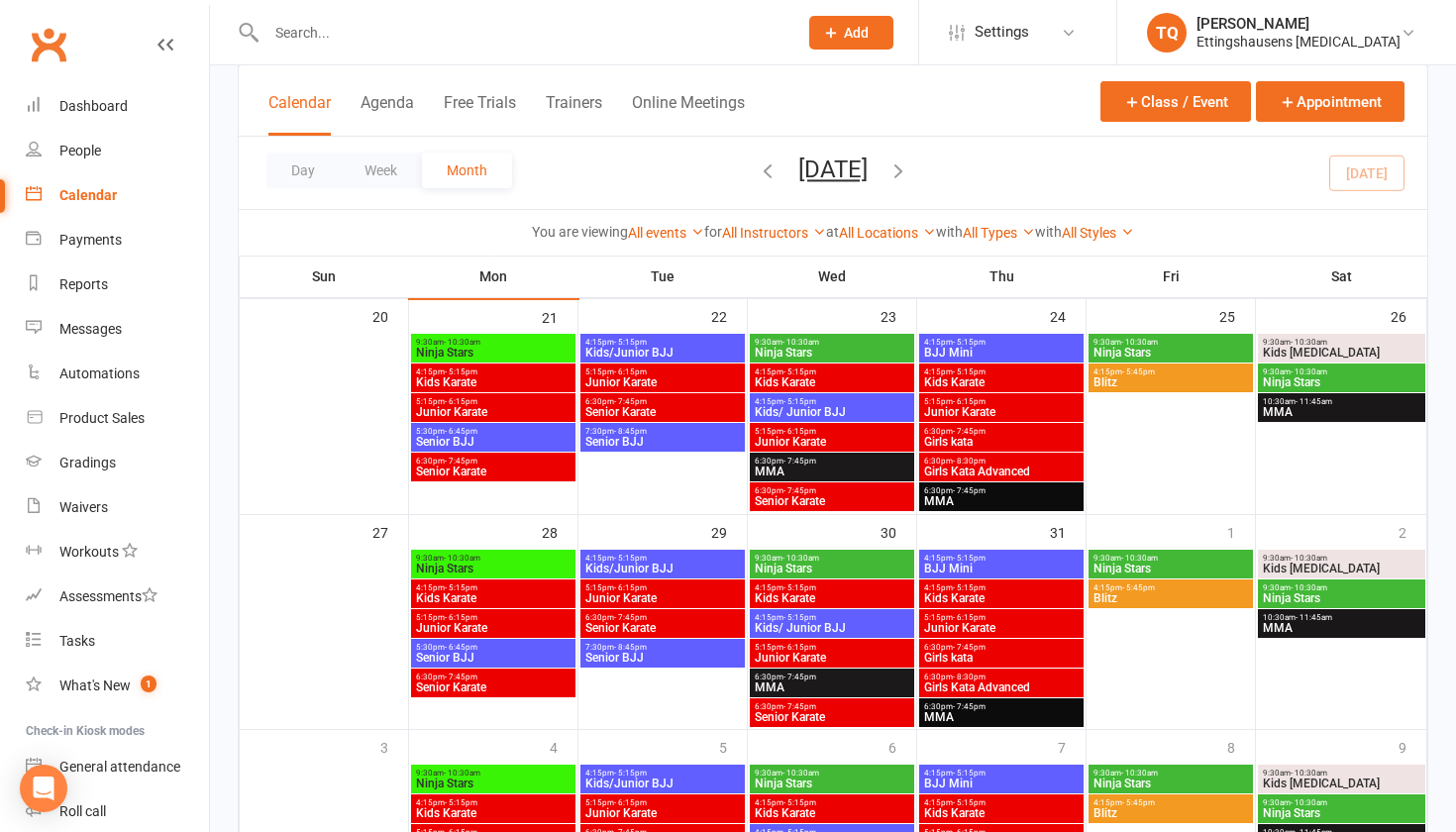 drag, startPoint x: 1299, startPoint y: 427, endPoint x: 1068, endPoint y: 337, distance: 247.91329 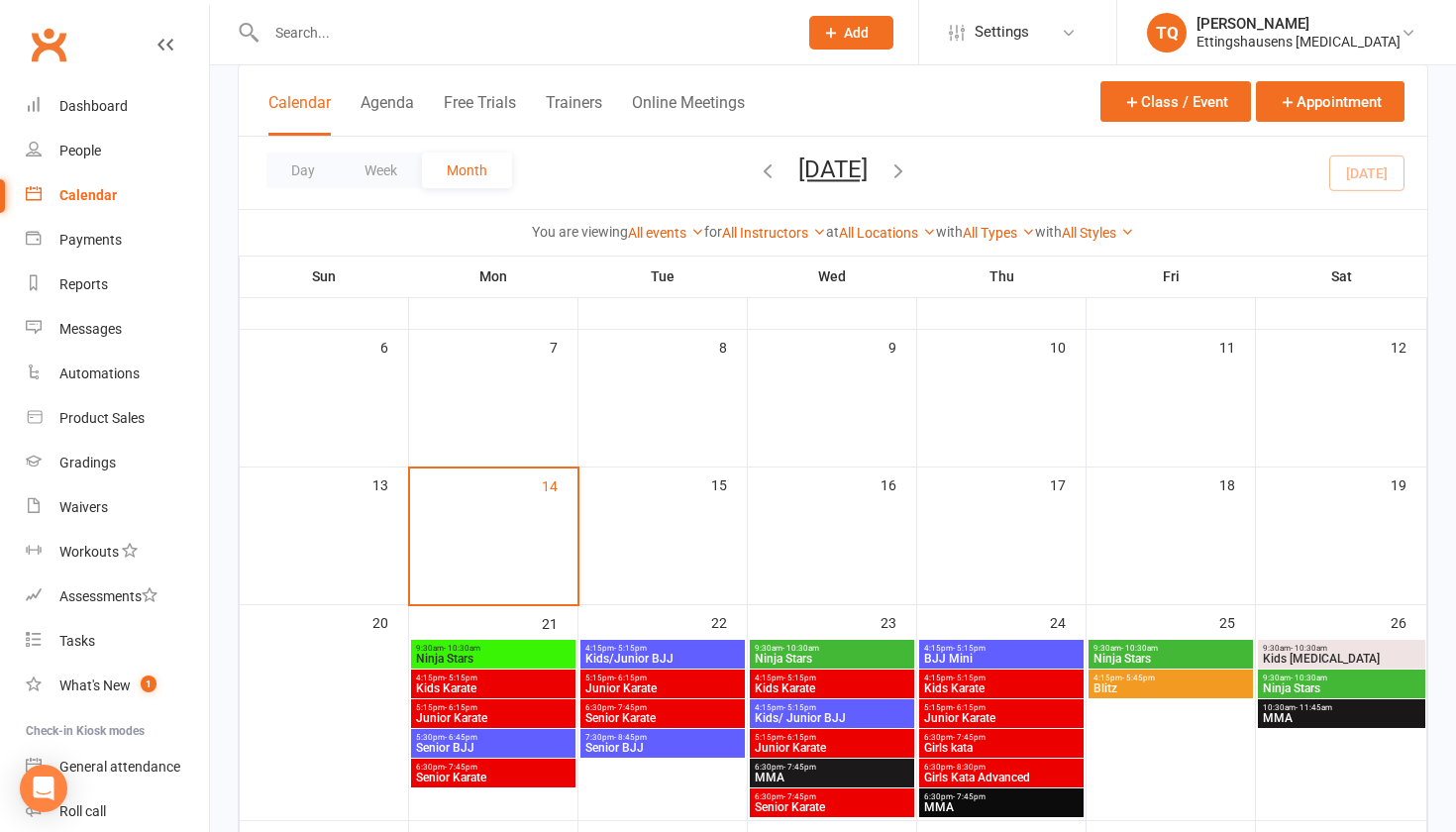 drag, startPoint x: 364, startPoint y: 12, endPoint x: 174, endPoint y: -13, distance: 191.63768 